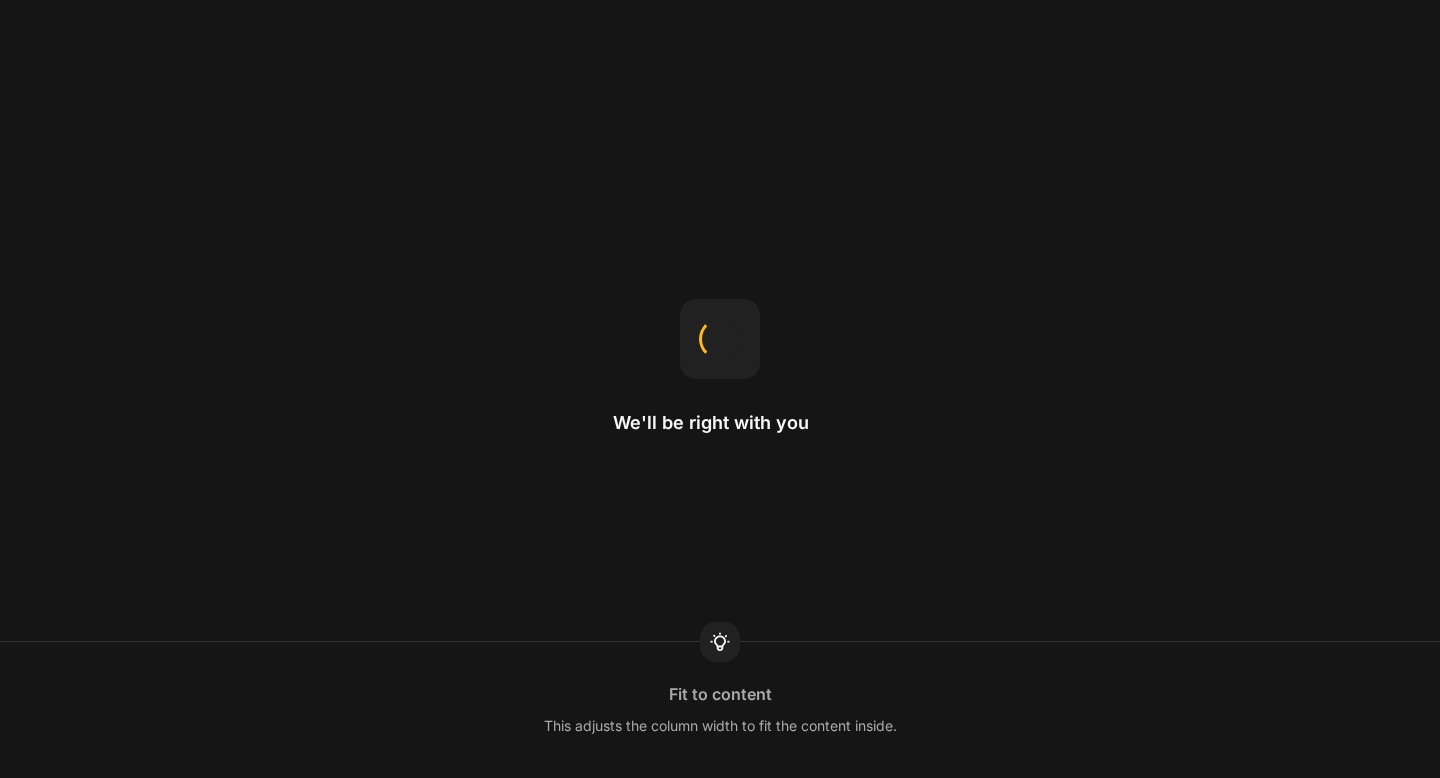 scroll, scrollTop: 0, scrollLeft: 0, axis: both 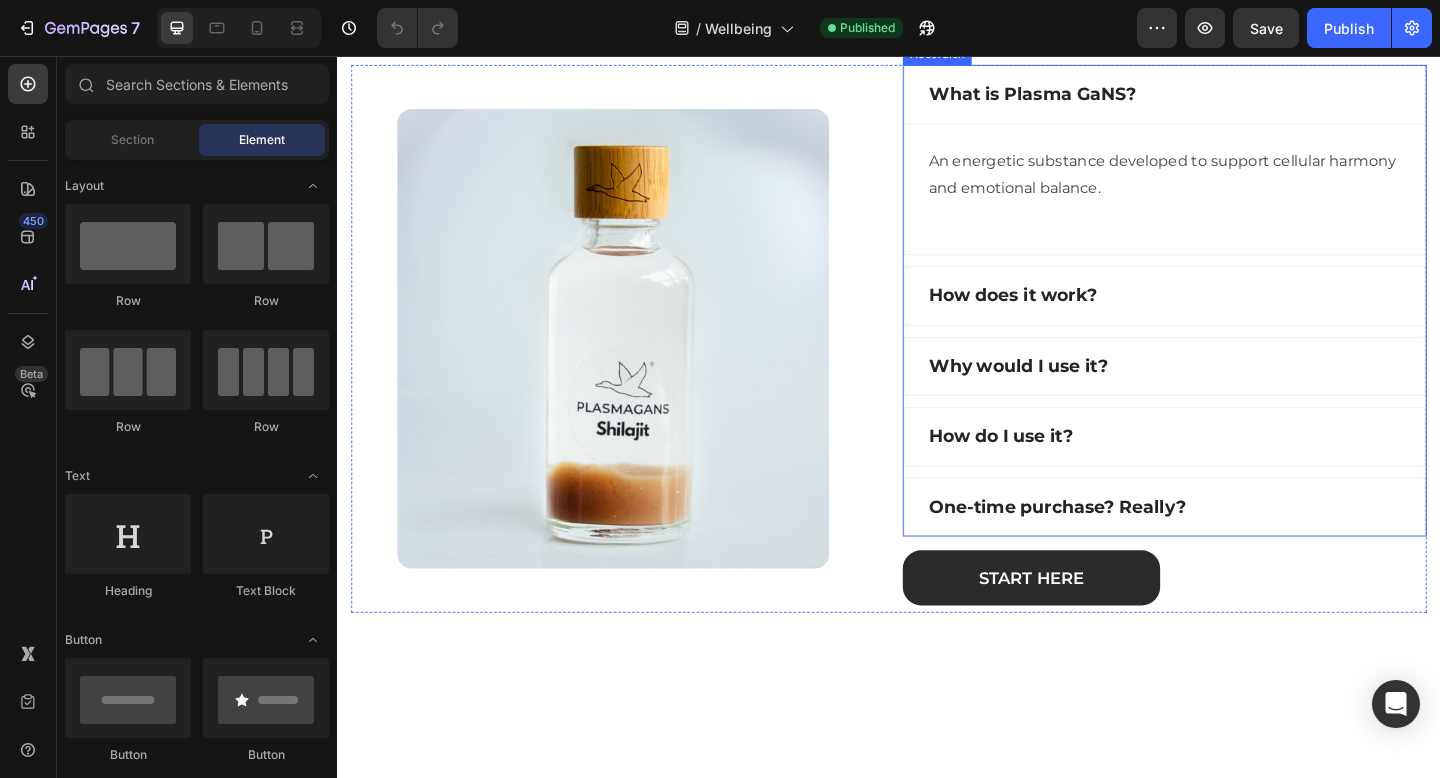 click on "What is Plasma GaNS?" at bounding box center [1093, 98] 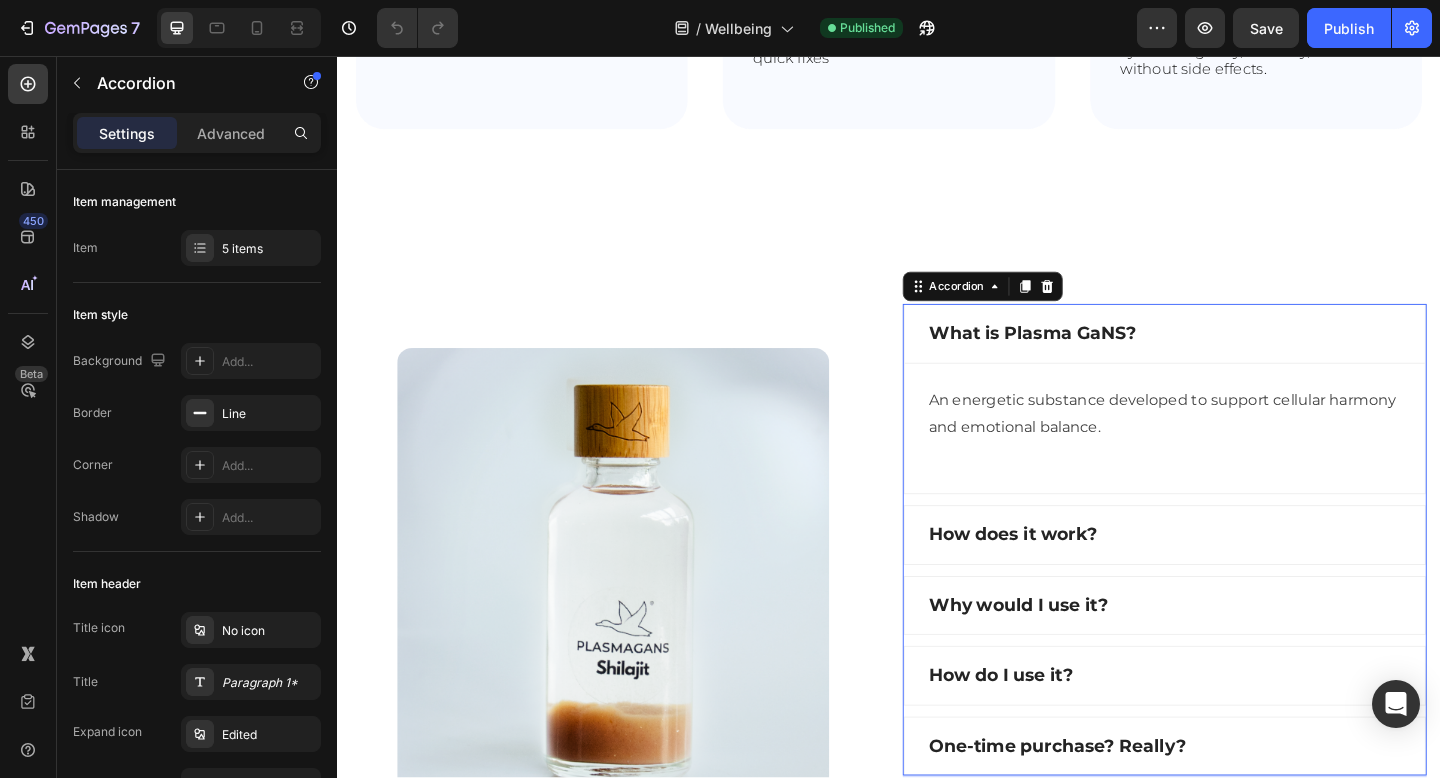 scroll, scrollTop: 1087, scrollLeft: 0, axis: vertical 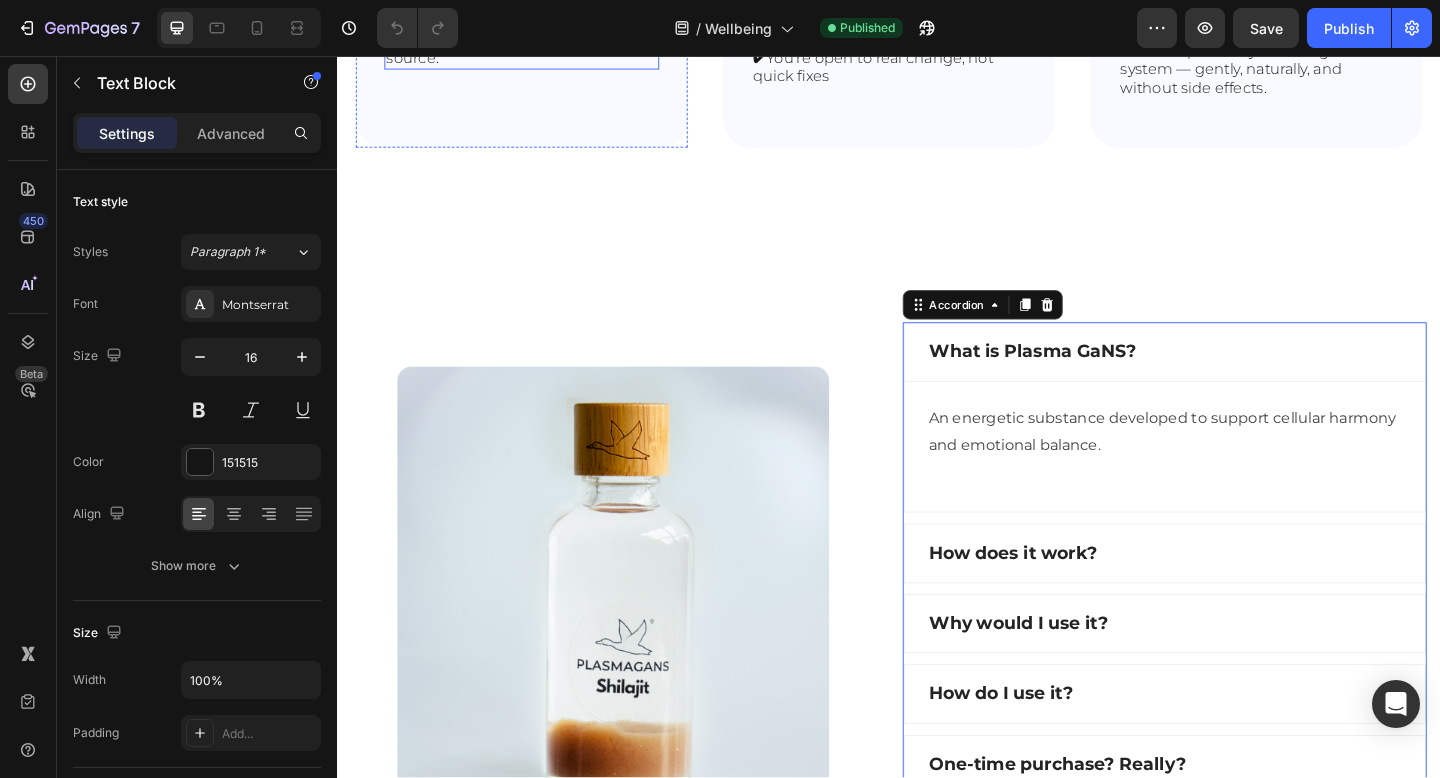 click on "A subtle energy field that helps your body self-regulate. Nothing to digest. Nothing to process. Just natural balance, at the source." at bounding box center [537, 19] 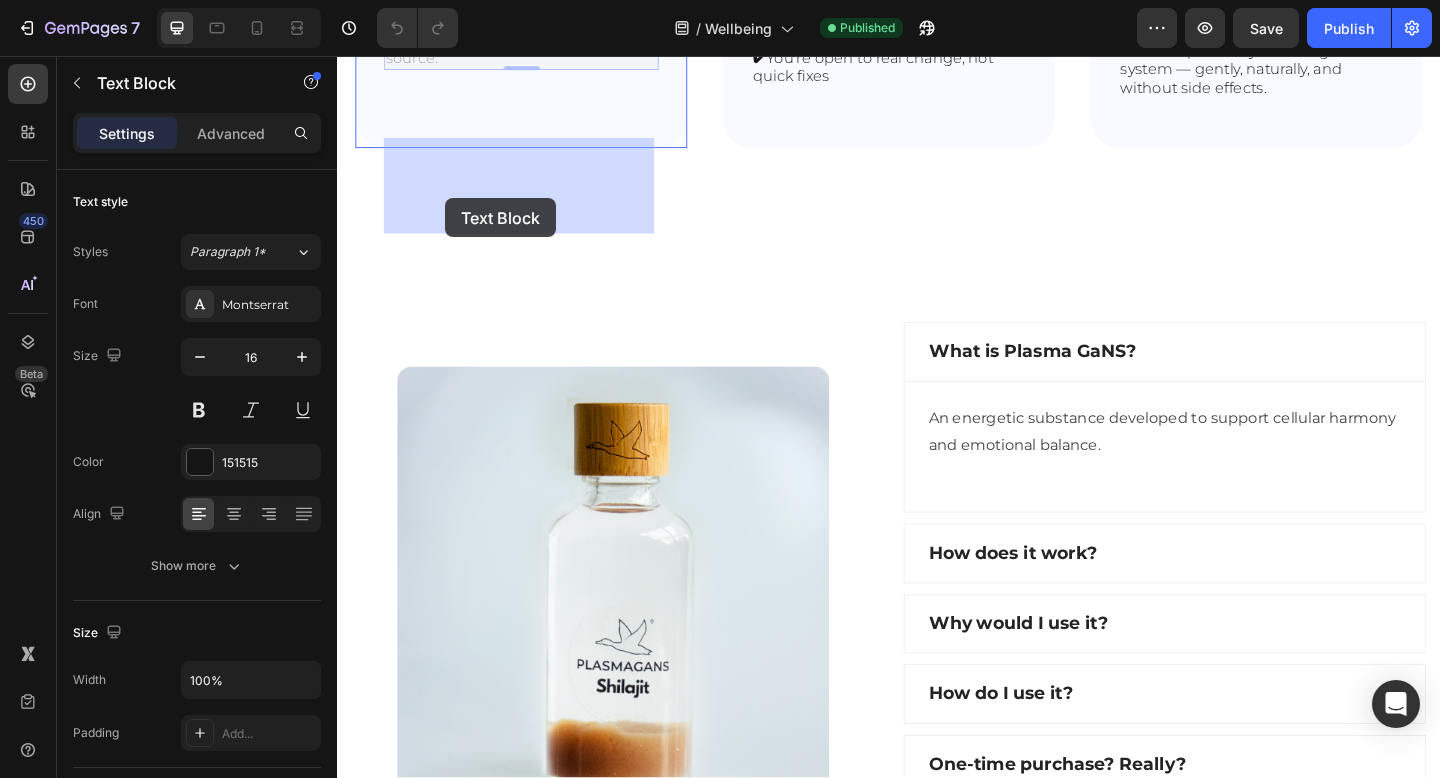 drag, startPoint x: 476, startPoint y: 233, endPoint x: 455, endPoint y: 211, distance: 30.413813 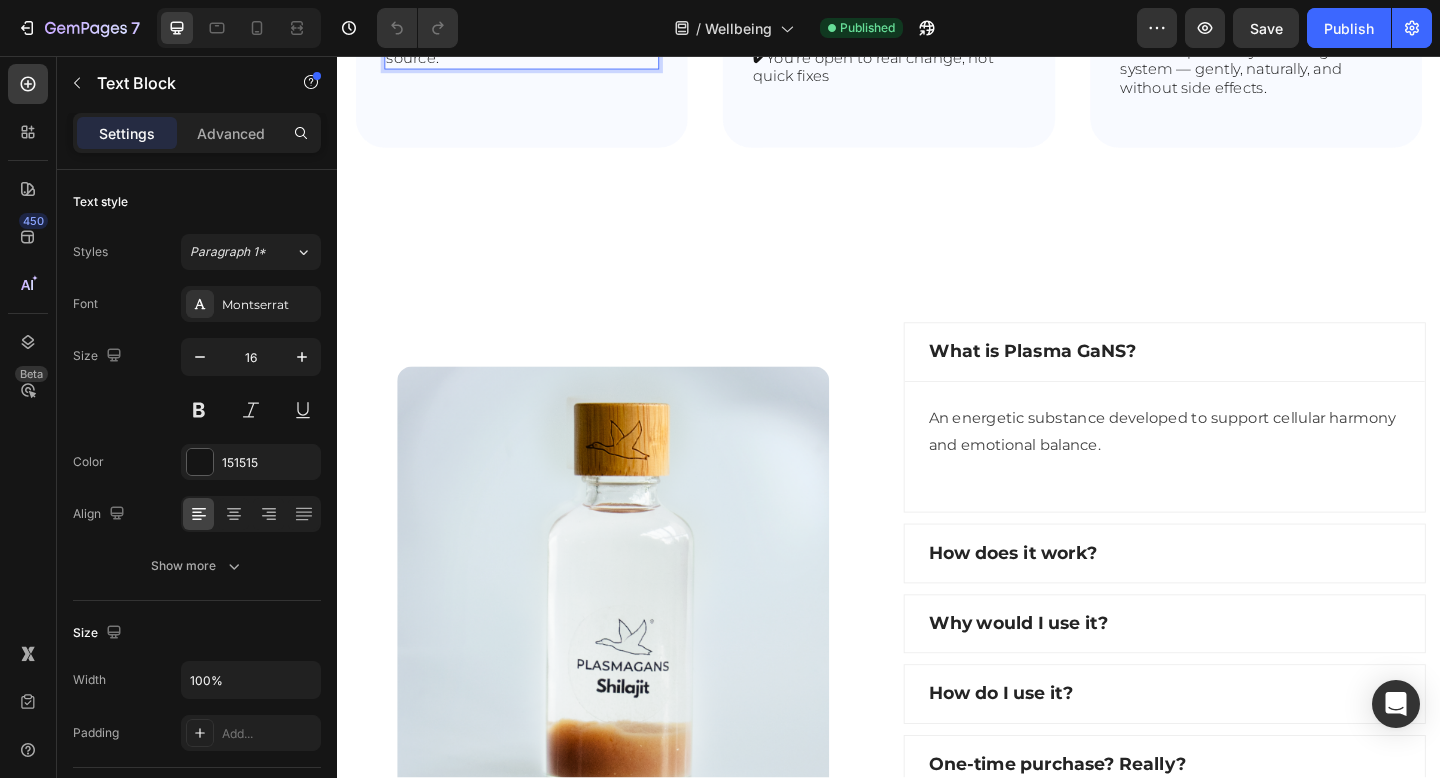 click on "A subtle energy field that helps your body self-regulate. Nothing to digest. Nothing to process. Just natural balance, at the source." at bounding box center (537, 19) 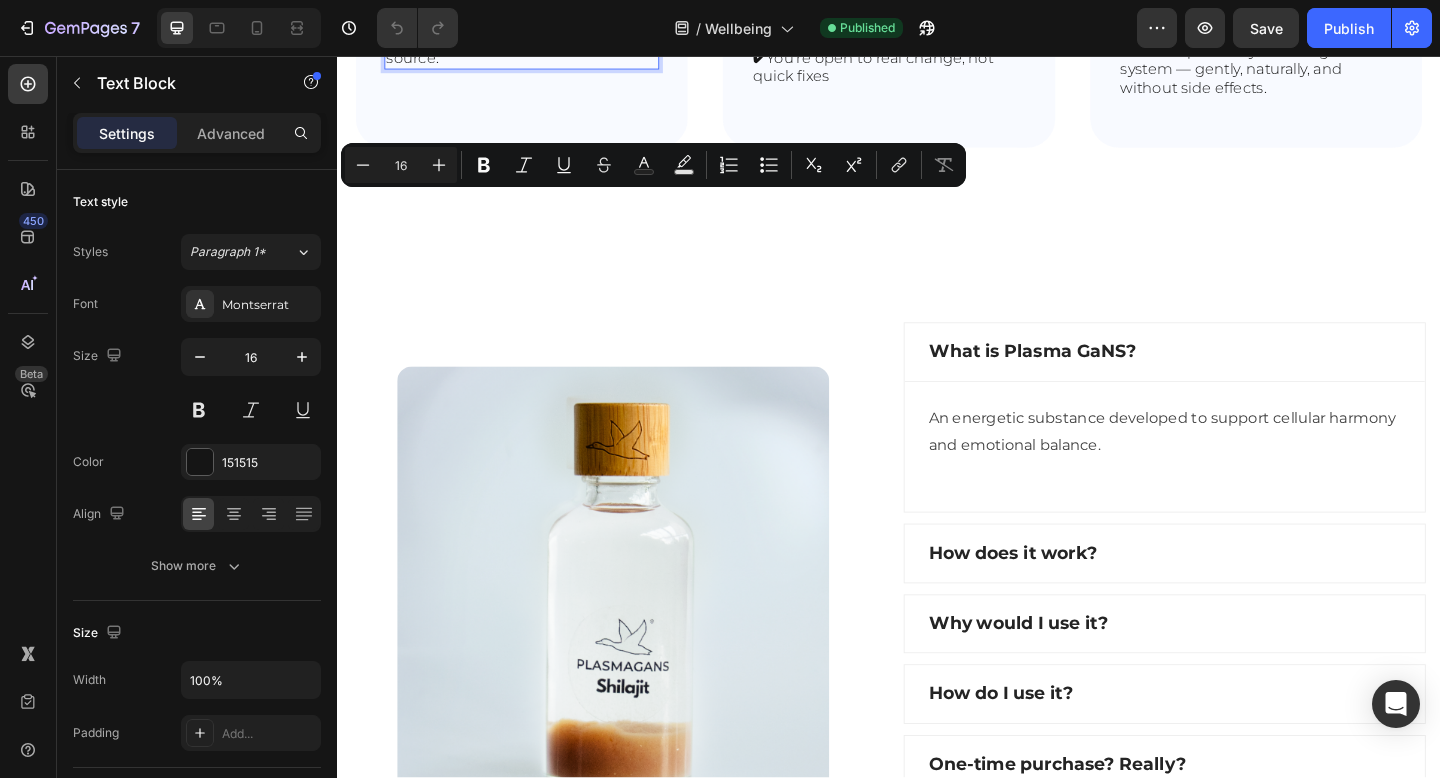 click on "A subtle energy field that helps your body self-regulate. Nothing to digest. Nothing to process. Just natural balance, at the source." at bounding box center [537, 19] 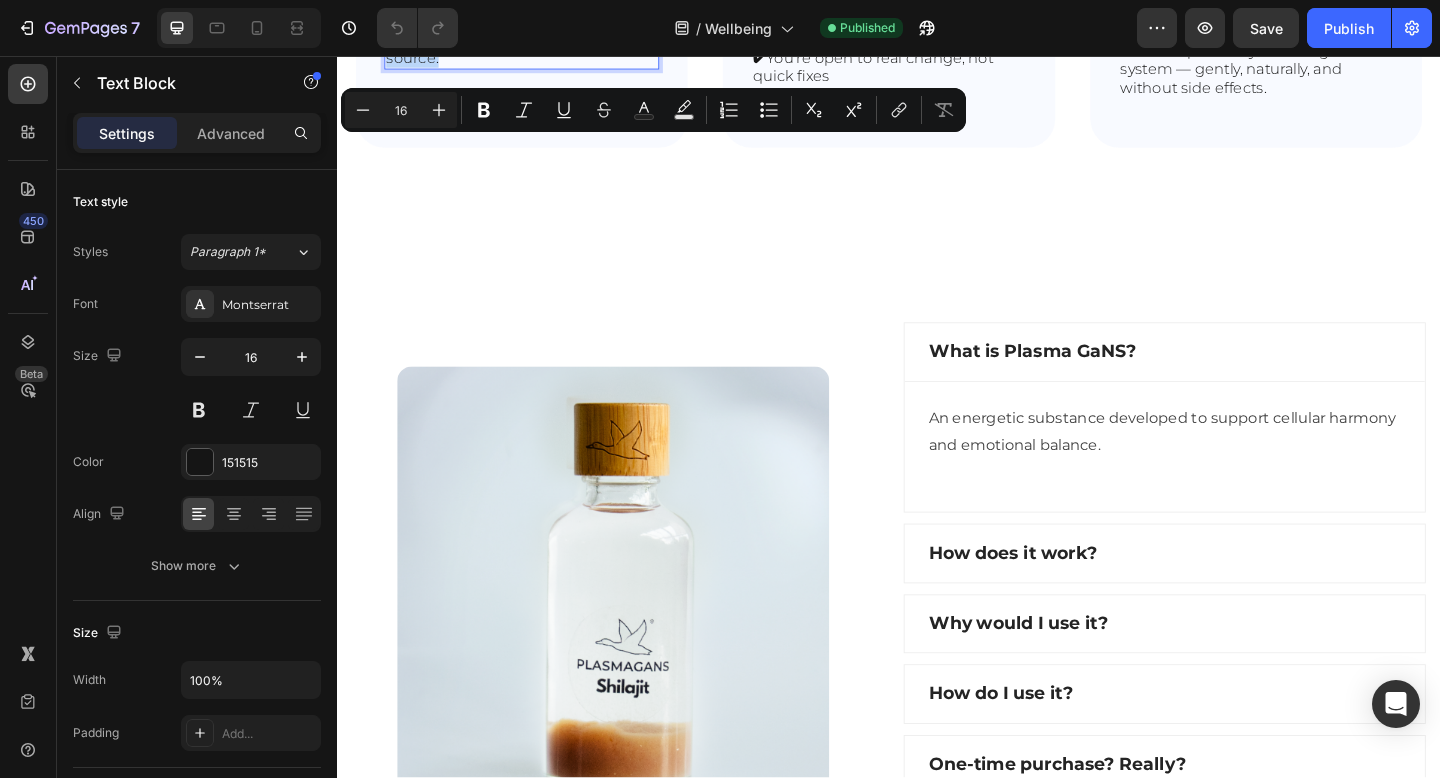 drag, startPoint x: 481, startPoint y: 242, endPoint x: 394, endPoint y: 161, distance: 118.869675 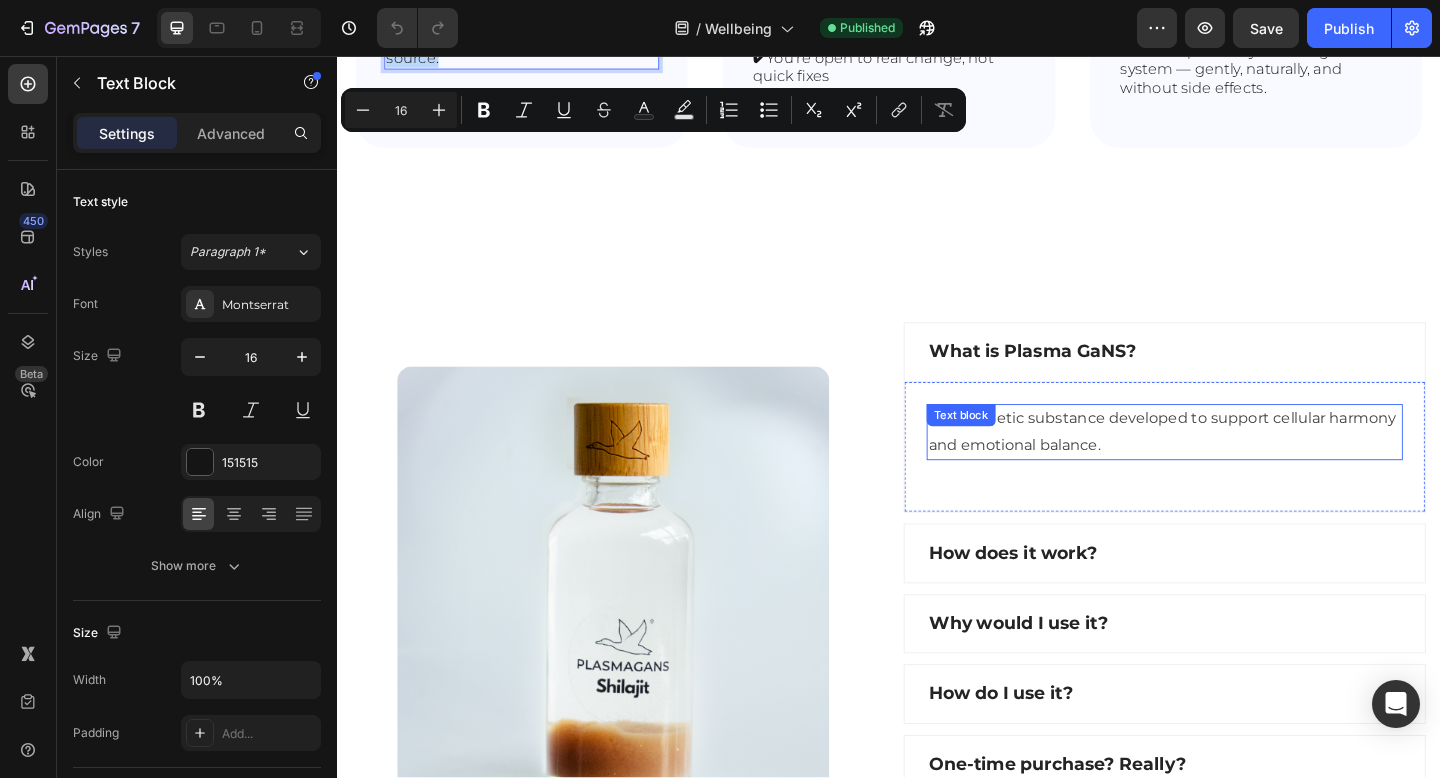 click on "An energetic substance developed to support cellular harmony and emotional balance. Text block" at bounding box center (1237, 466) 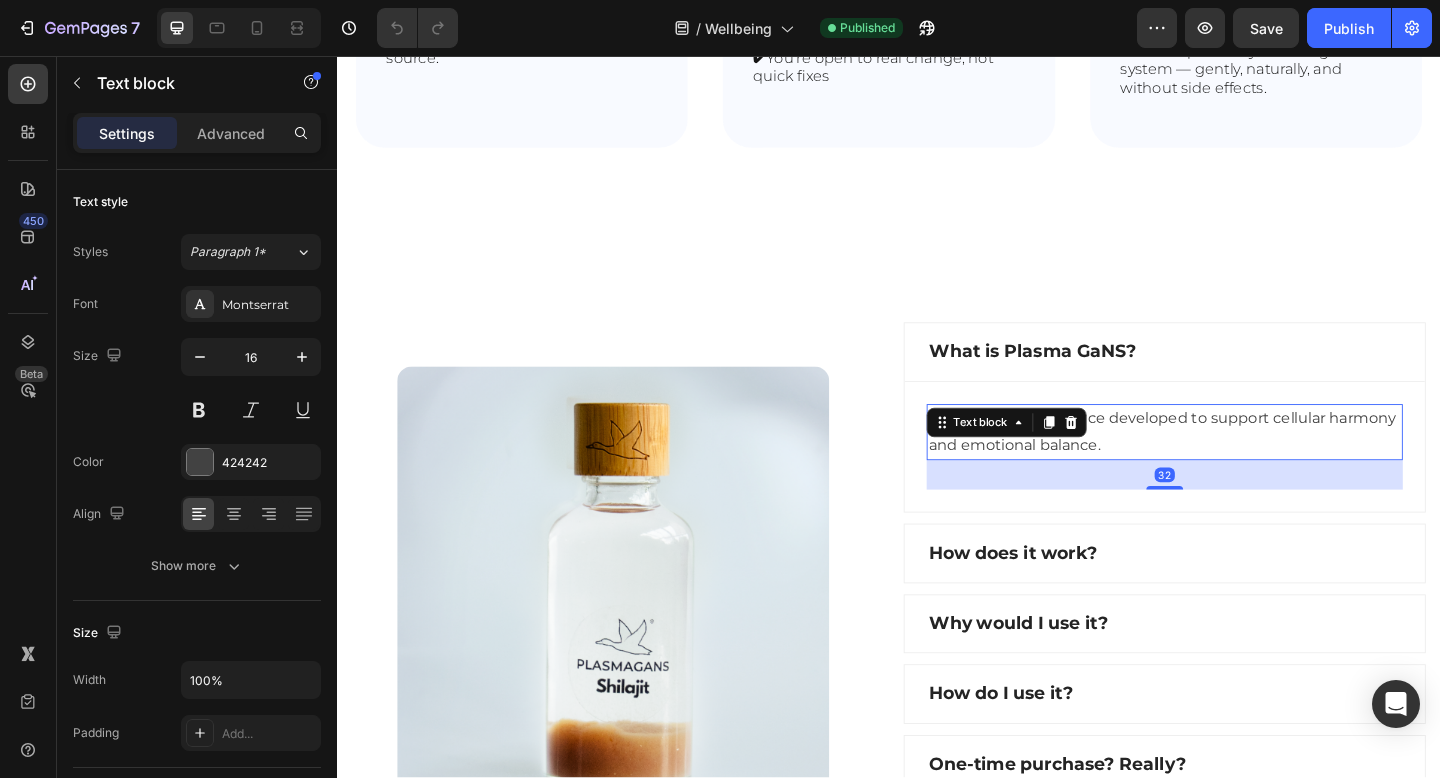 click 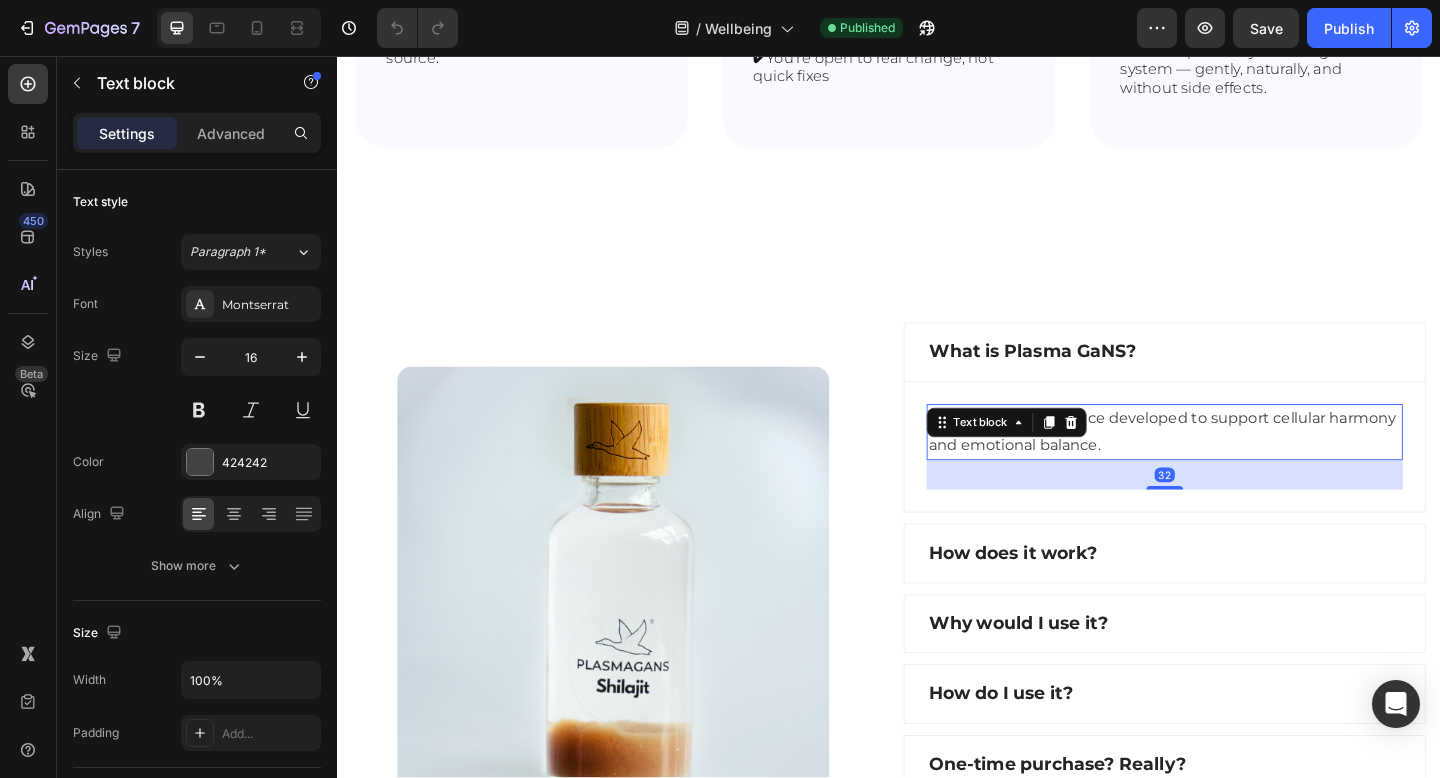 click on "An energetic substance developed to support cellular harmony and emotional balance." at bounding box center (1237, 466) 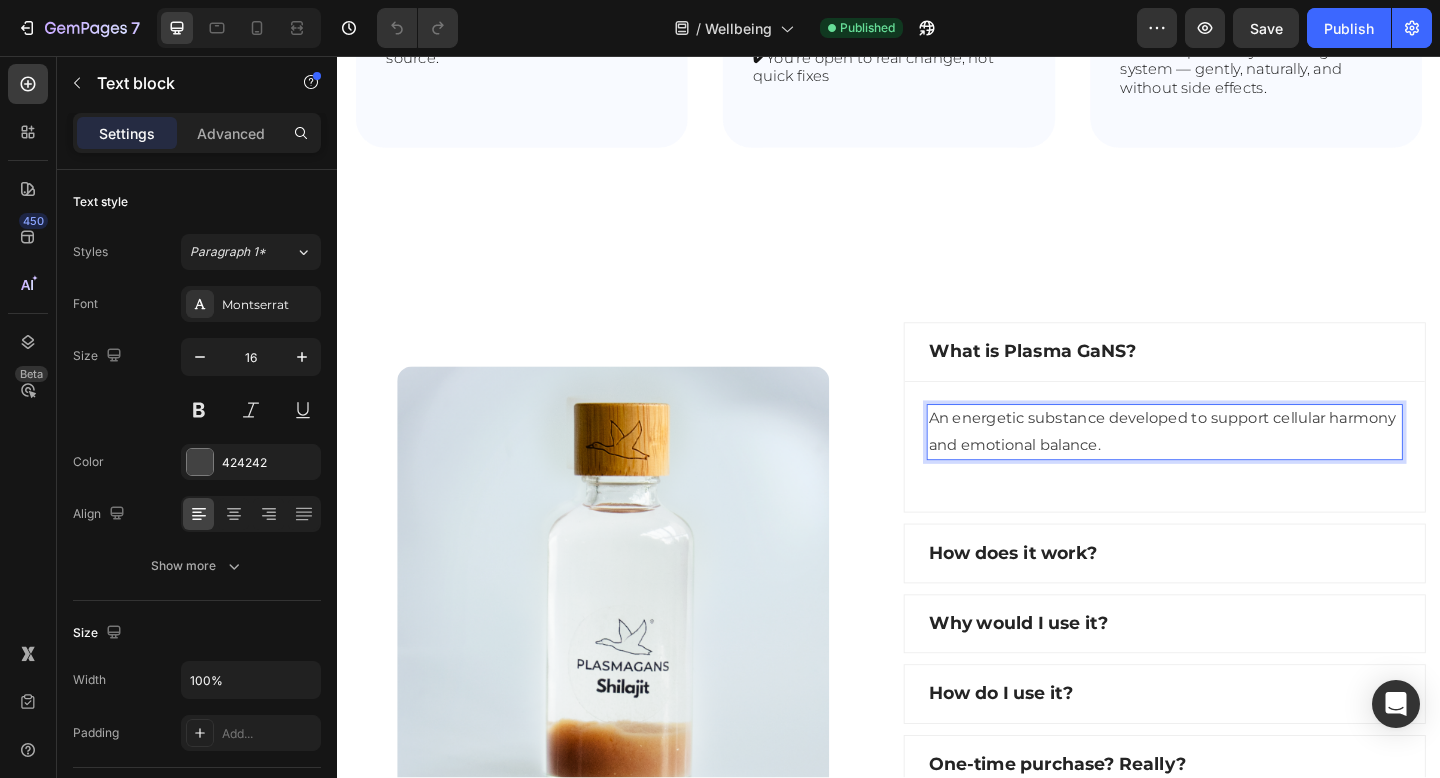 click on "An energetic substance developed to support cellular harmony and emotional balance." at bounding box center (1237, 466) 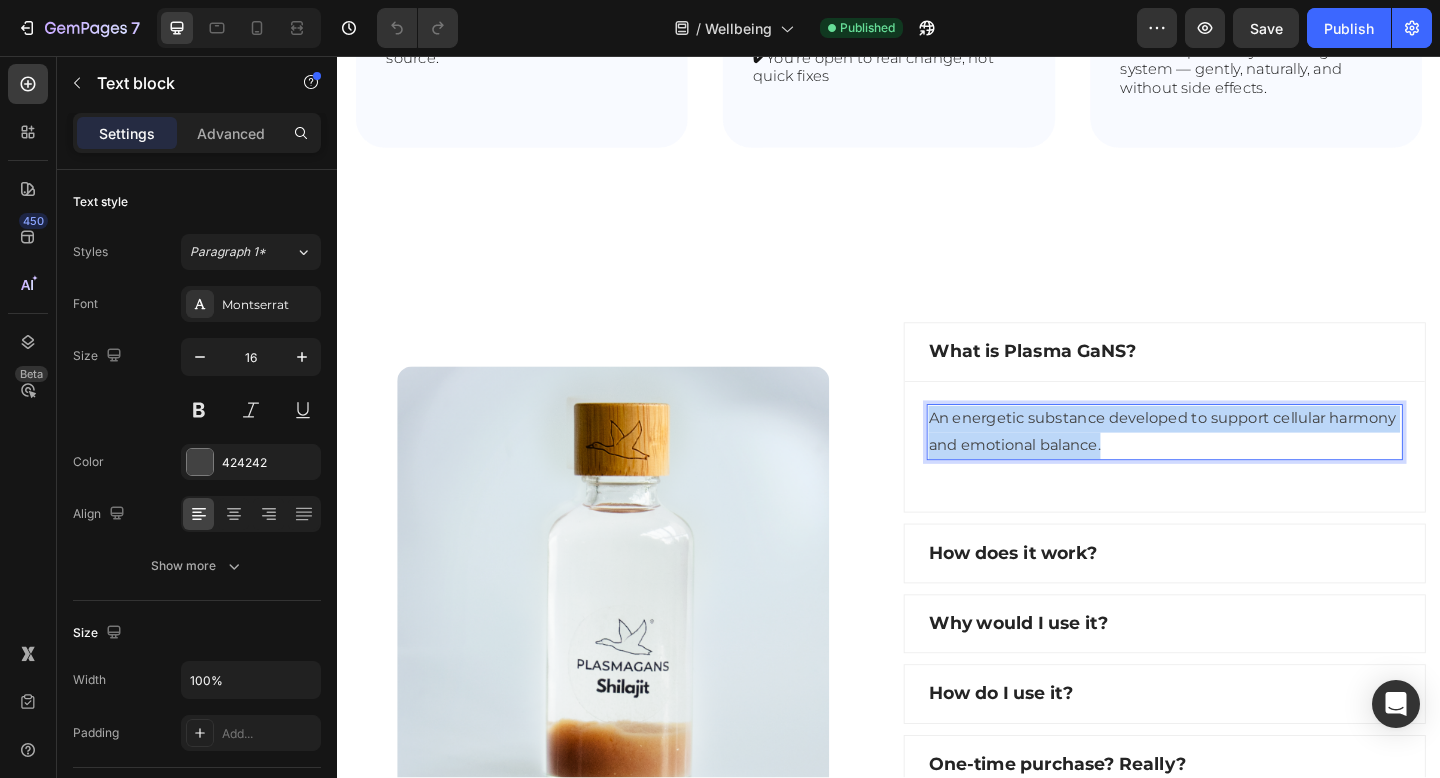 click on "An energetic substance developed to support cellular harmony and emotional balance." at bounding box center (1237, 466) 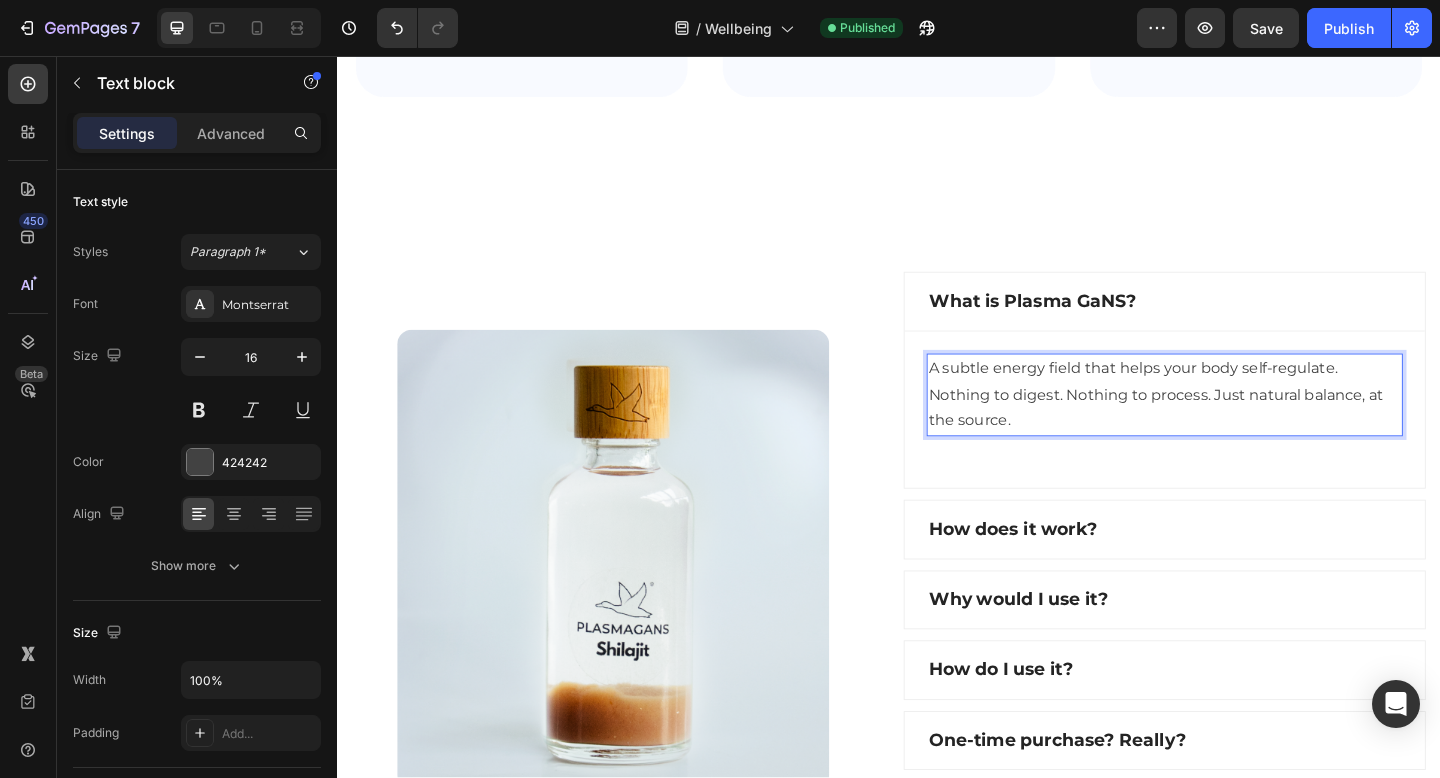 scroll, scrollTop: 1415, scrollLeft: 0, axis: vertical 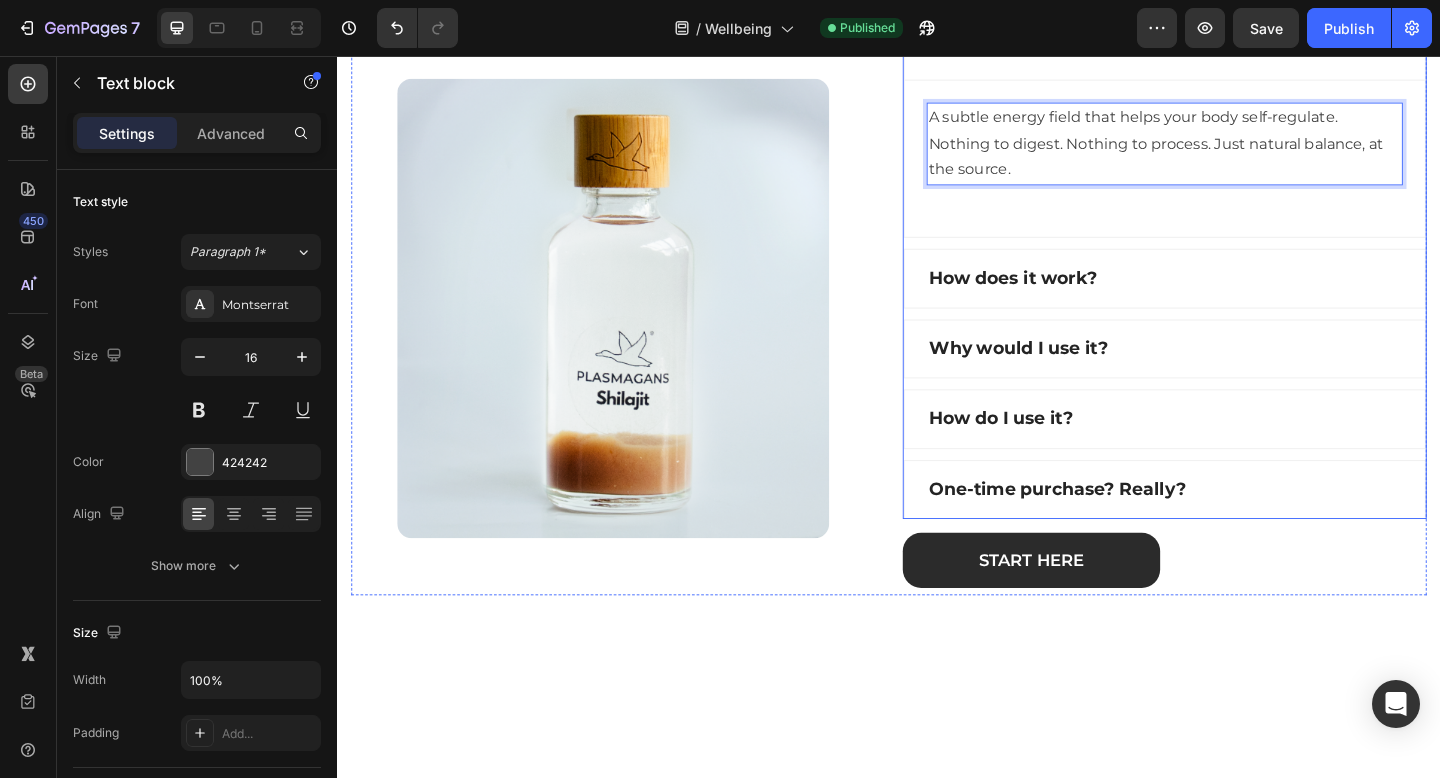 click on "How does it work?" at bounding box center (1237, 298) 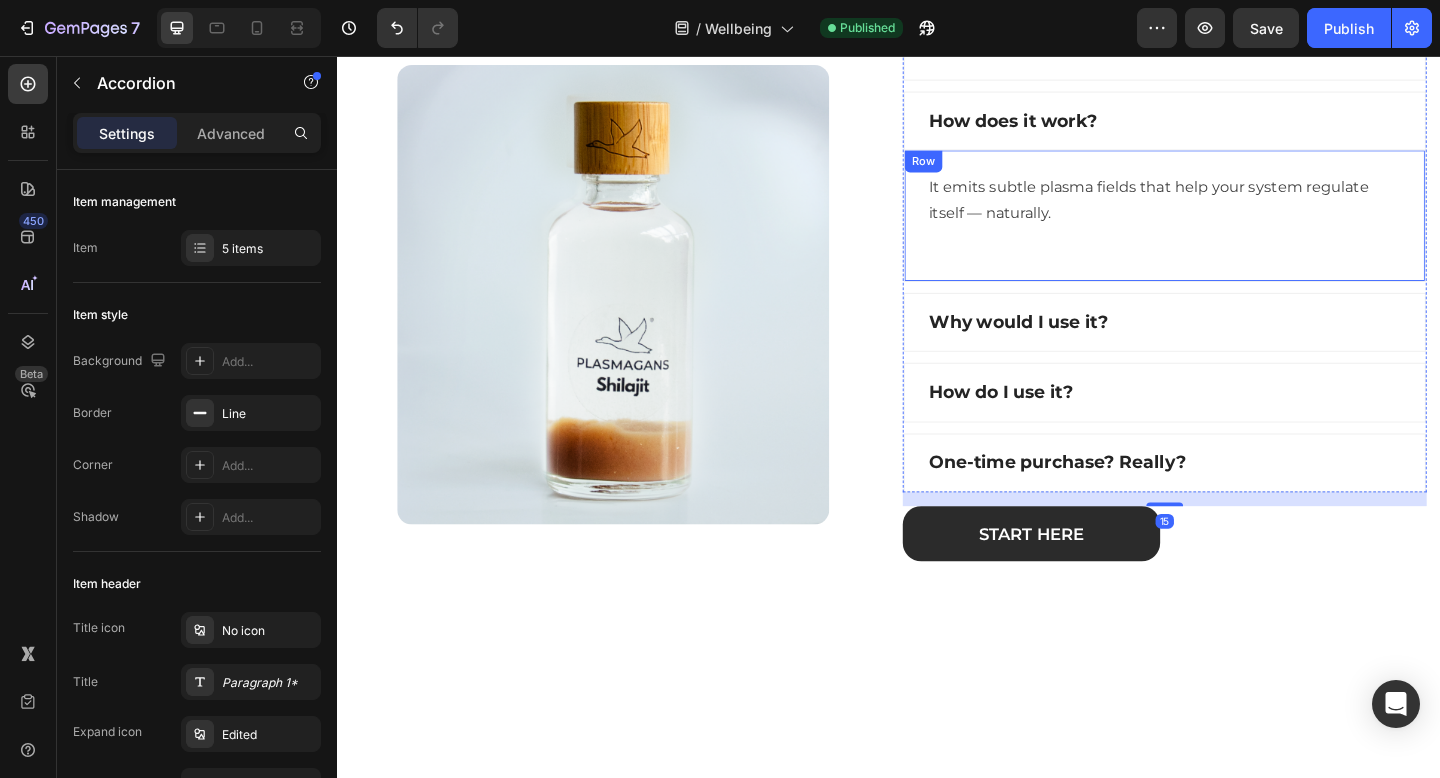 scroll, scrollTop: 1281, scrollLeft: 0, axis: vertical 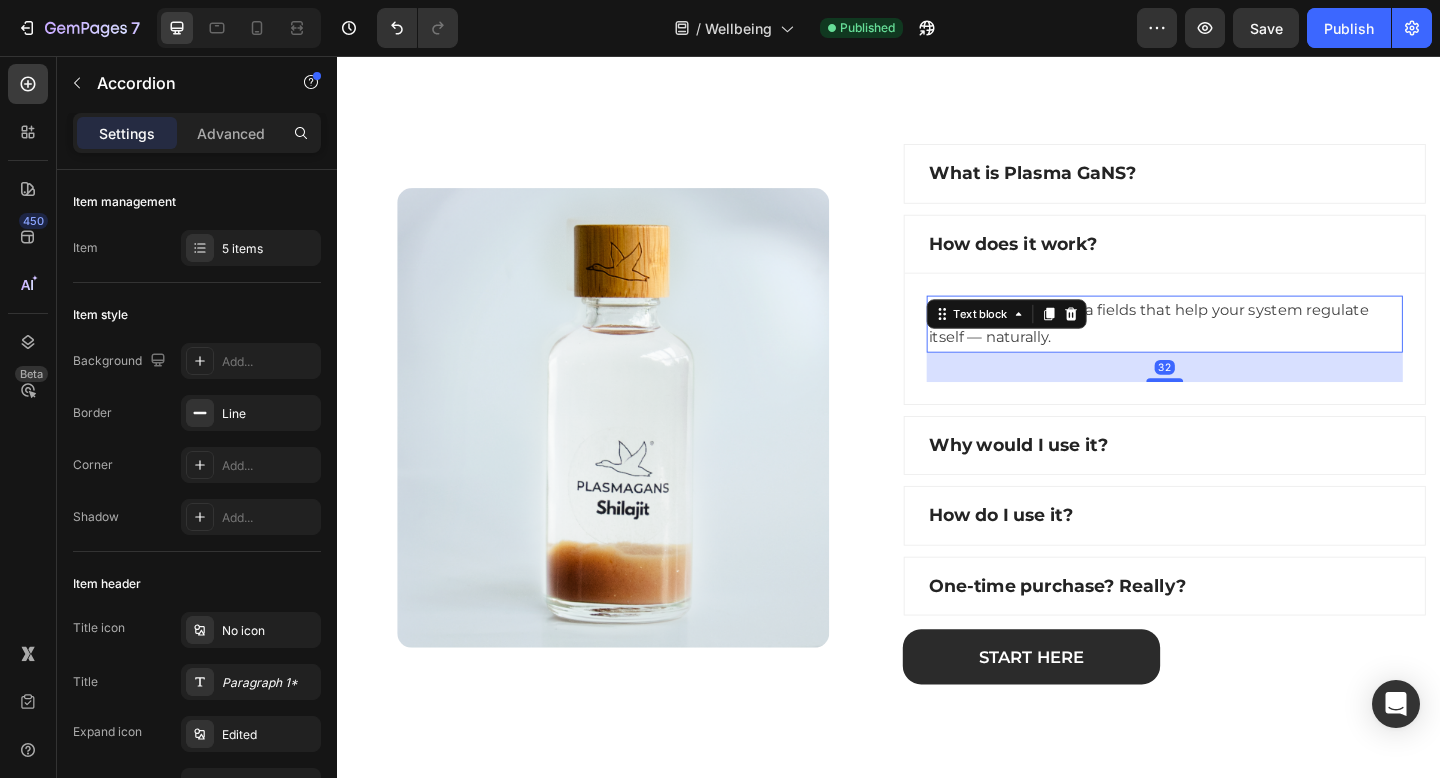 click on "It emits subtle plasma fields that help your system regulate itself — naturally. Text block   32" at bounding box center [1237, 348] 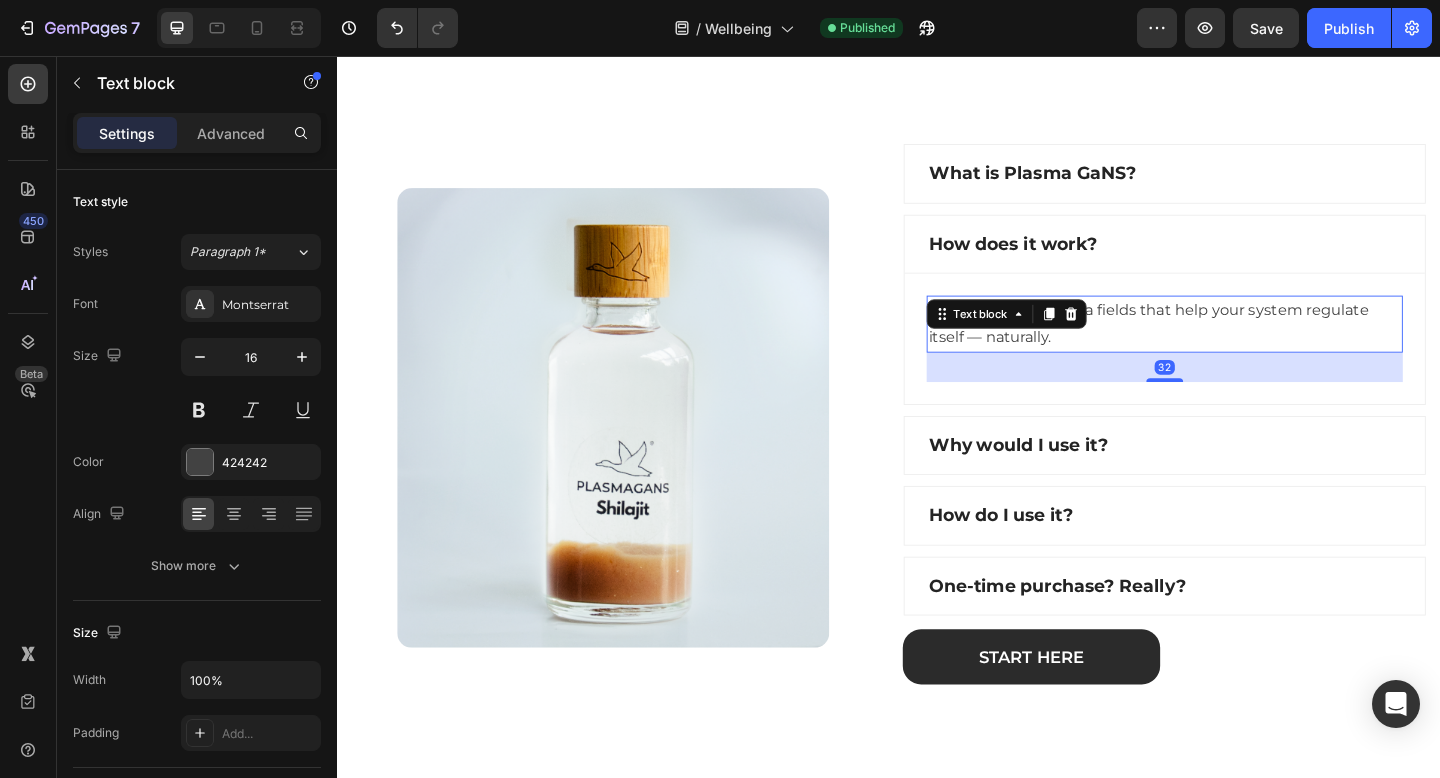 click on "It emits subtle plasma fields that help your system regulate itself — naturally." at bounding box center [1237, 348] 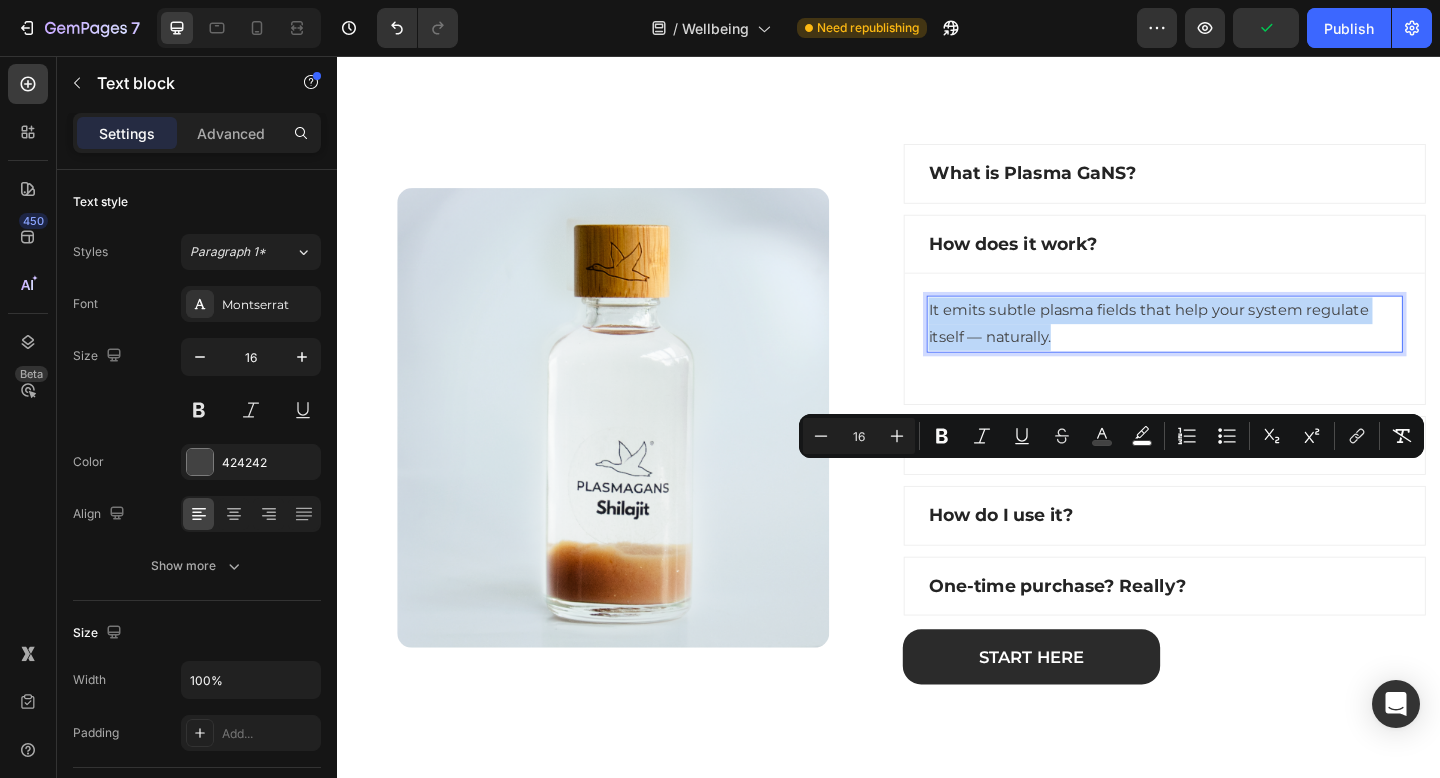 drag, startPoint x: 1114, startPoint y: 535, endPoint x: 973, endPoint y: 511, distance: 143.02797 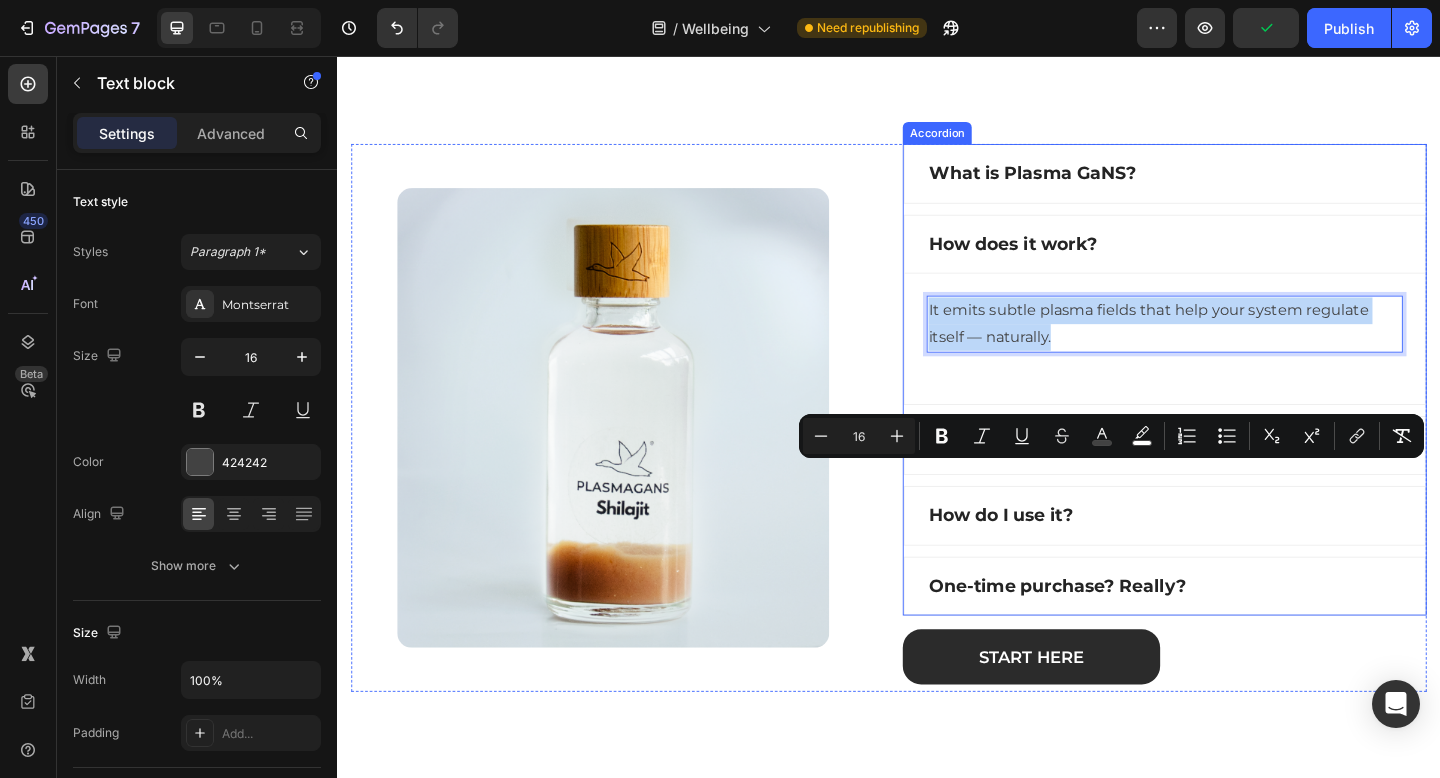 click on "What is Plasma GaNS?" at bounding box center (1093, 184) 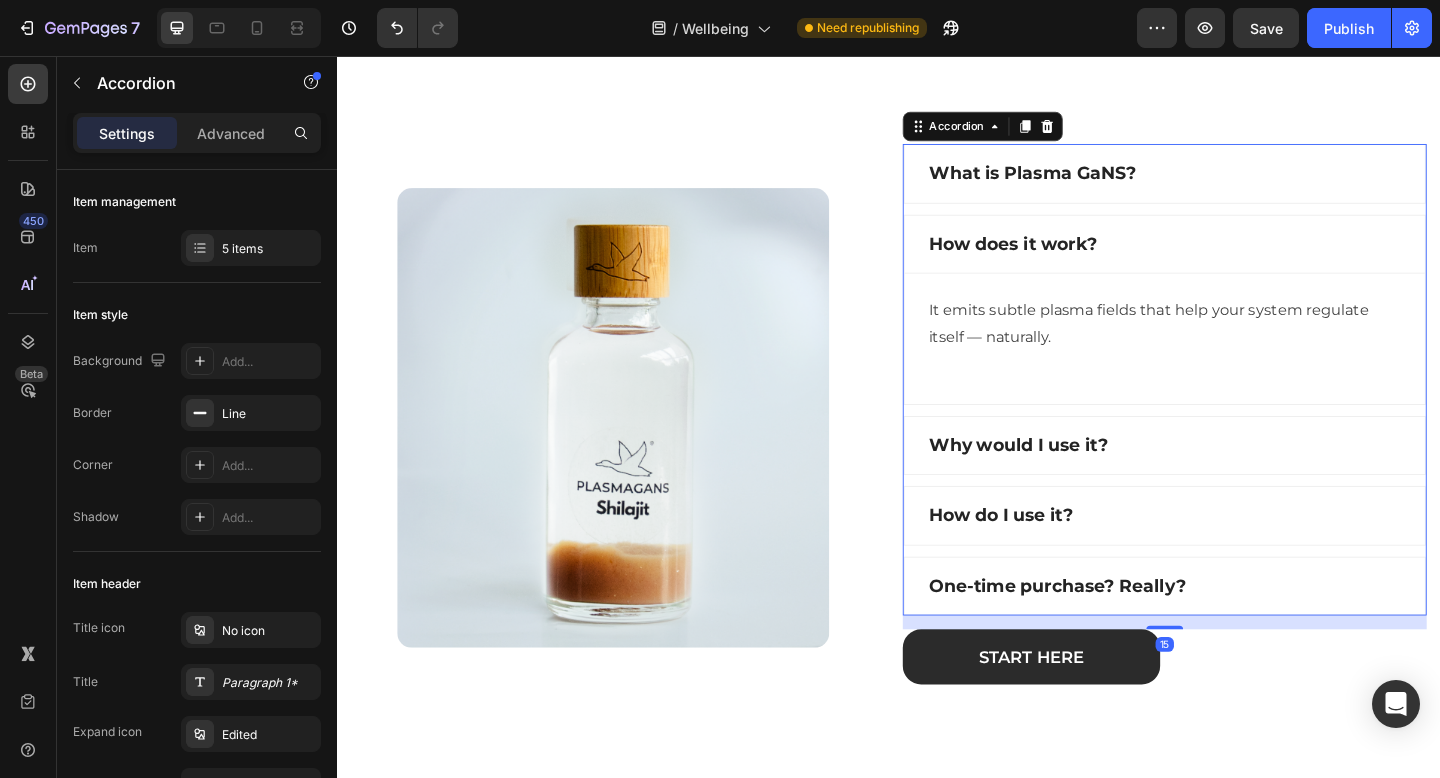 click on "What is Plasma GaNS?" at bounding box center (1237, 184) 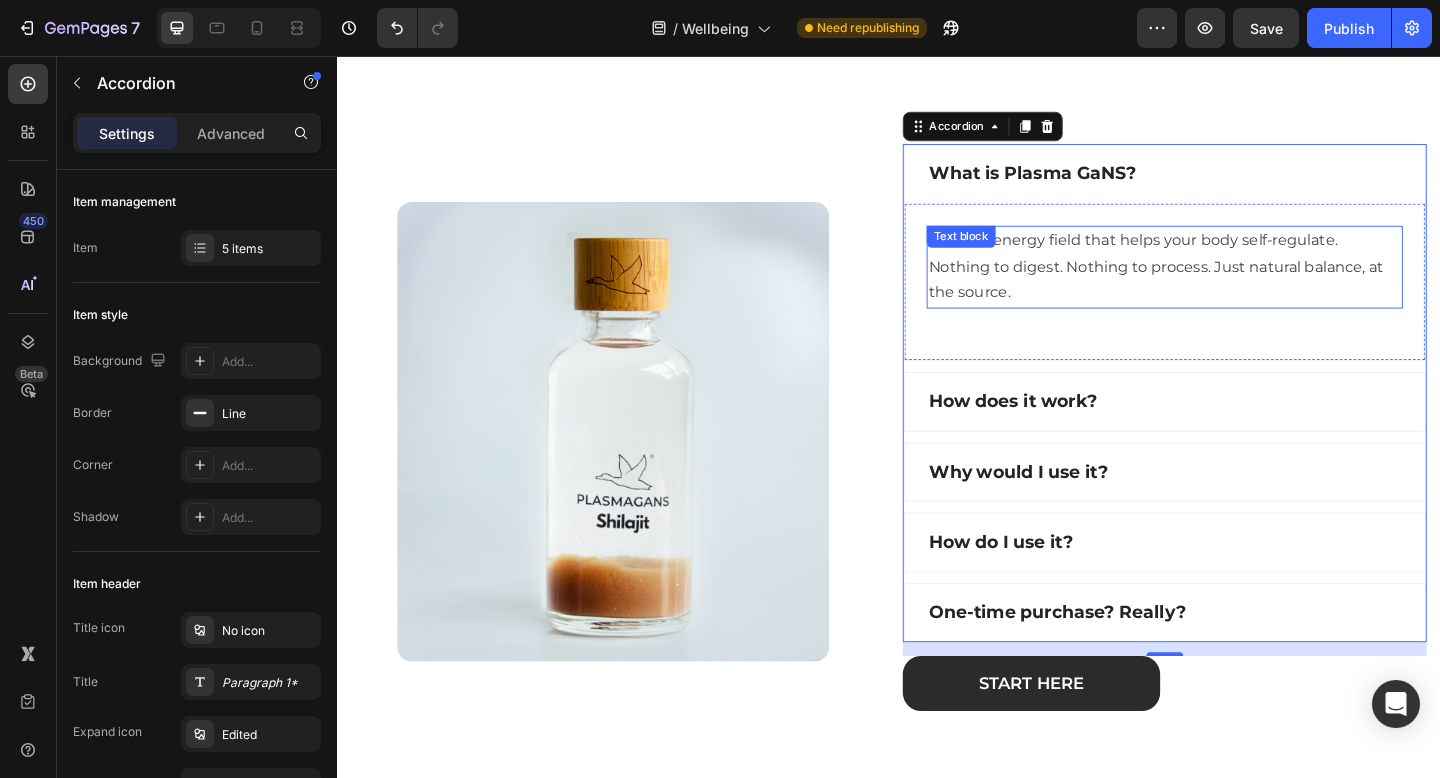 click on "A subtle energy field that helps your body self-regulate. Nothing to digest. Nothing to process. Just natural balance, at the source." at bounding box center (1237, 286) 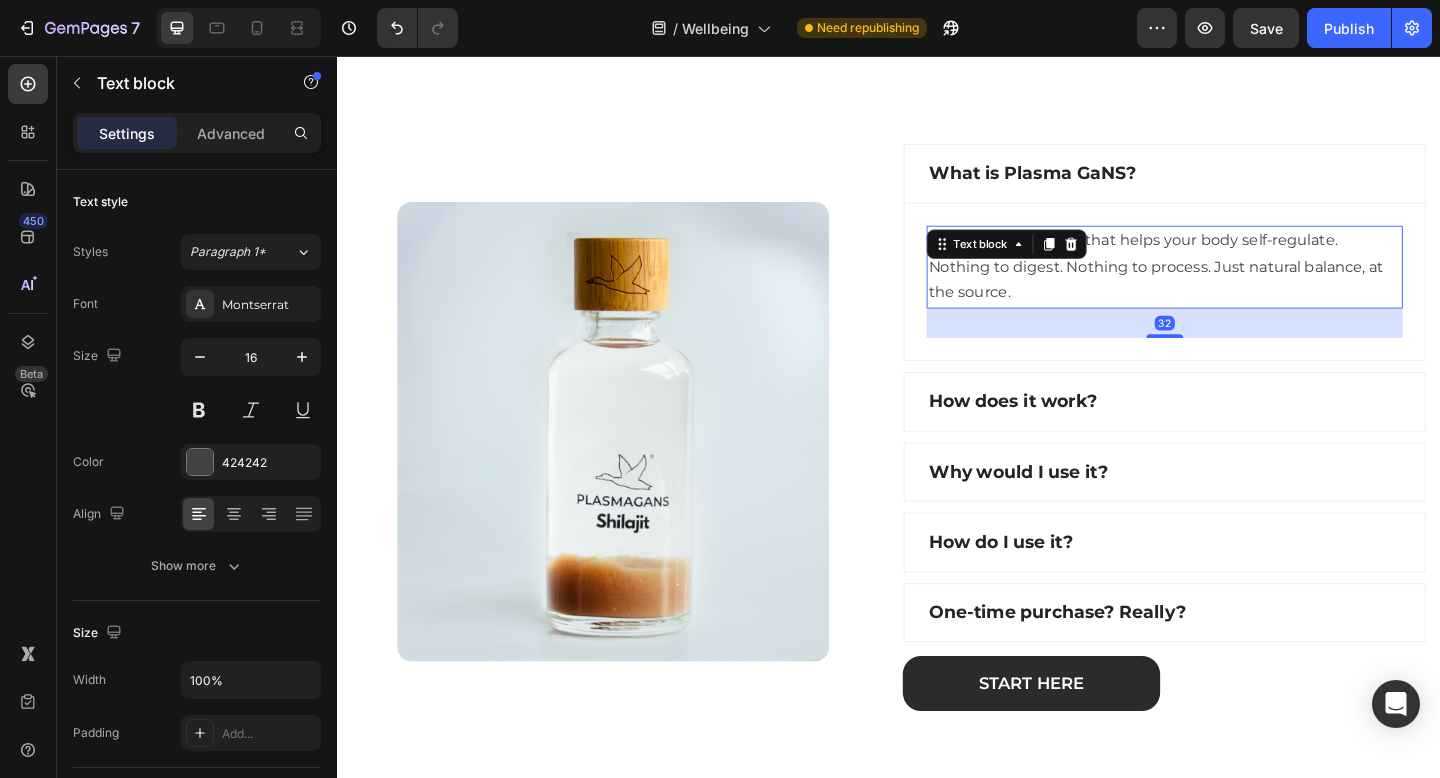 click on "A subtle energy field that helps your body self-regulate. Nothing to digest. Nothing to process. Just natural balance, at the source." at bounding box center (1237, 286) 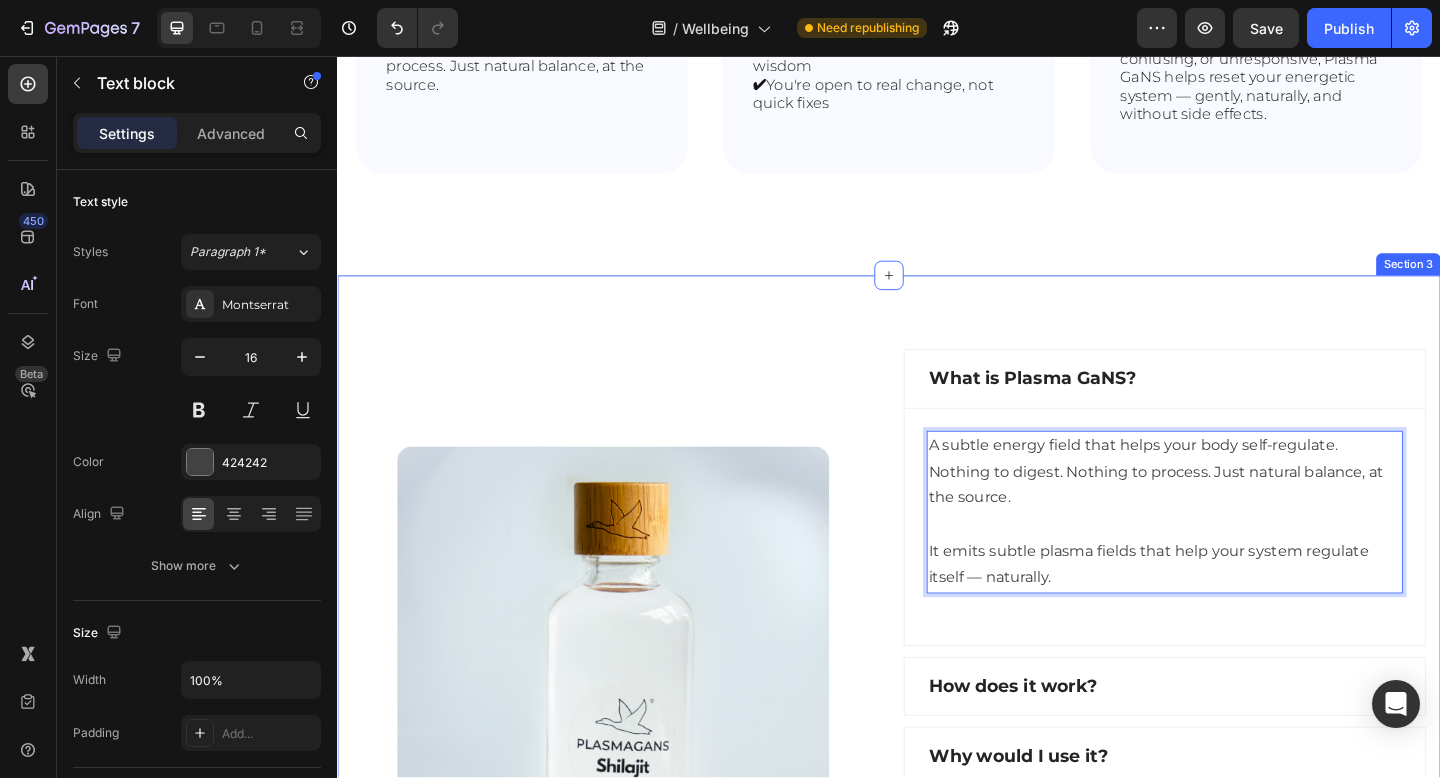 scroll, scrollTop: 1058, scrollLeft: 0, axis: vertical 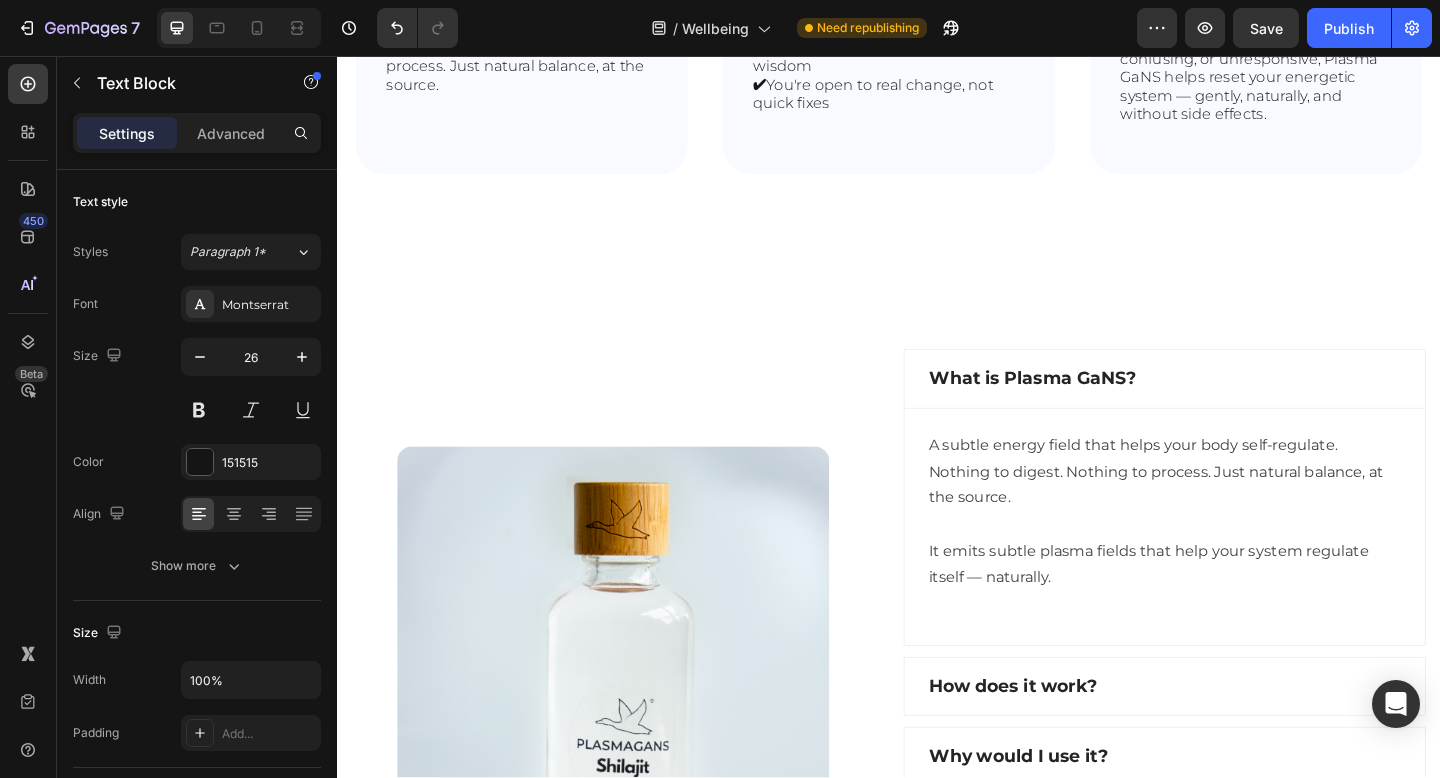 click on "Who is this for?" at bounding box center [936, -37] 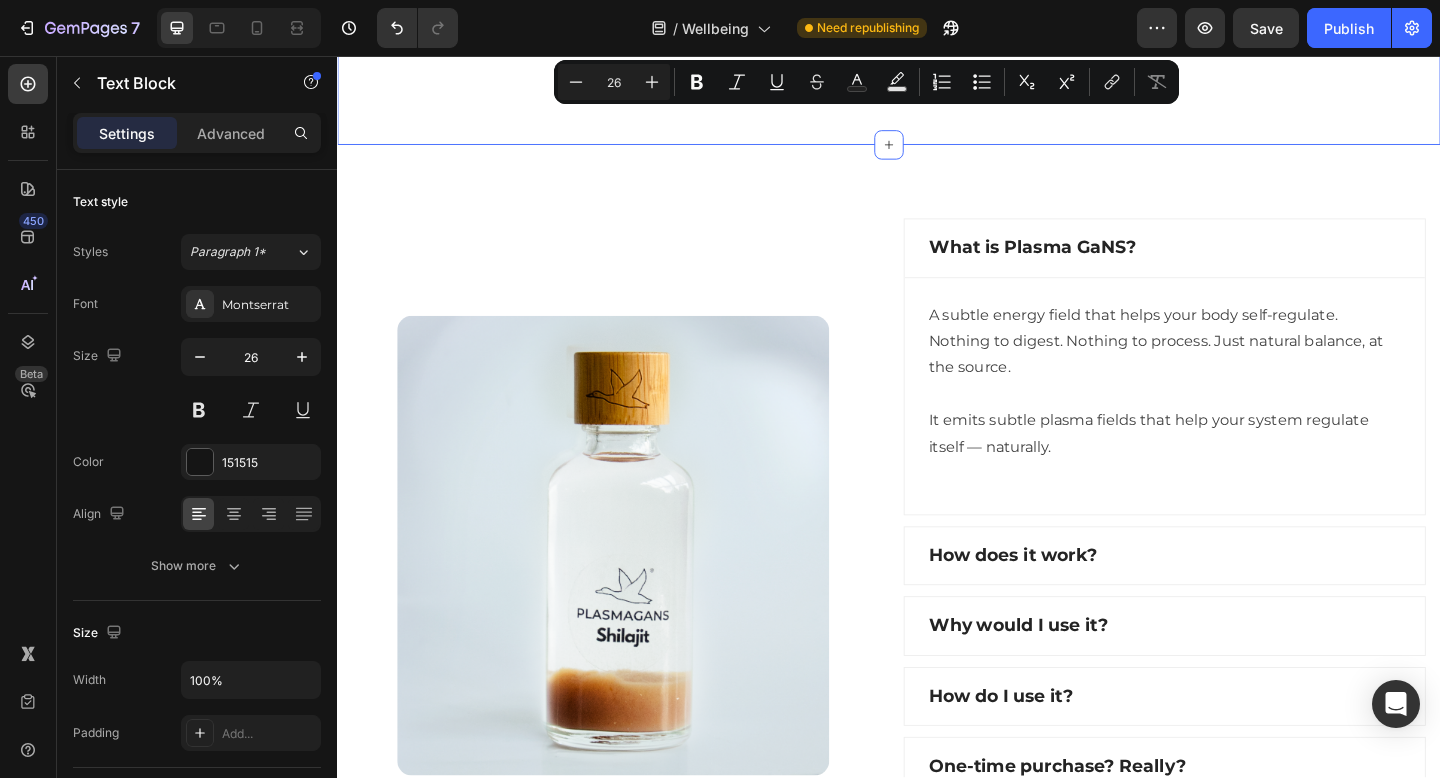scroll, scrollTop: 1384, scrollLeft: 0, axis: vertical 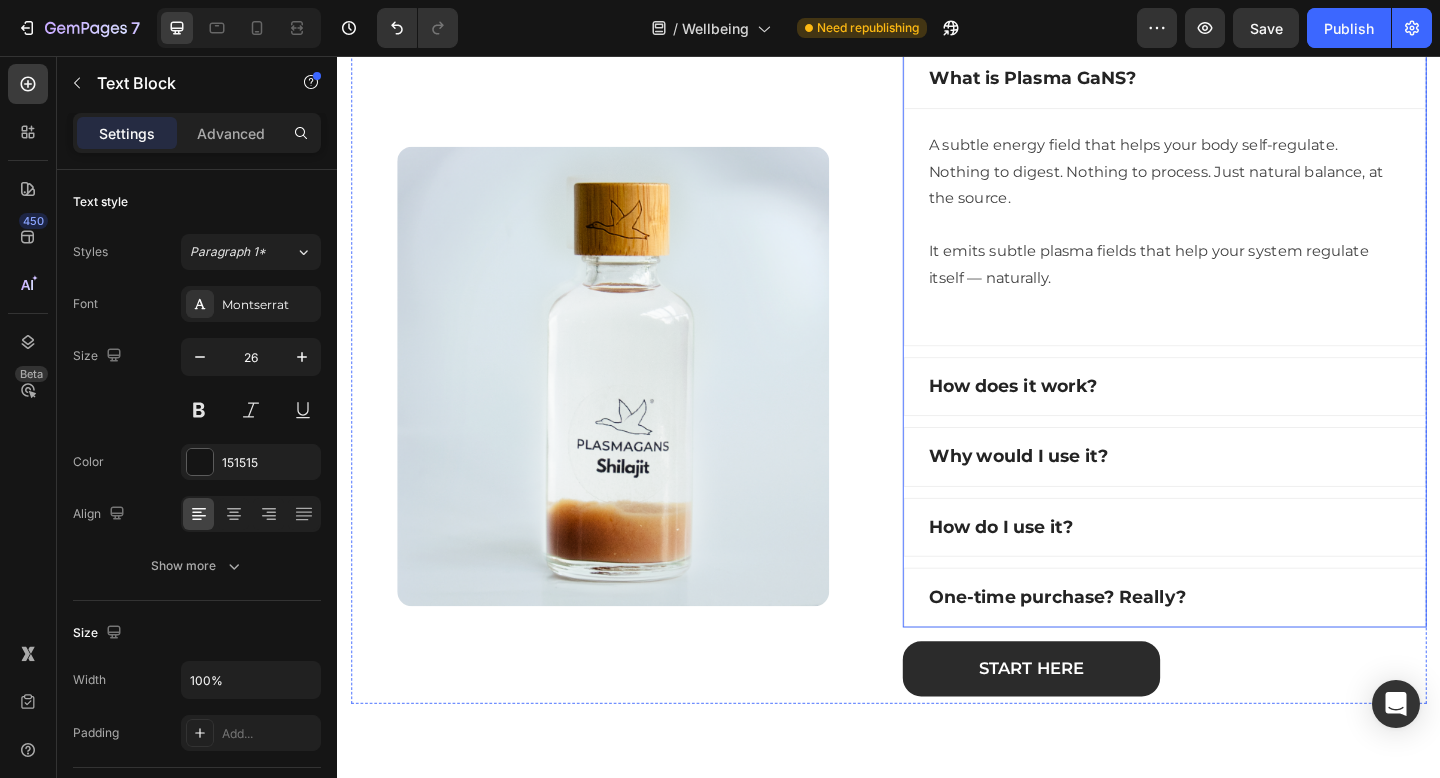 click on "How does it work?" at bounding box center (1072, 415) 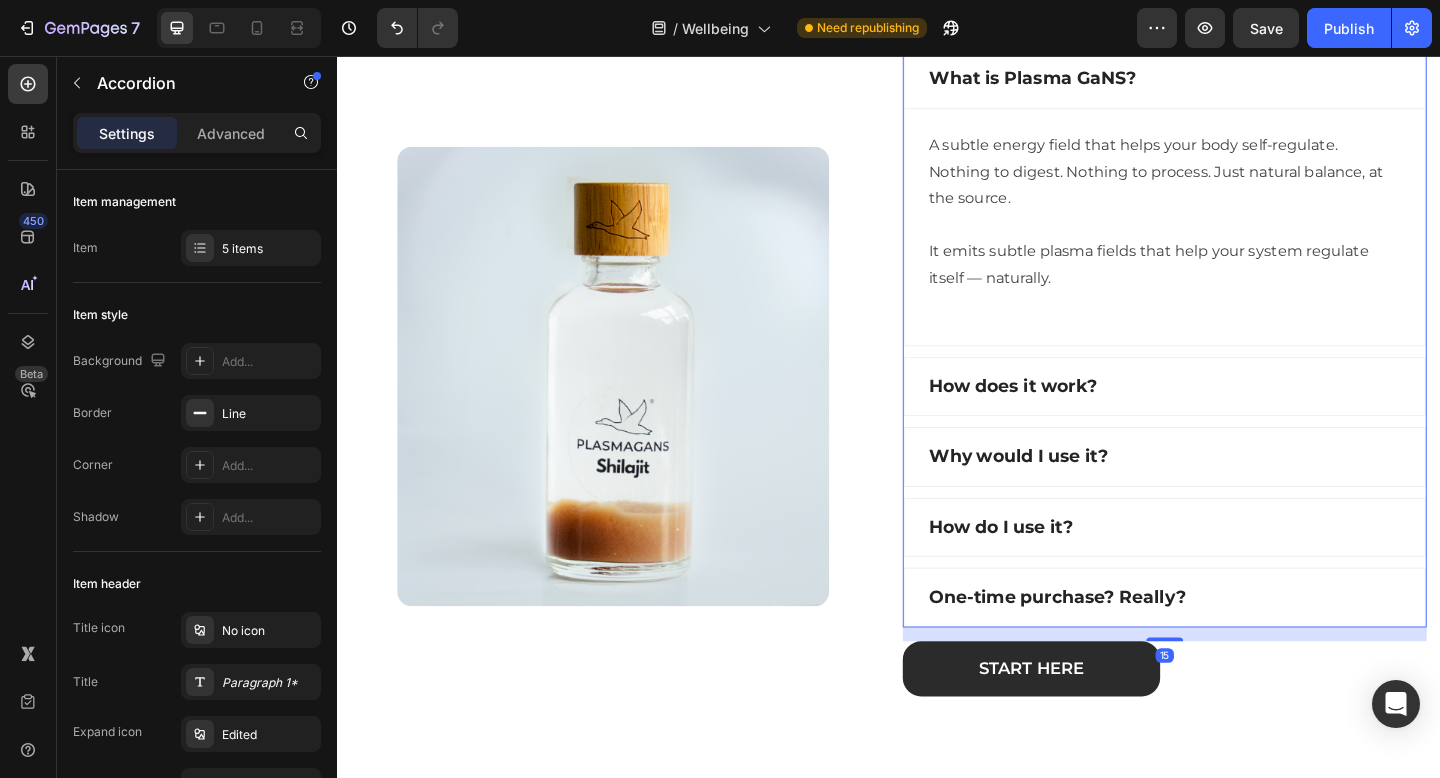 click on "How does it work?" at bounding box center (1237, 416) 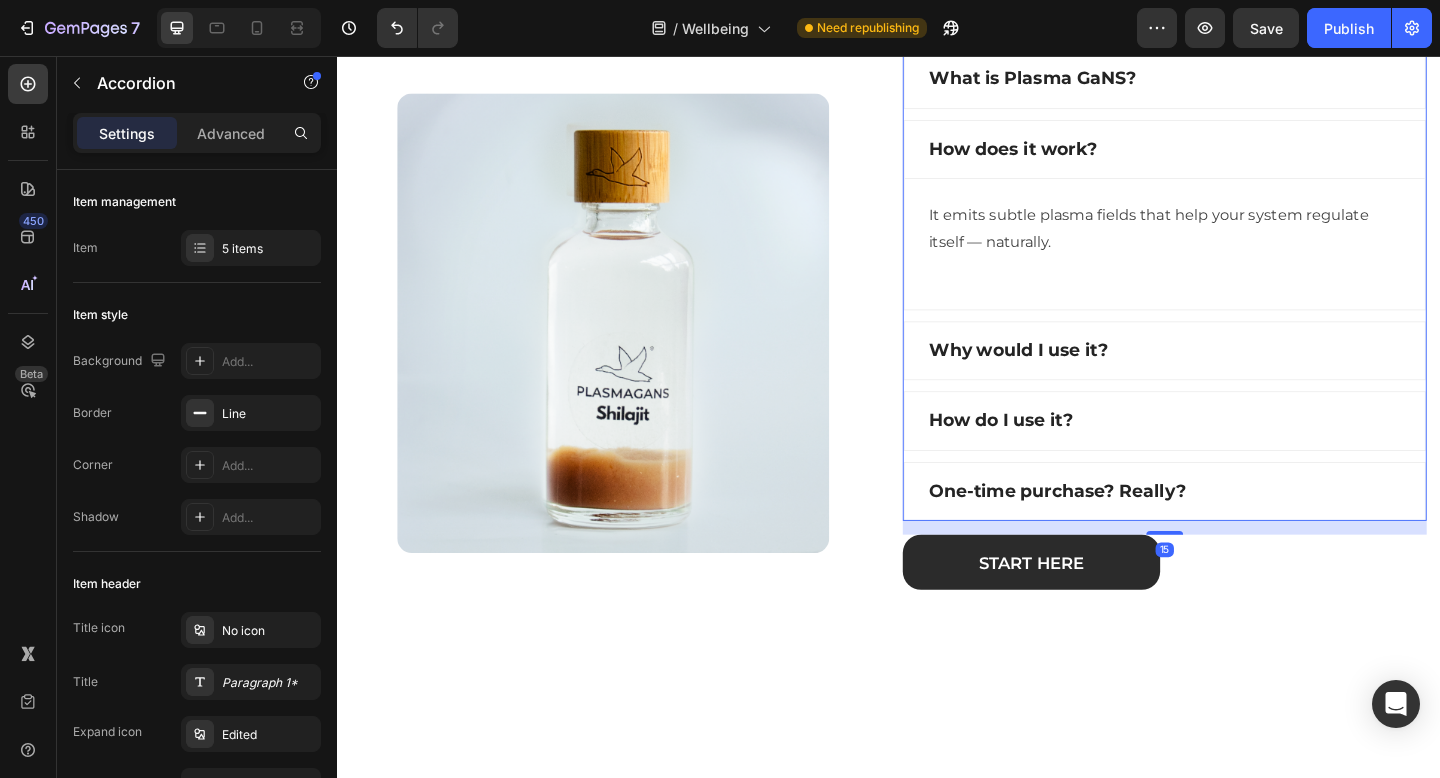 click on "How does it work?" at bounding box center (1072, 157) 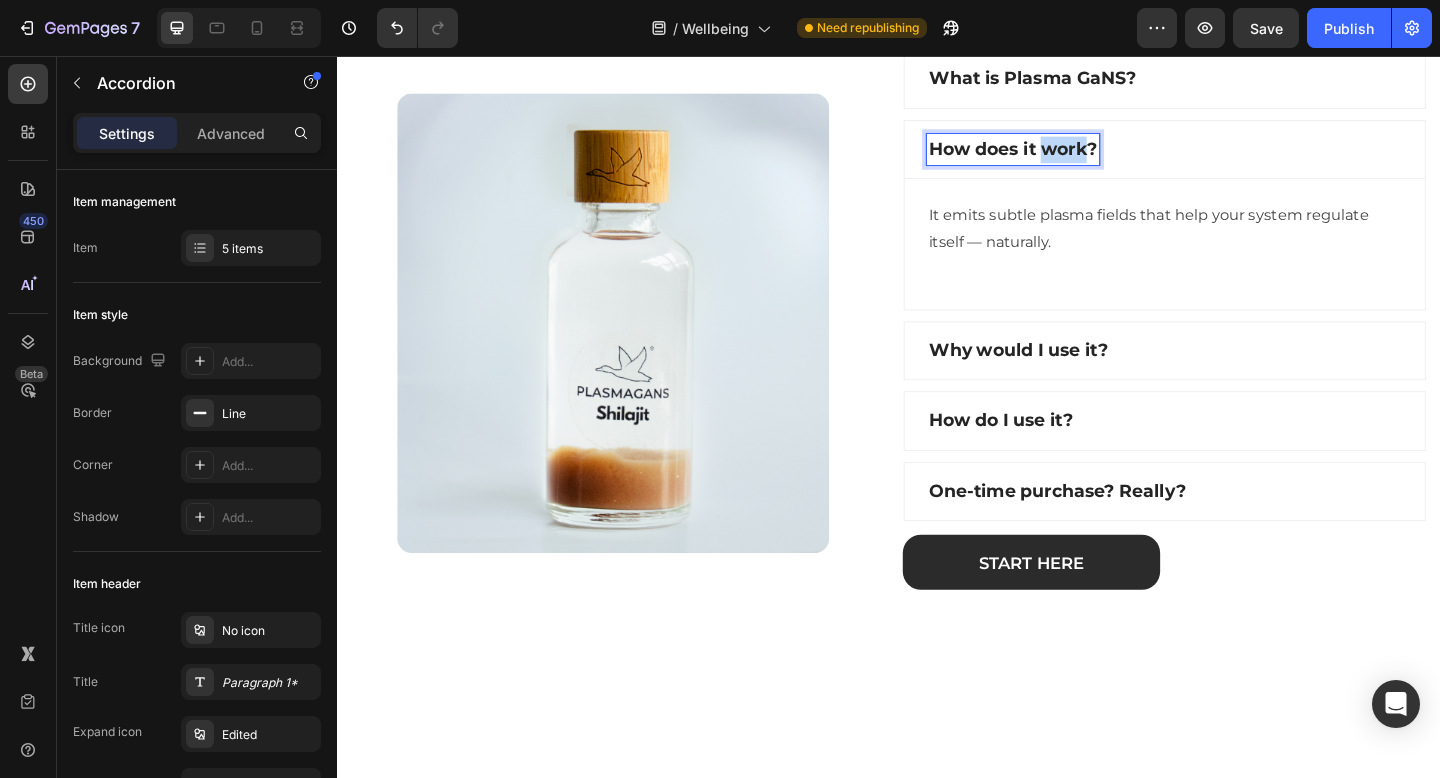 click on "How does it work?" at bounding box center (1072, 157) 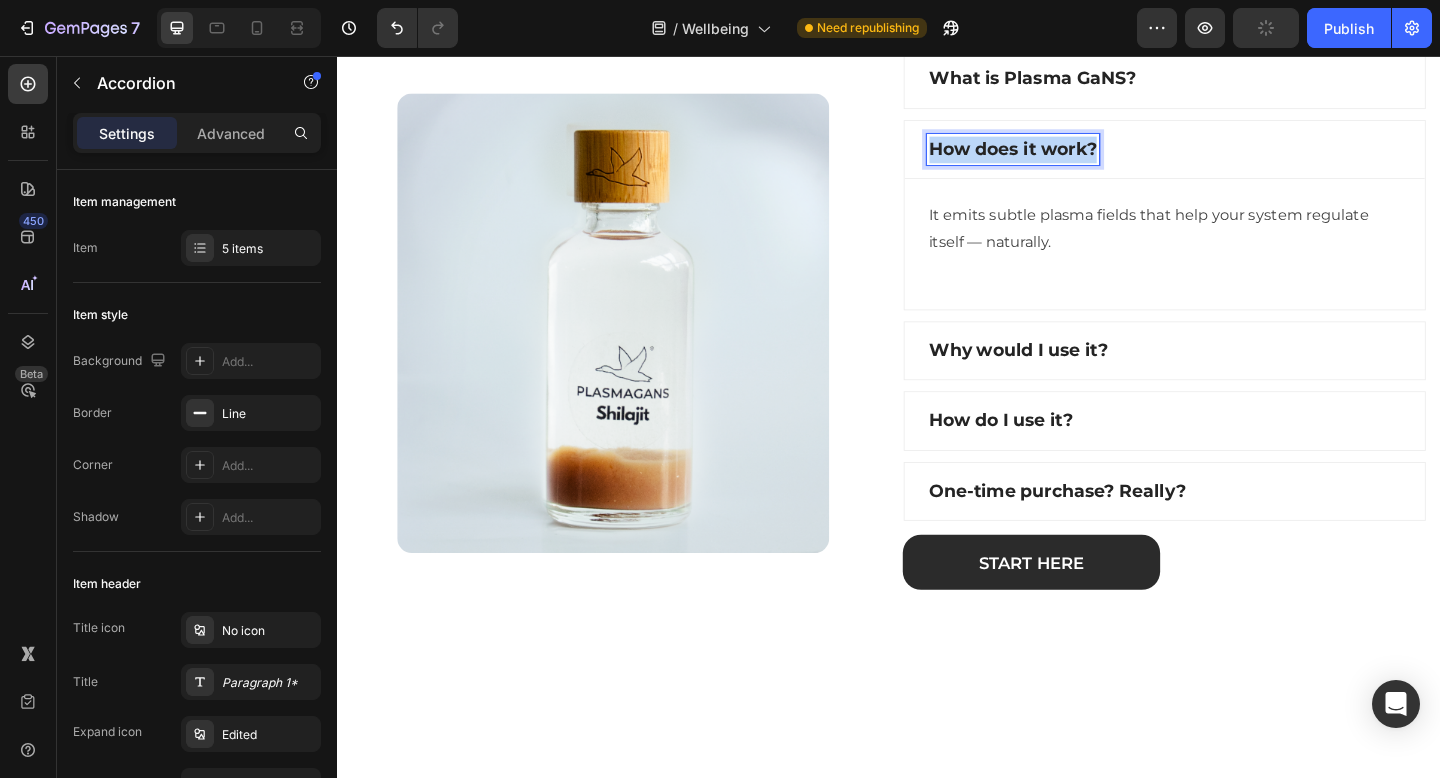 click on "How does it work?" at bounding box center (1072, 157) 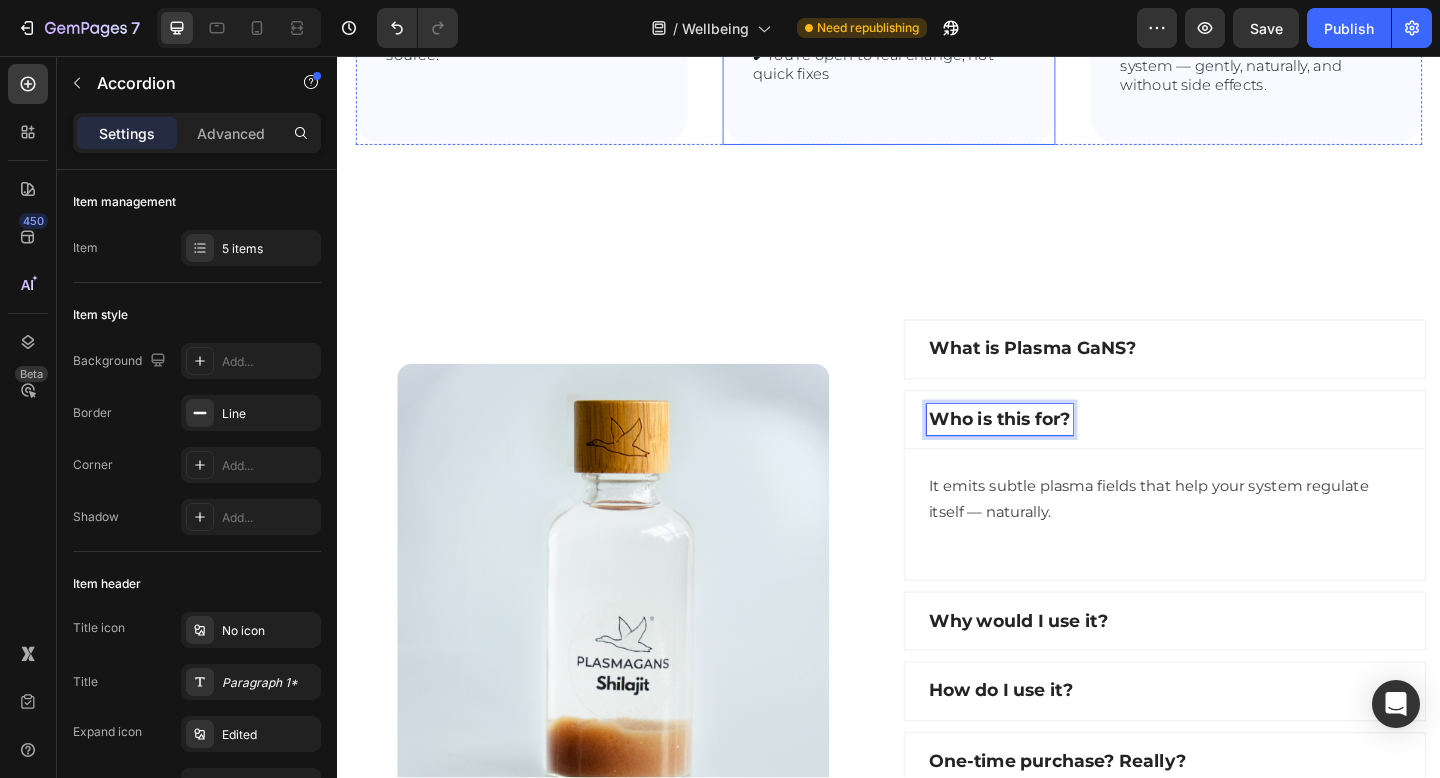 scroll, scrollTop: 1067, scrollLeft: 0, axis: vertical 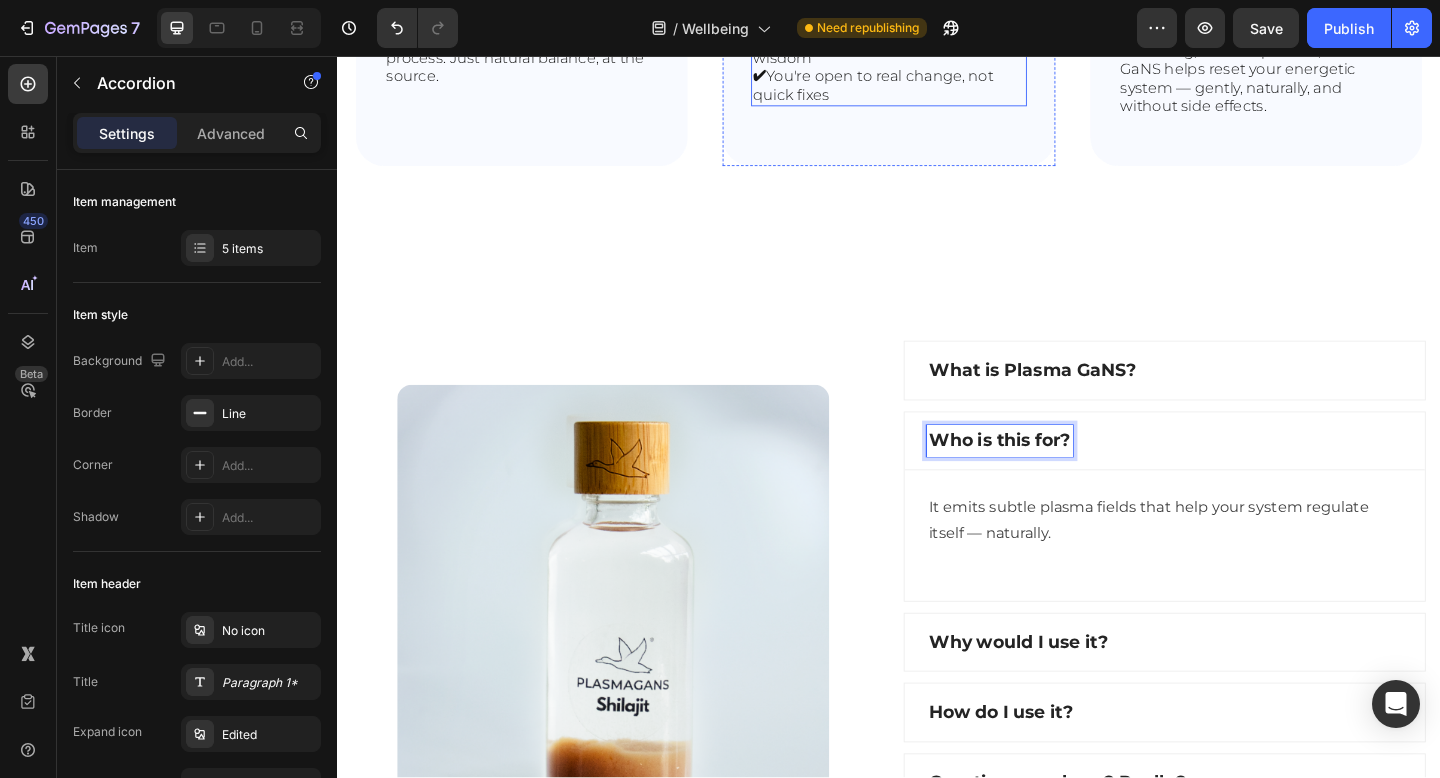 click on "✔   You want calm, clarity, energy — without forcing it  ✔   You trust your body’s inner wisdom  ✔  You're open to real change, not quick fixes" at bounding box center (936, 49) 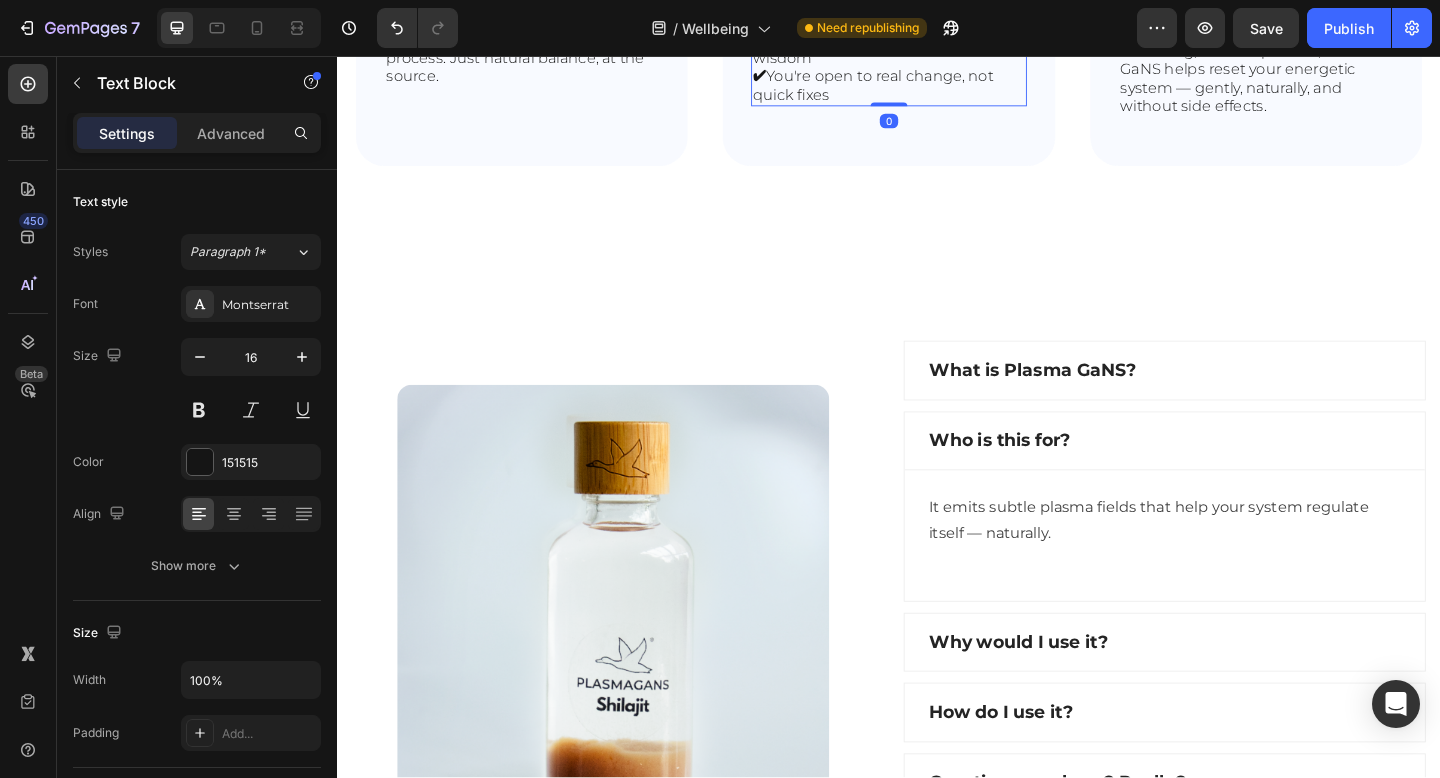click on "✔   You want calm, clarity, energy — without forcing it  ✔   You trust your body’s inner wisdom  ✔  You're open to real change, not quick fixes" at bounding box center [936, 49] 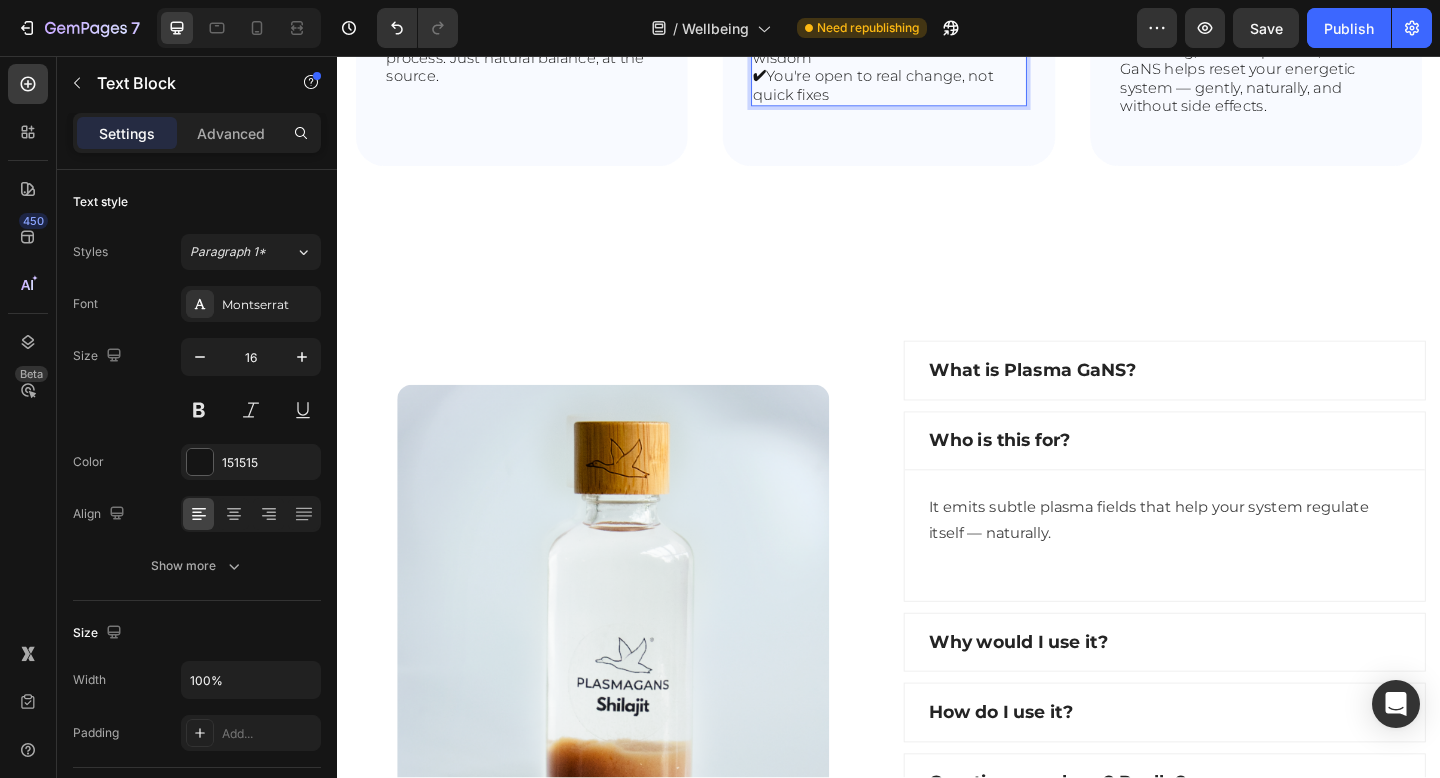 click on "✔   You want calm, clarity, energy — without forcing it  ✔   You trust your body’s inner wisdom  ✔  You're open to real change, not quick fixes" at bounding box center [936, 49] 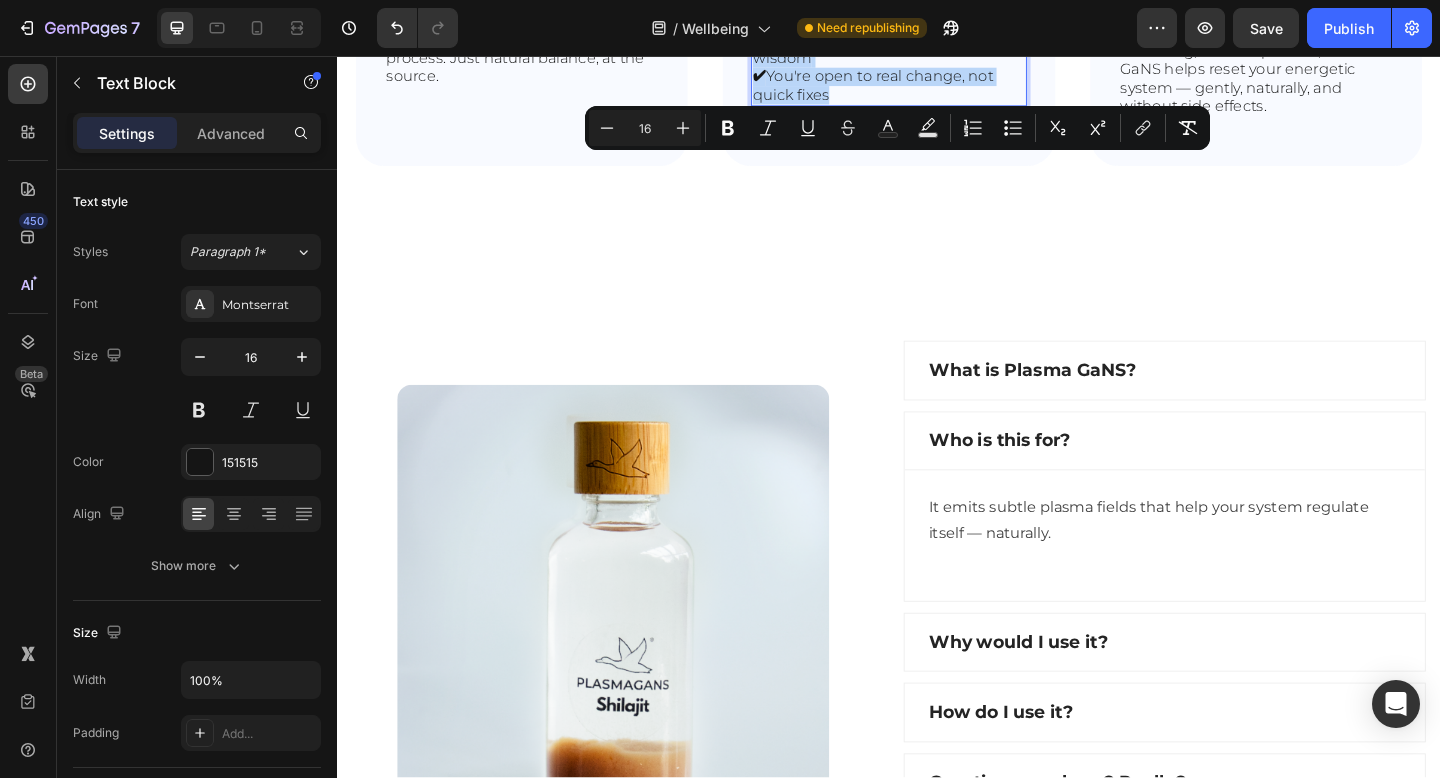 drag, startPoint x: 892, startPoint y: 272, endPoint x: 784, endPoint y: 178, distance: 143.1782 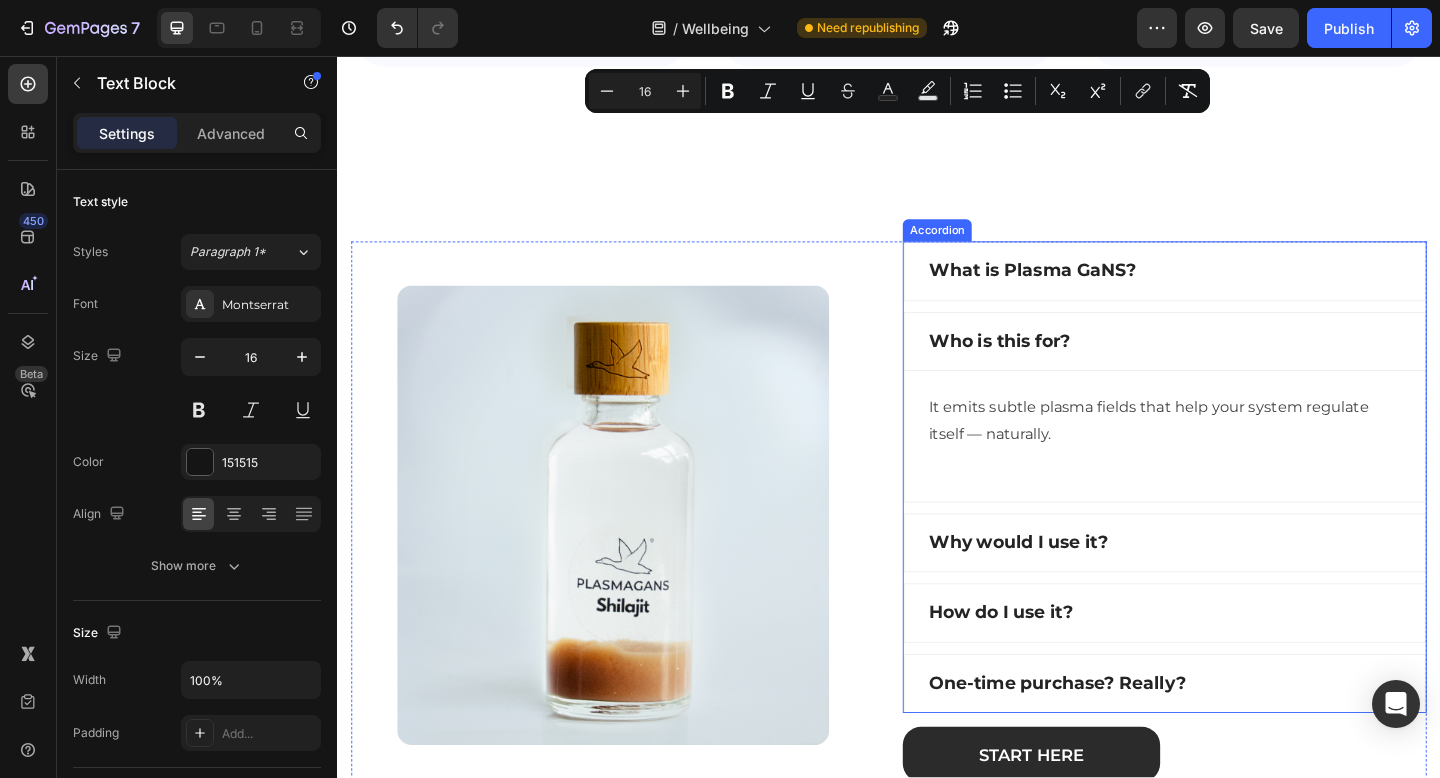 scroll, scrollTop: 1182, scrollLeft: 0, axis: vertical 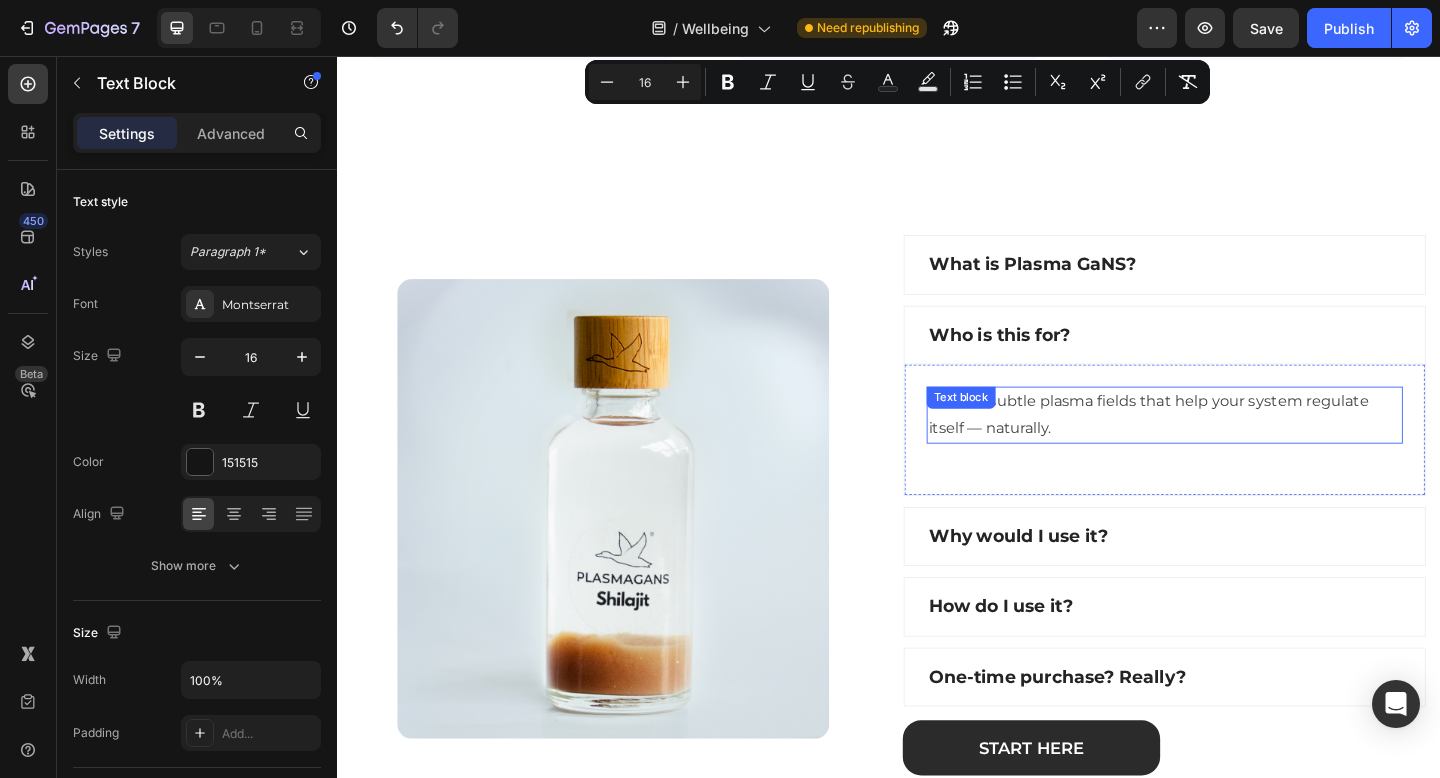 click on "It emits subtle plasma fields that help your system regulate itself — naturally." at bounding box center (1237, 447) 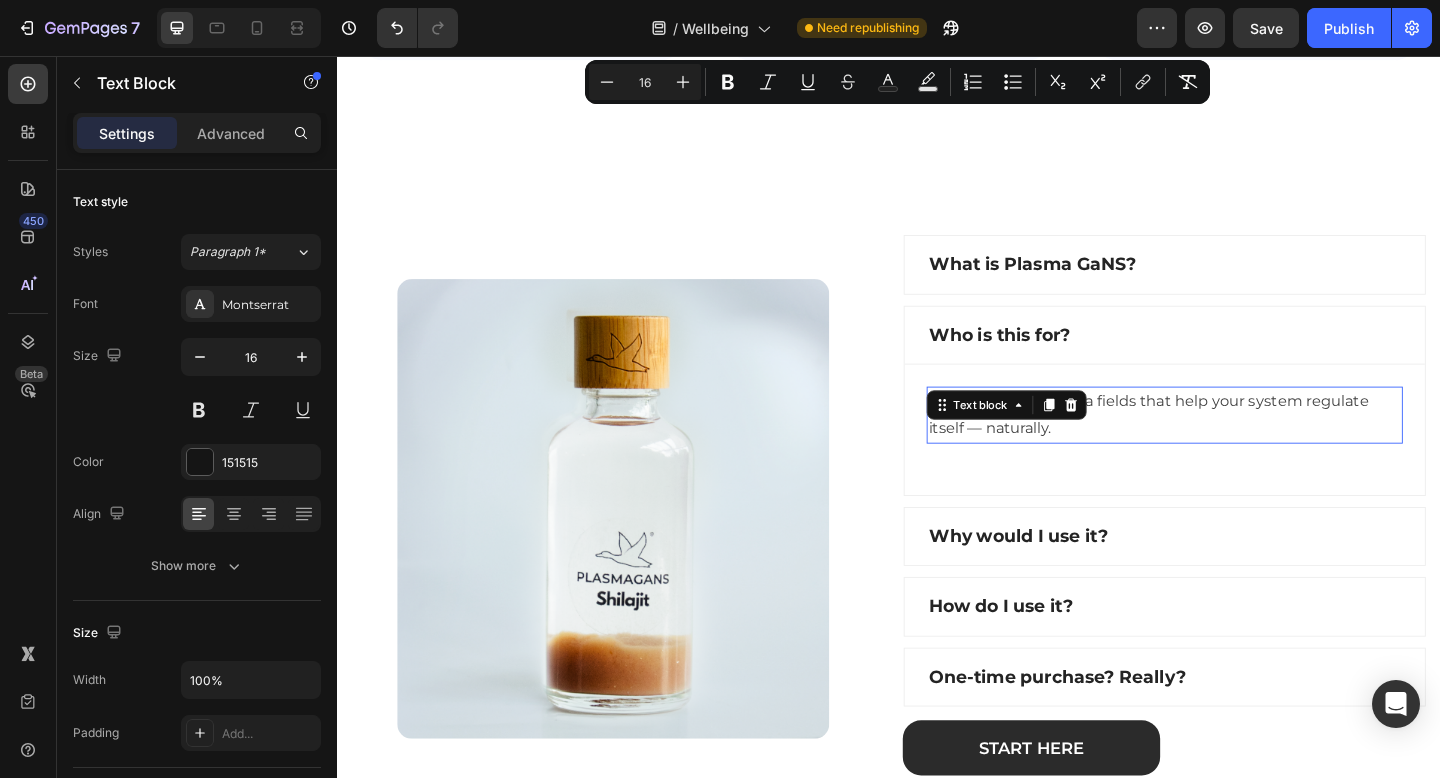 click 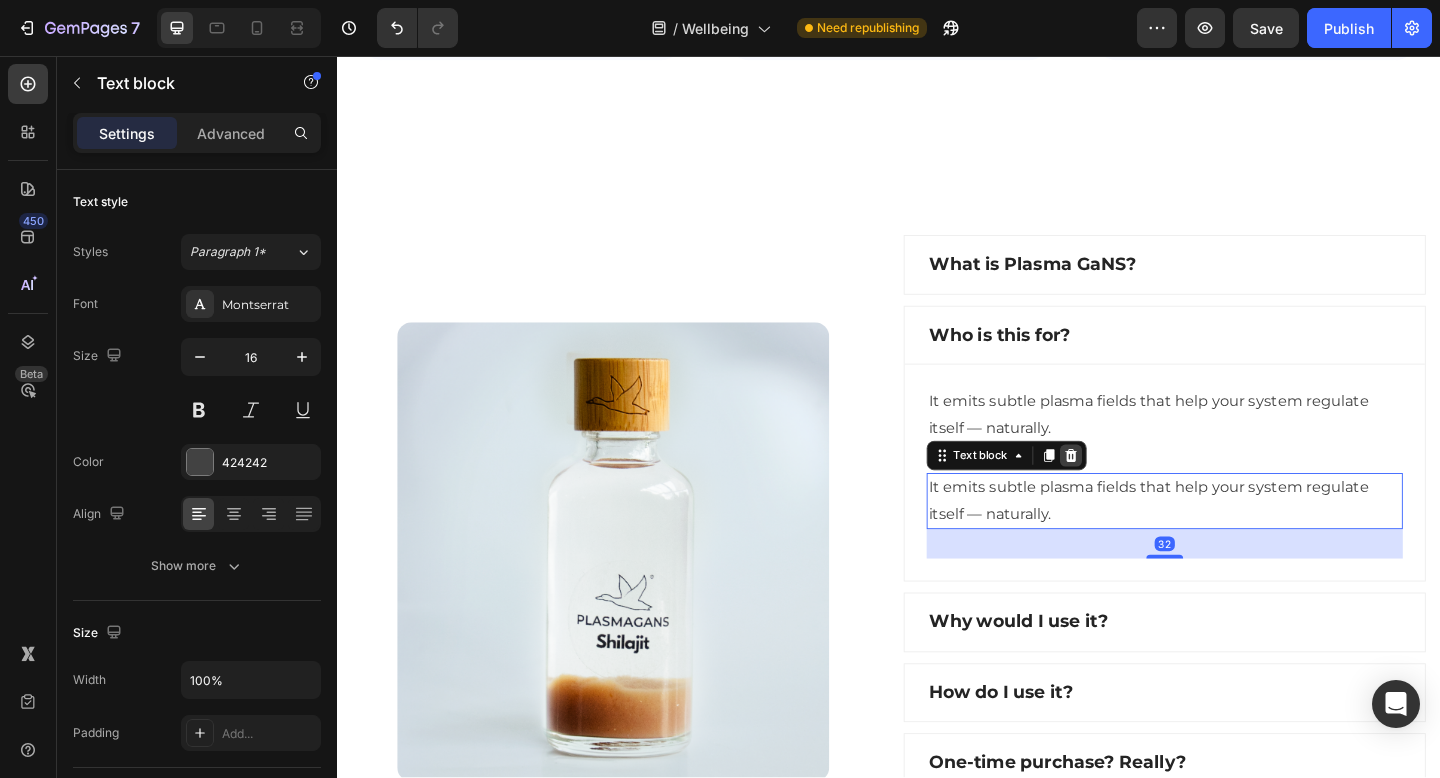 click 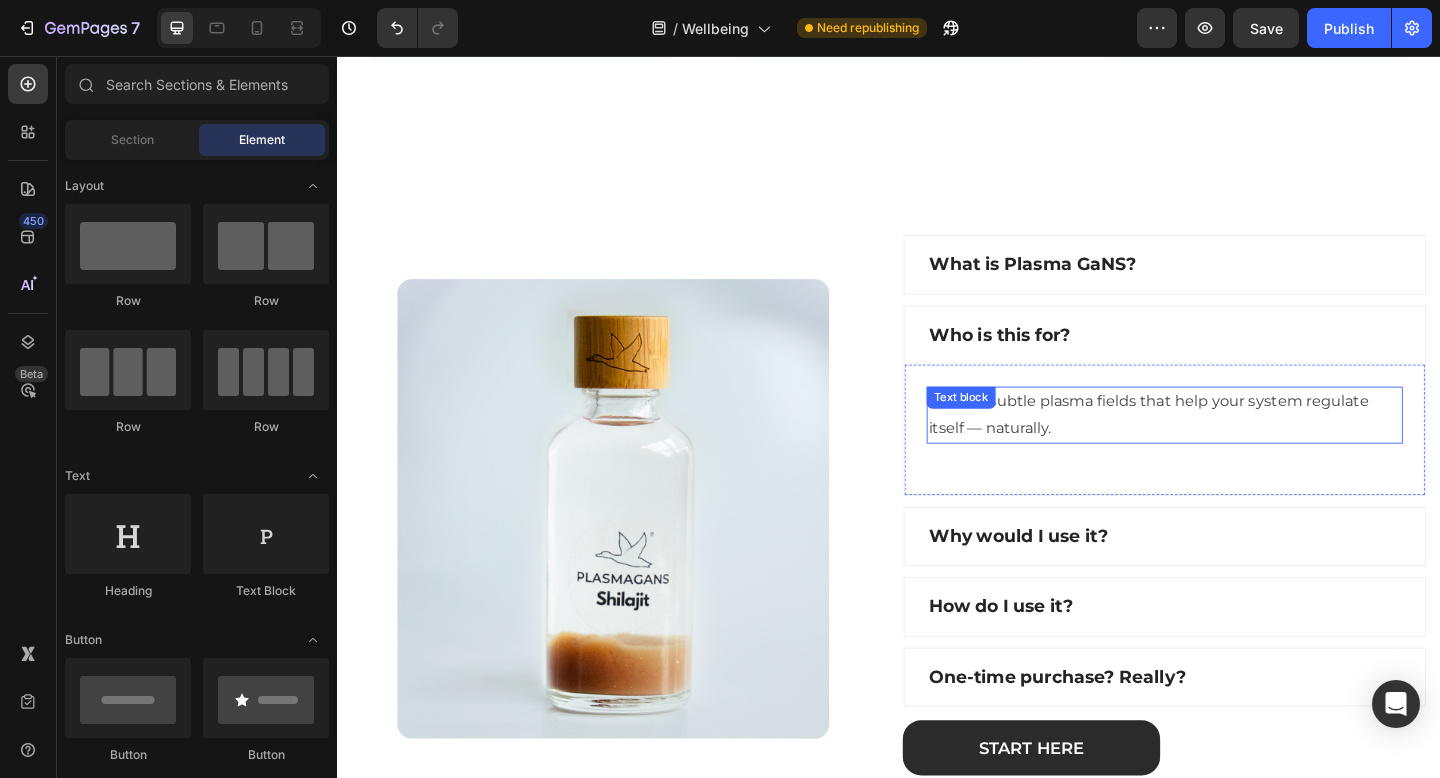 click on "It emits subtle plasma fields that help your system regulate itself — naturally. Text block" at bounding box center [1237, 447] 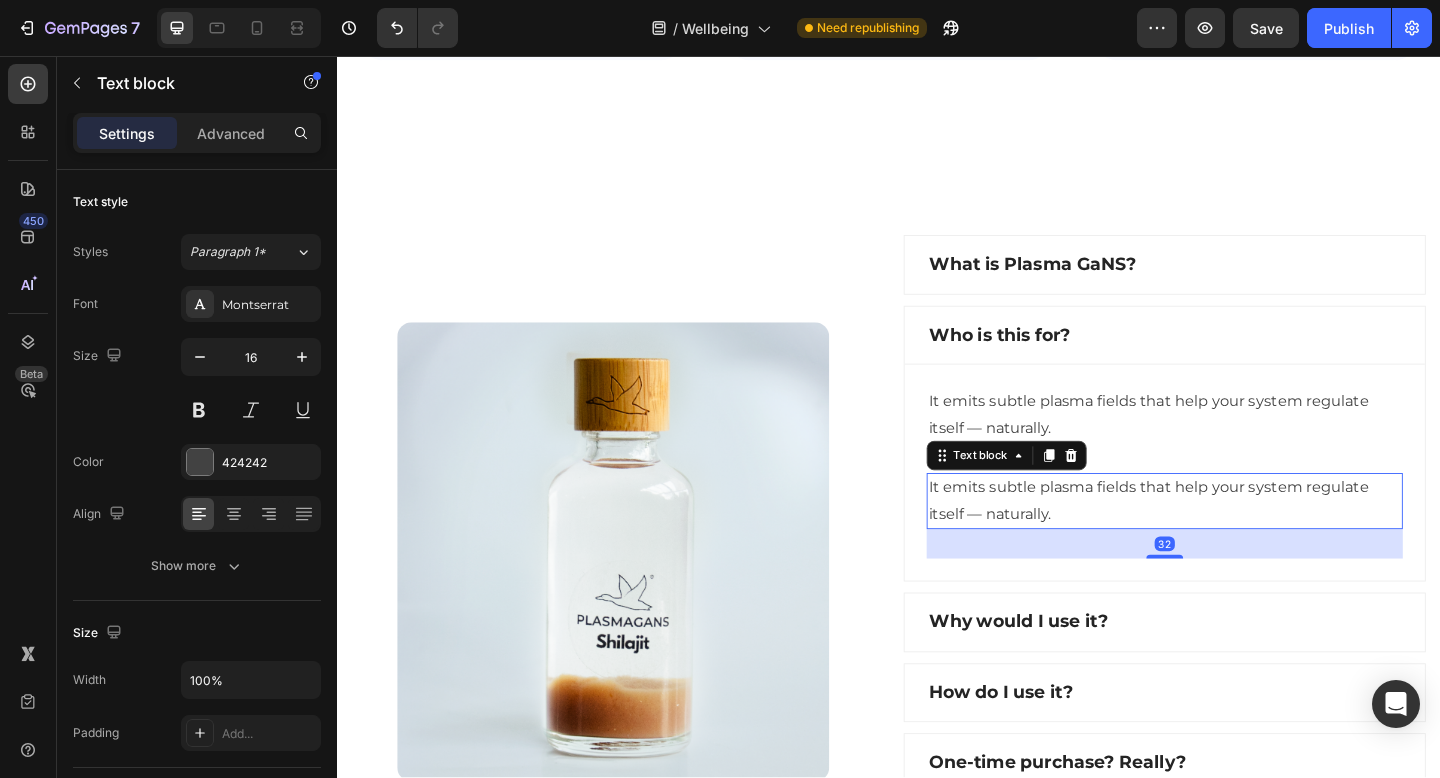 click on "It emits subtle plasma fields that help your system regulate itself — naturally. Text block" at bounding box center [1237, 447] 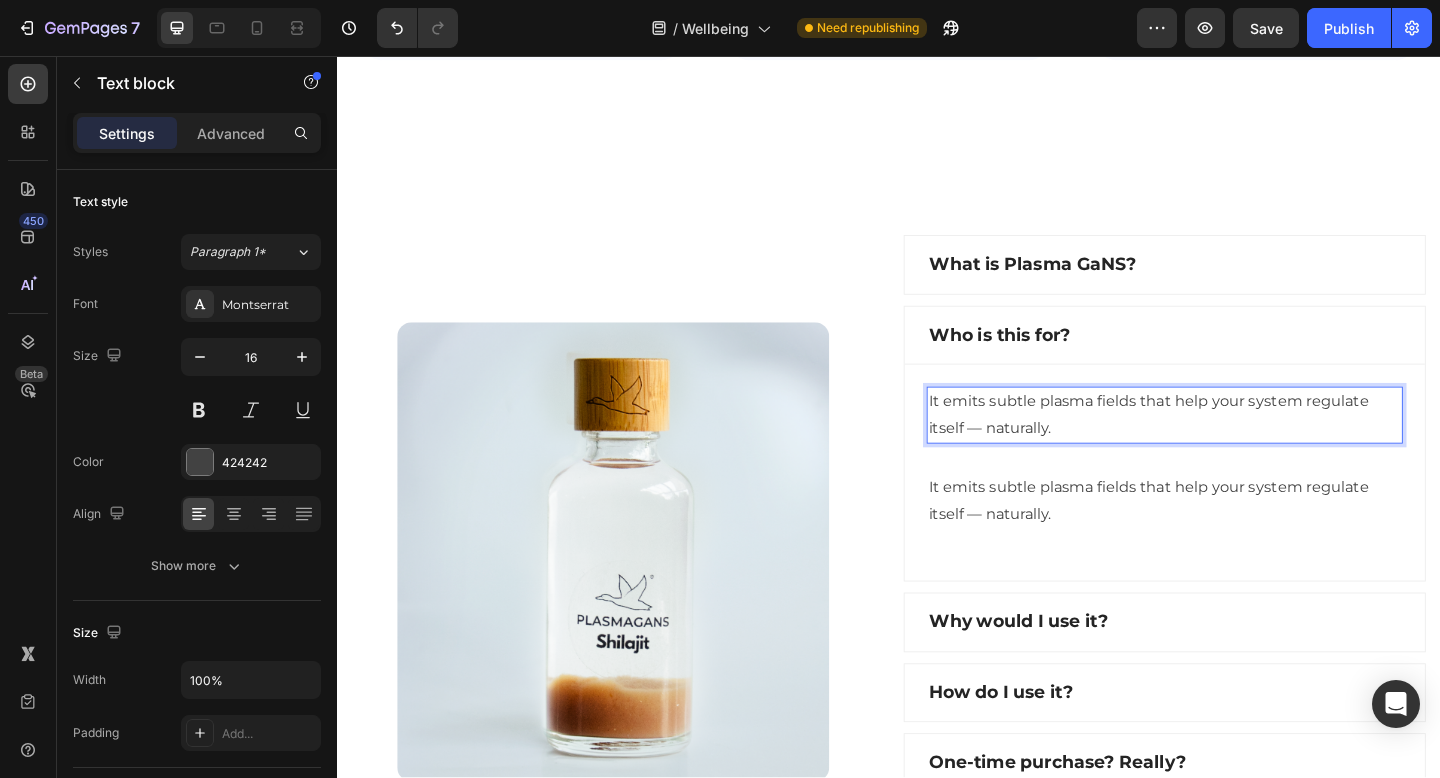 click on "It emits subtle plasma fields that help your system regulate itself — naturally." at bounding box center (1219, 446) 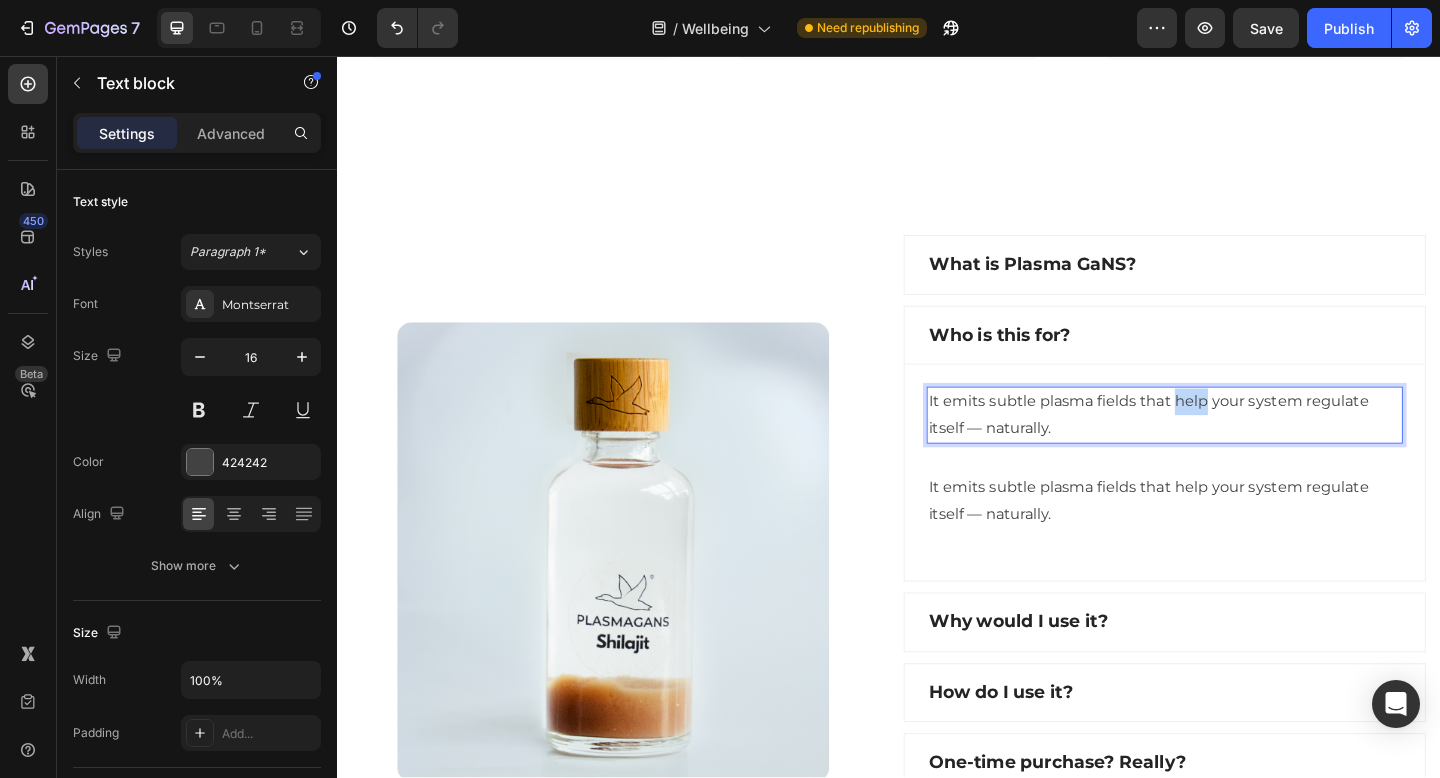 click on "It emits subtle plasma fields that help your system regulate itself — naturally." at bounding box center (1219, 446) 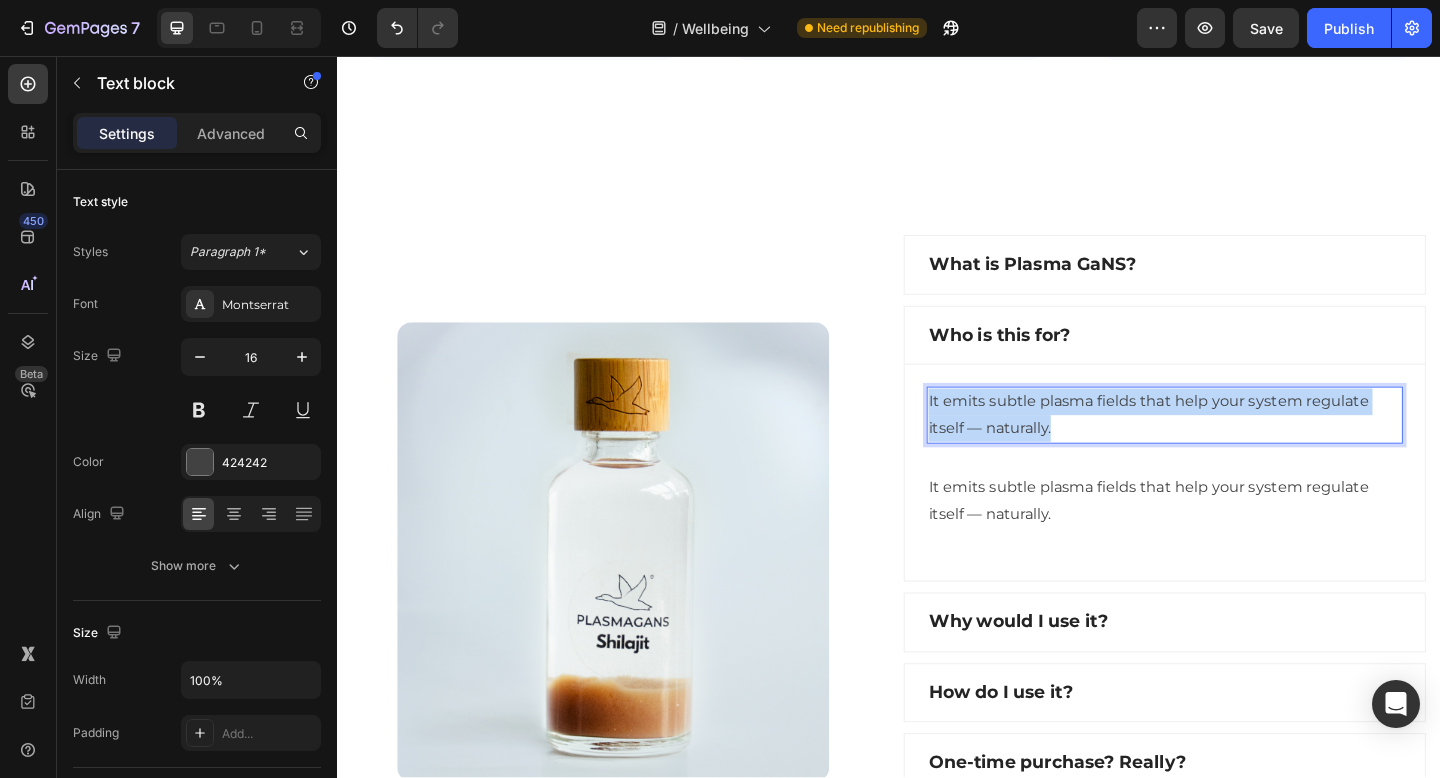 click on "It emits subtle plasma fields that help your system regulate itself — naturally." at bounding box center [1219, 446] 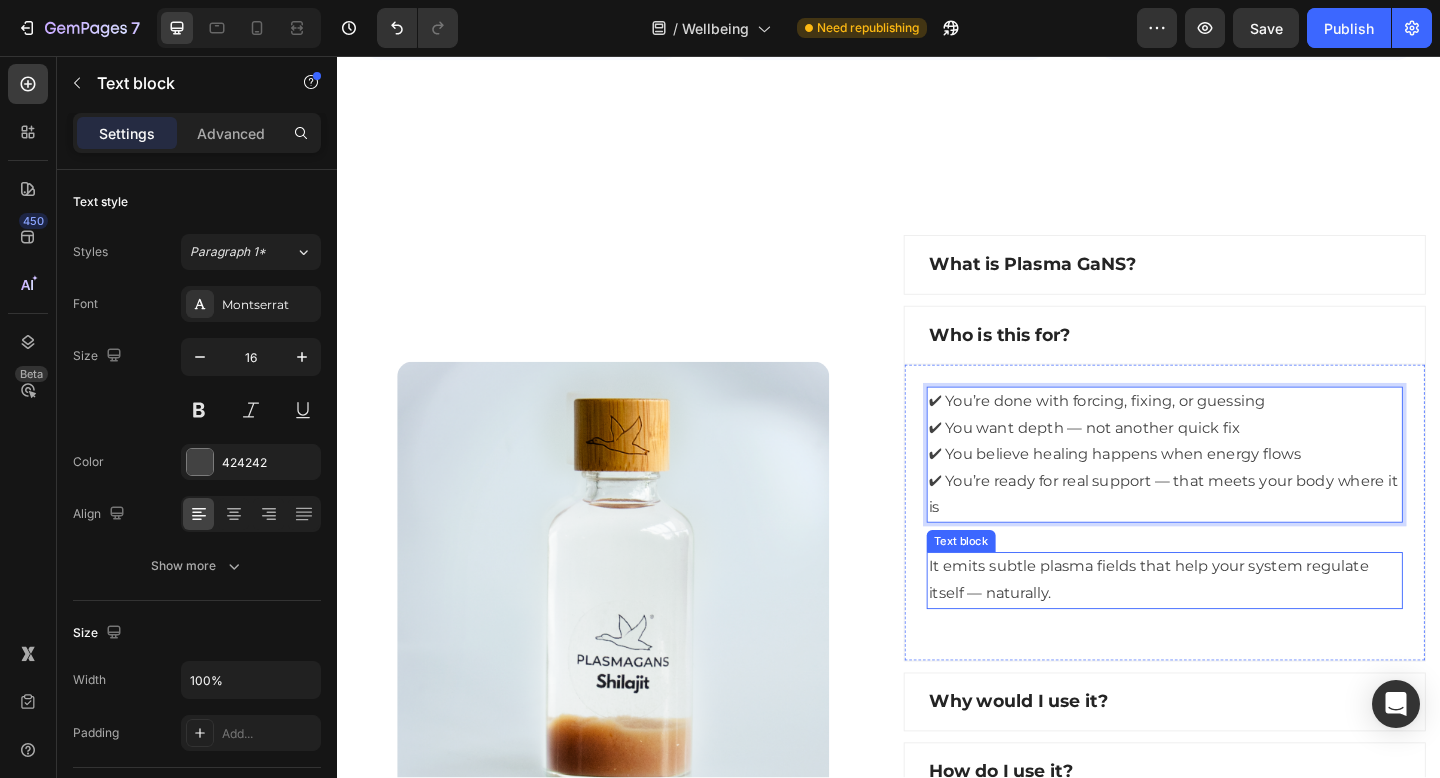 click on "It emits subtle plasma fields that help your system regulate itself — naturally." at bounding box center (1219, 626) 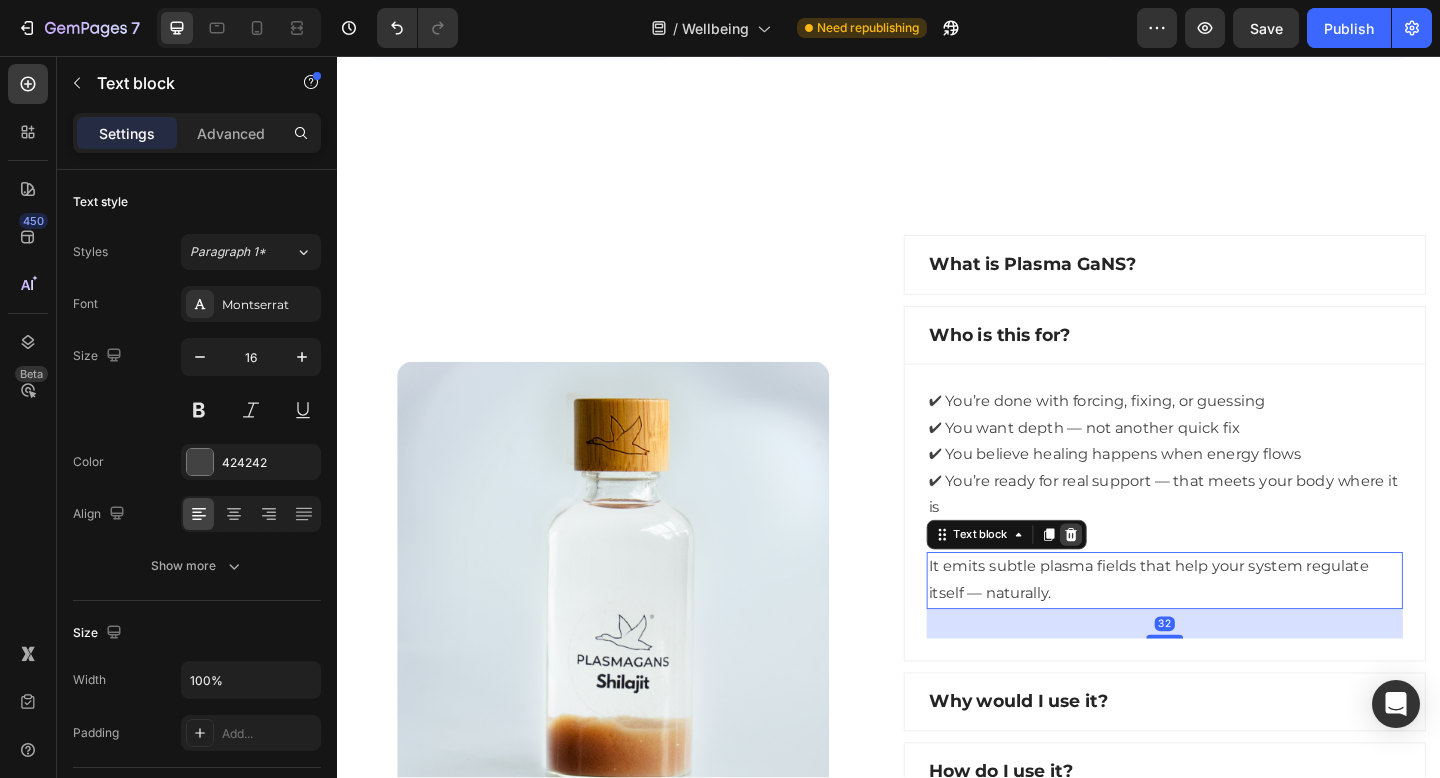 click 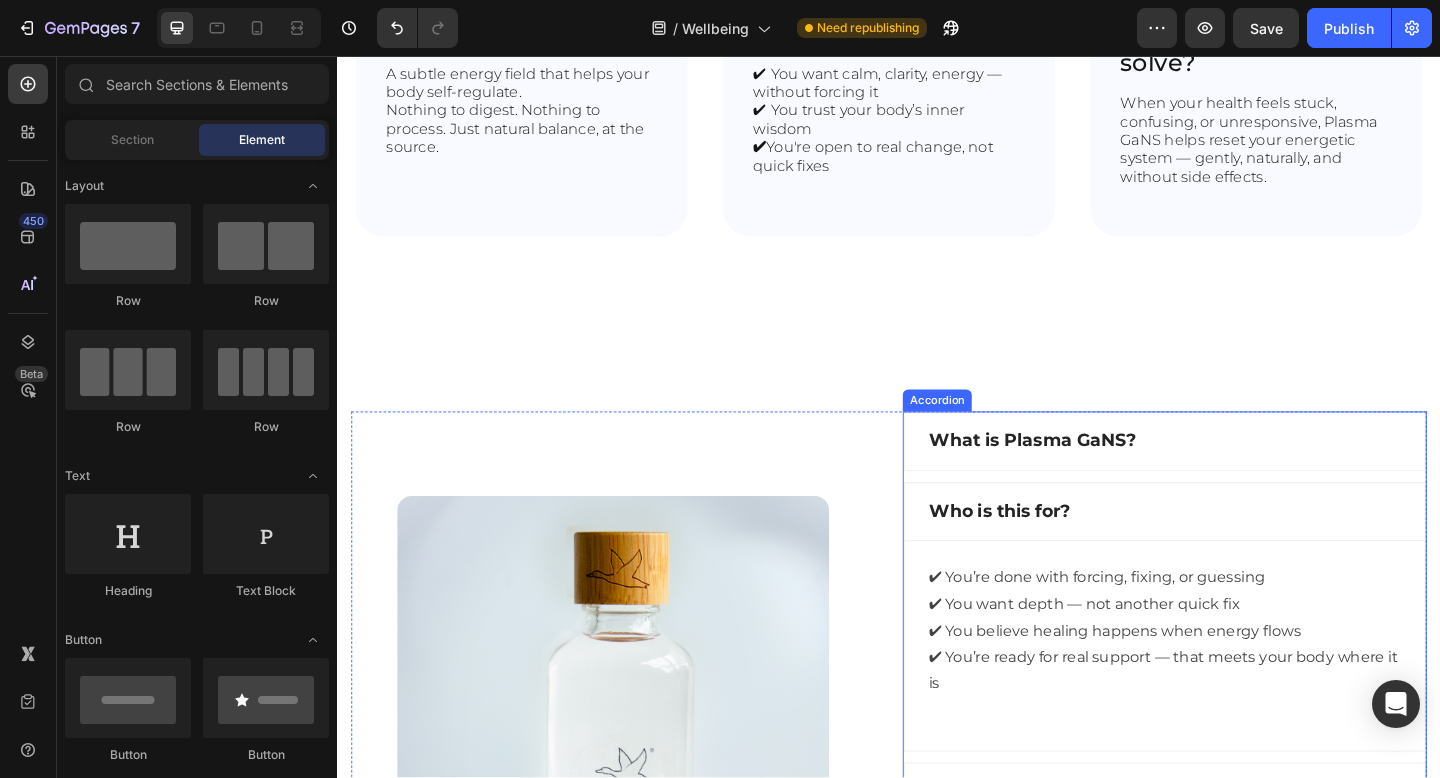 scroll, scrollTop: 911, scrollLeft: 0, axis: vertical 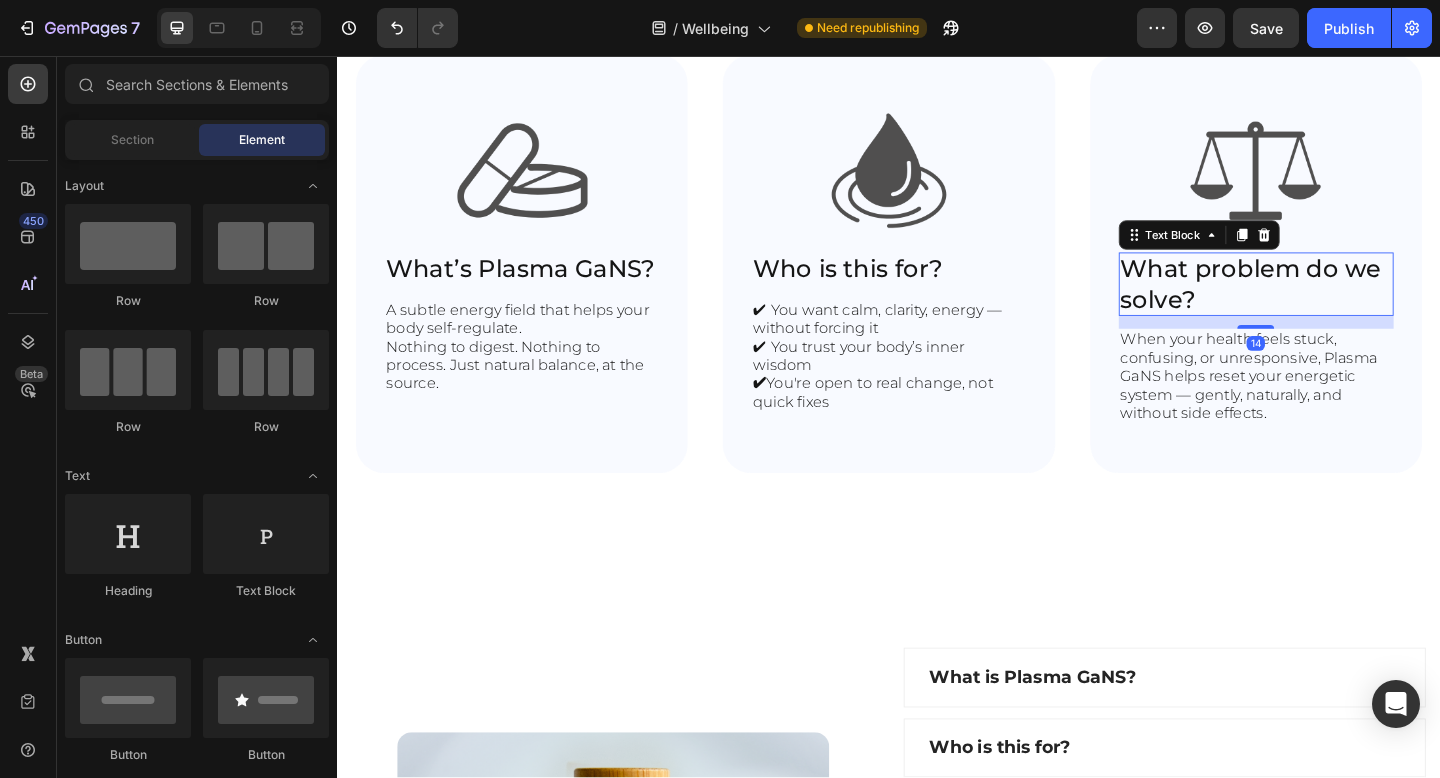 click on "What problem do we solve?" at bounding box center (1336, 304) 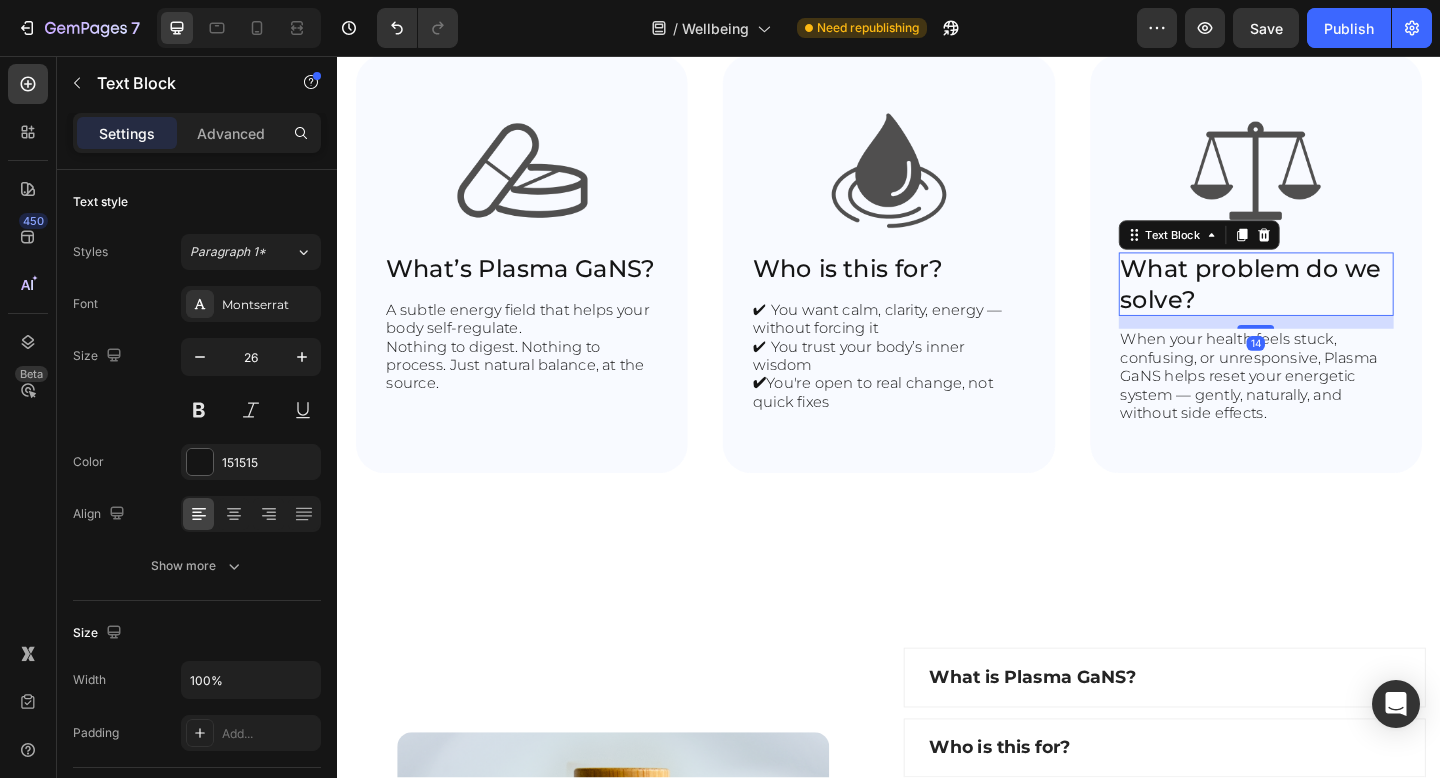 click on "What problem do we solve?" at bounding box center (1336, 304) 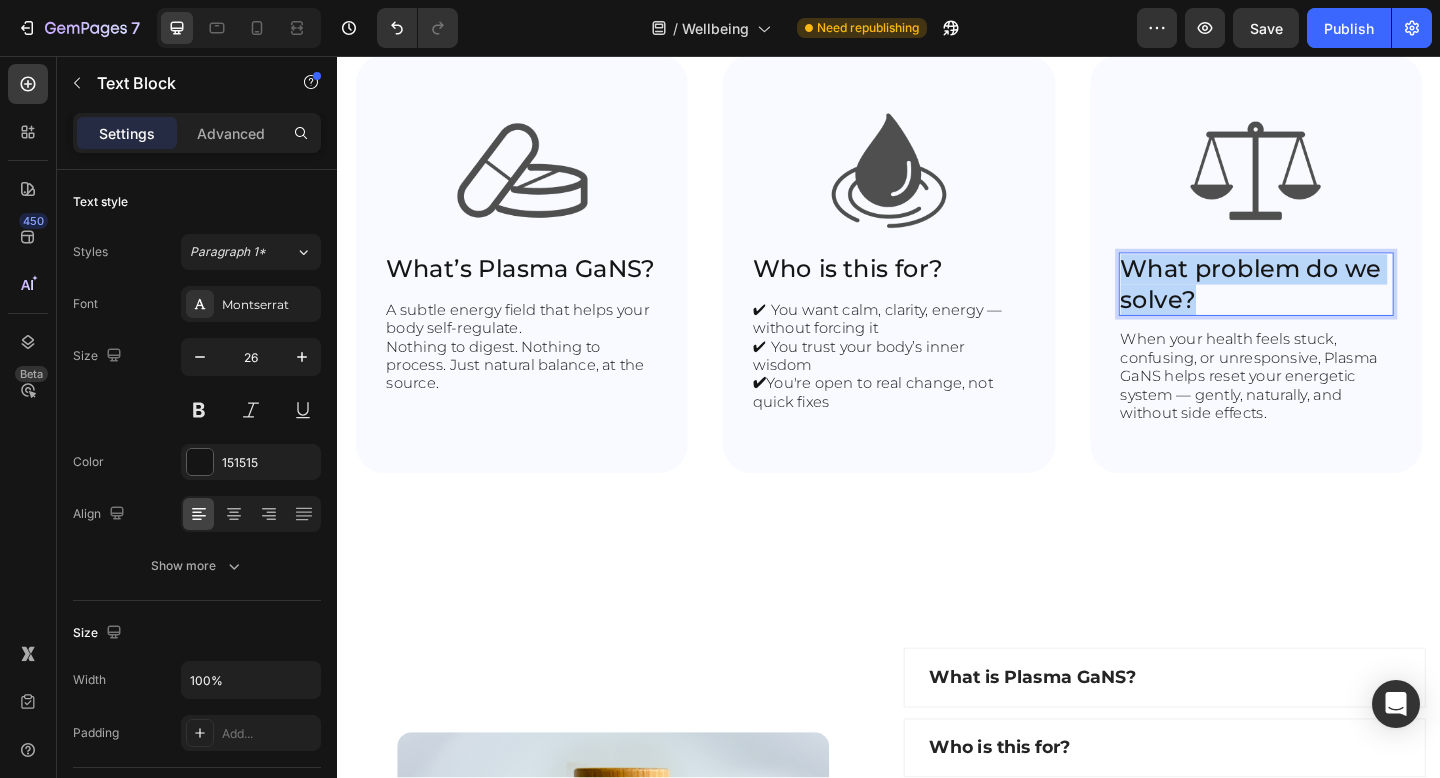 click on "What problem do we solve?" at bounding box center [1336, 304] 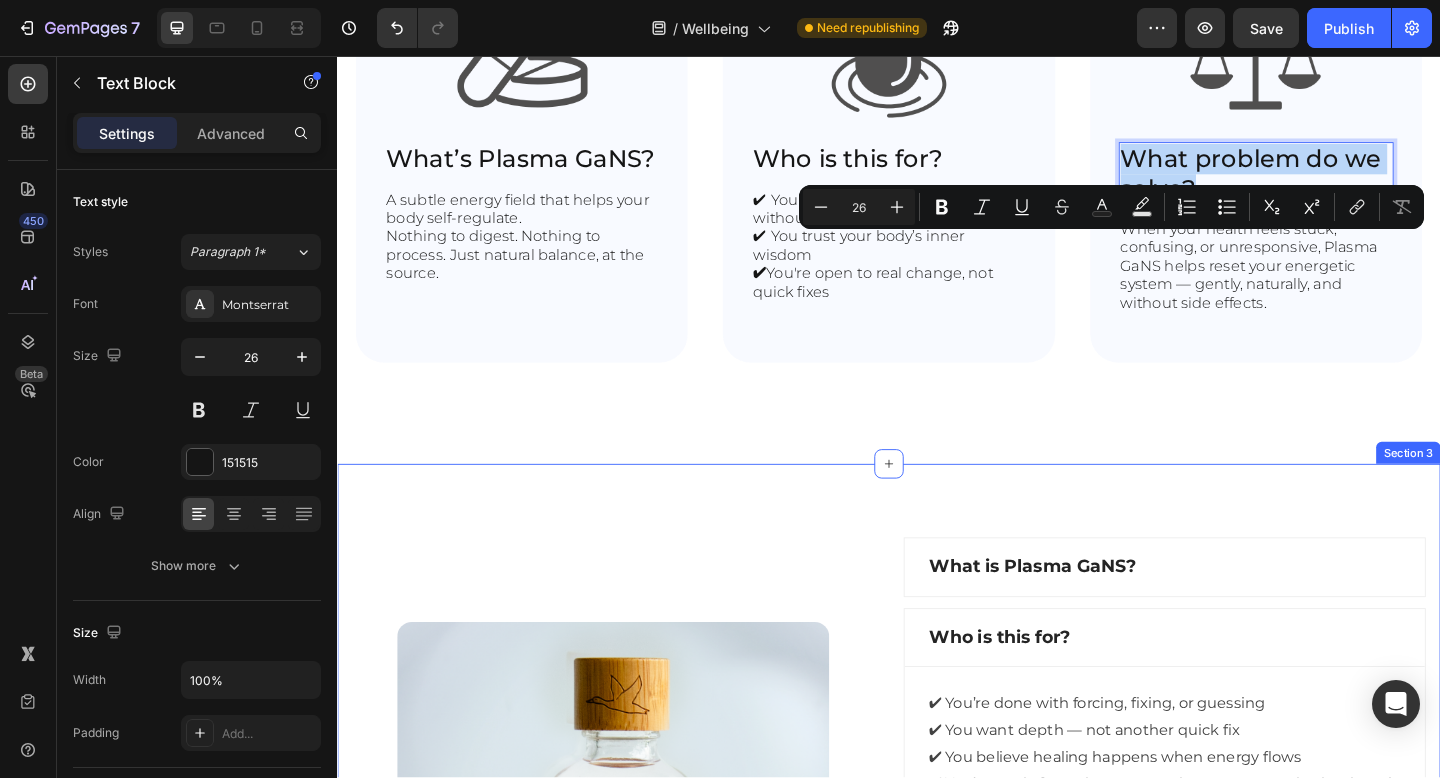 scroll, scrollTop: 1251, scrollLeft: 0, axis: vertical 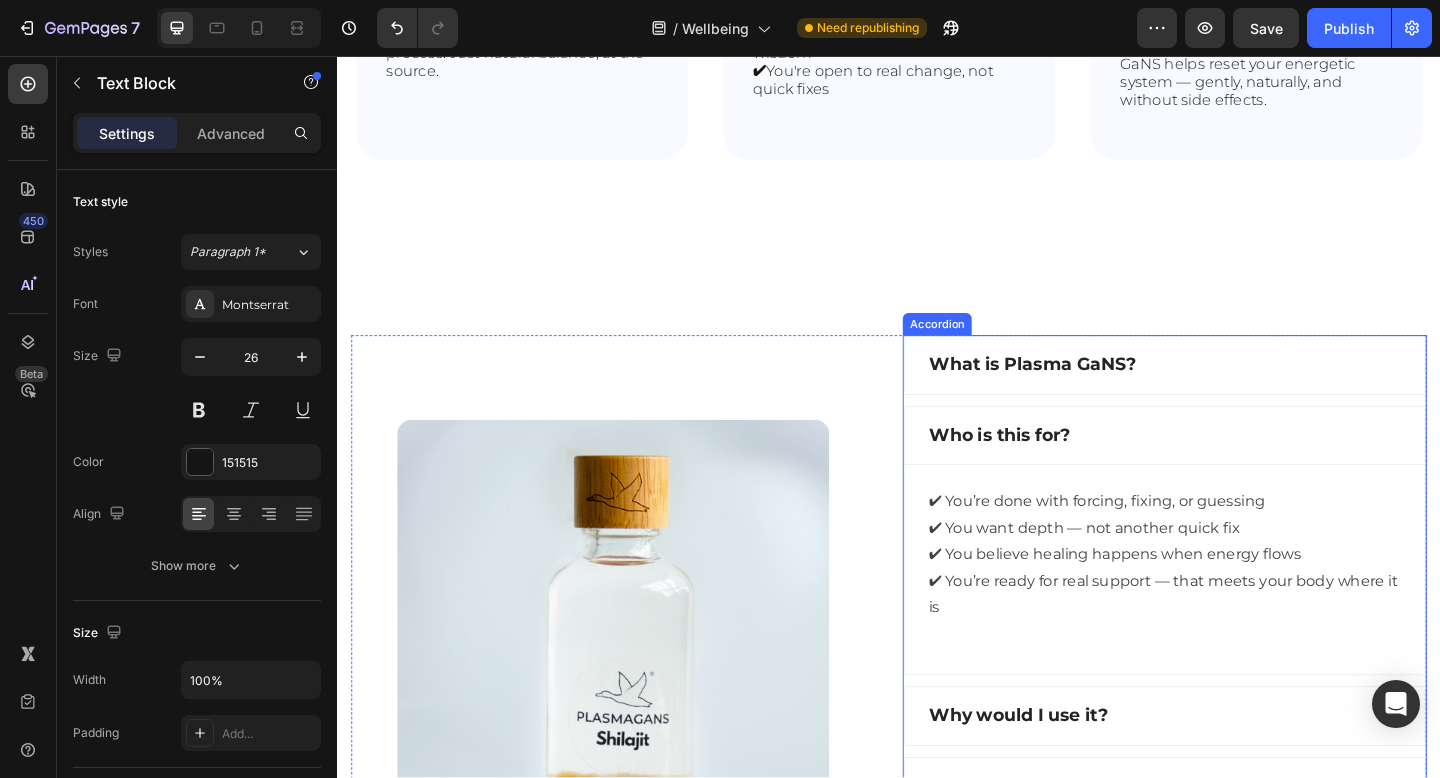 click on "Why would I use it?" at bounding box center (1078, 774) 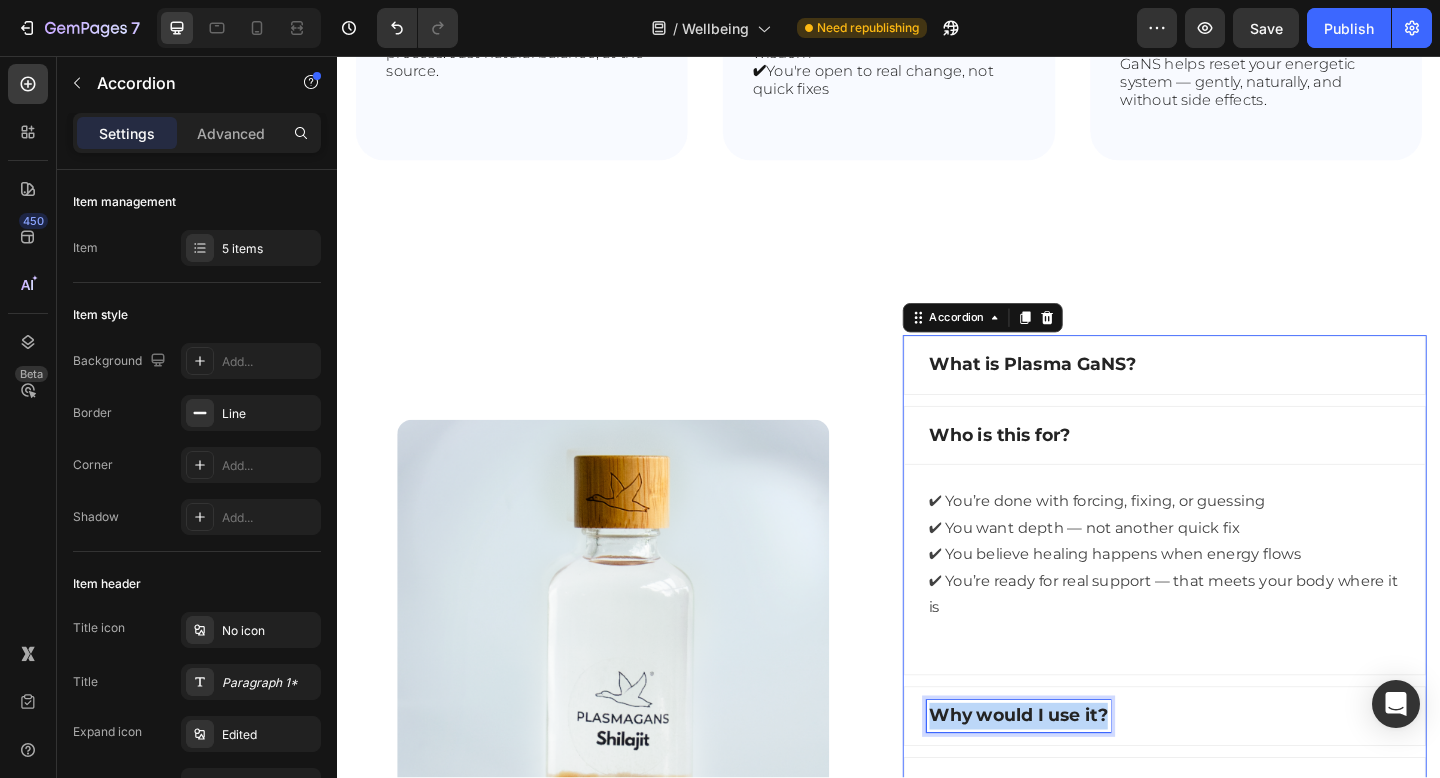 click on "Why would I use it?" at bounding box center [1078, 774] 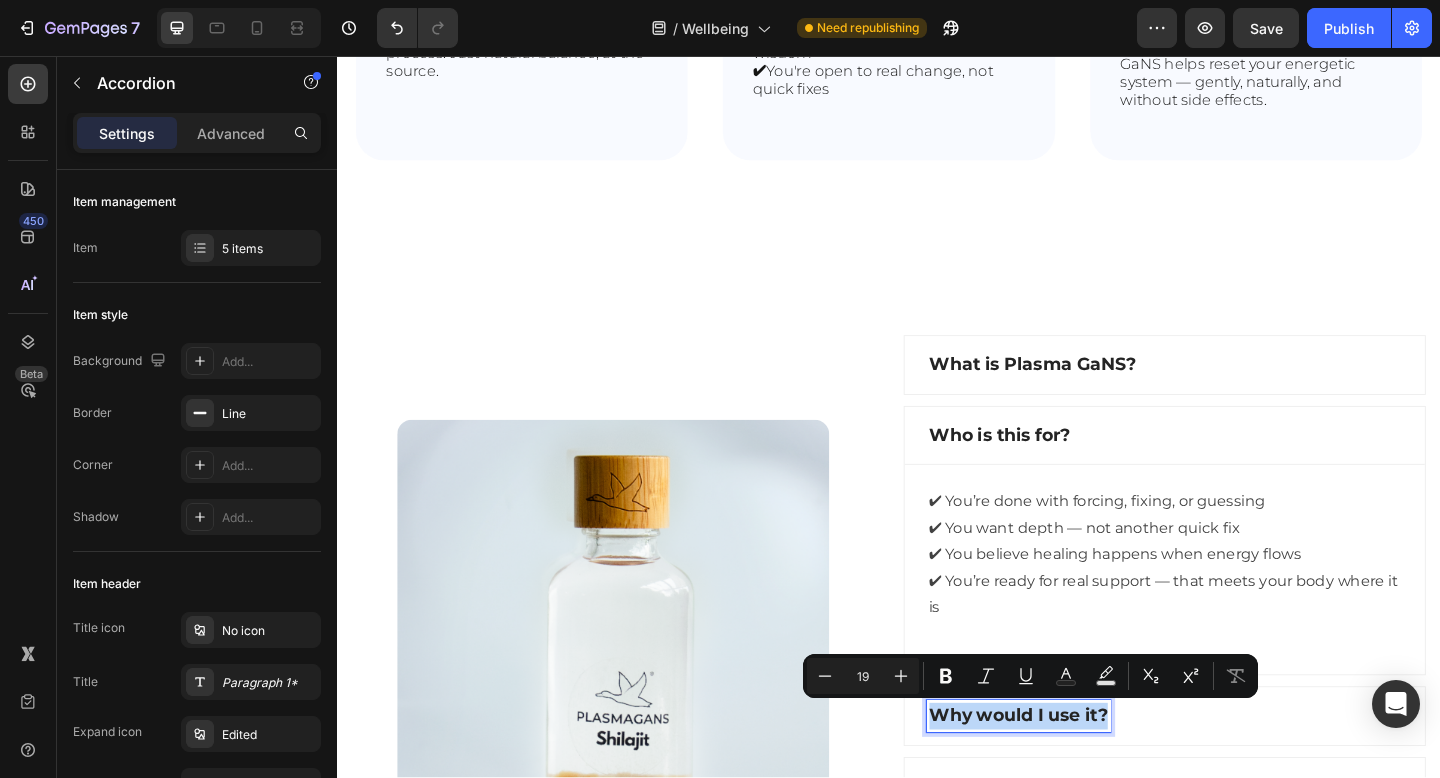 click on "Why would I use it?" at bounding box center [1237, 774] 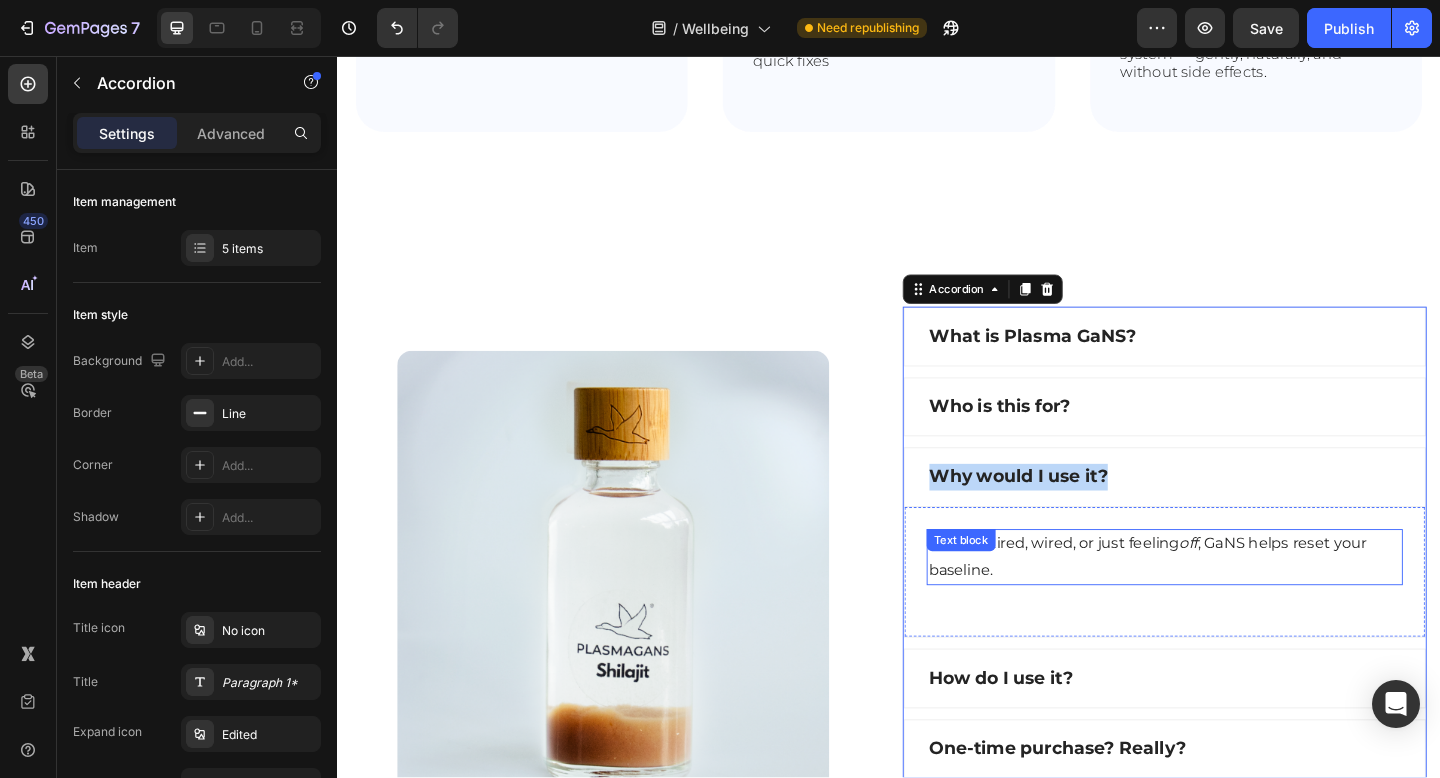 scroll, scrollTop: 1409, scrollLeft: 0, axis: vertical 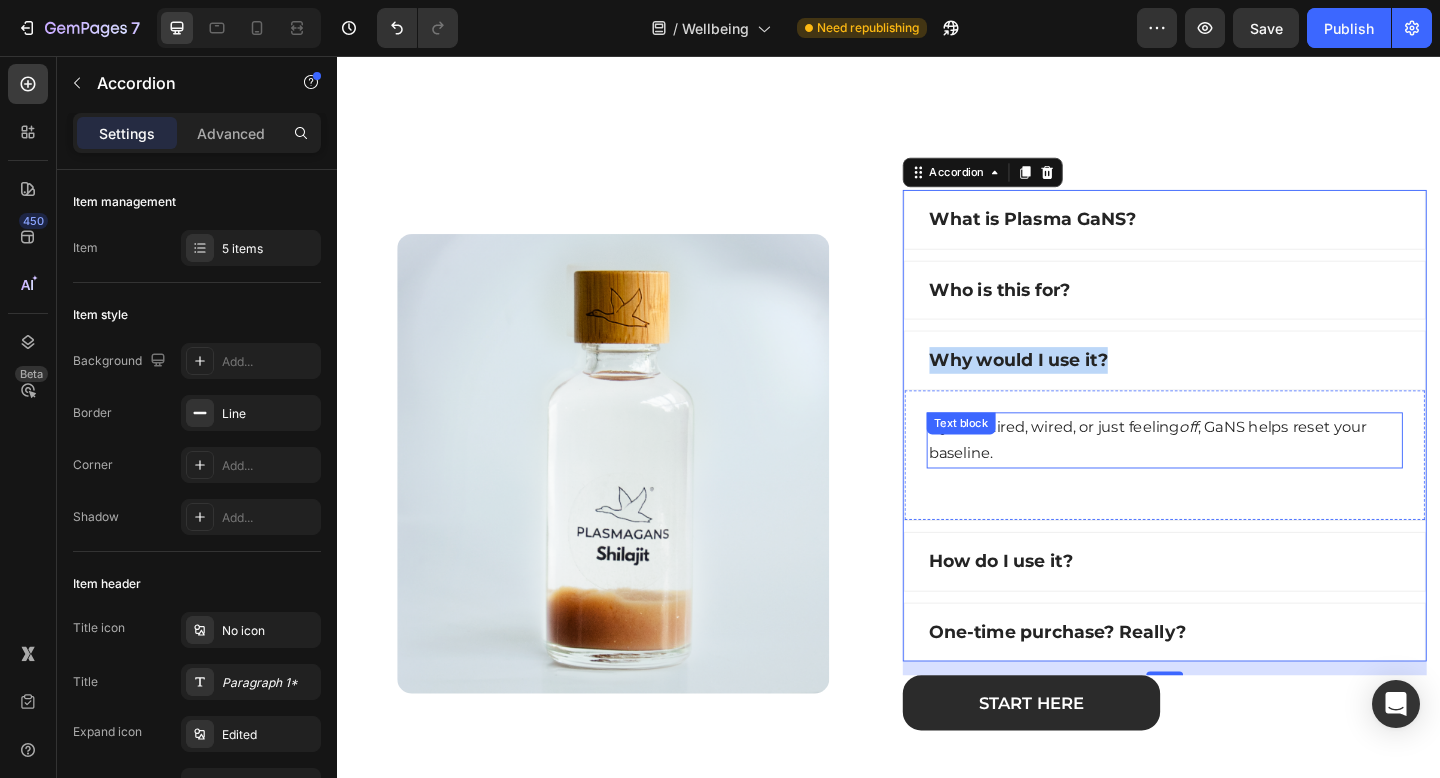 click on "If you're tired, wired, or just feeling  off , GaNS helps reset your baseline." at bounding box center [1237, 475] 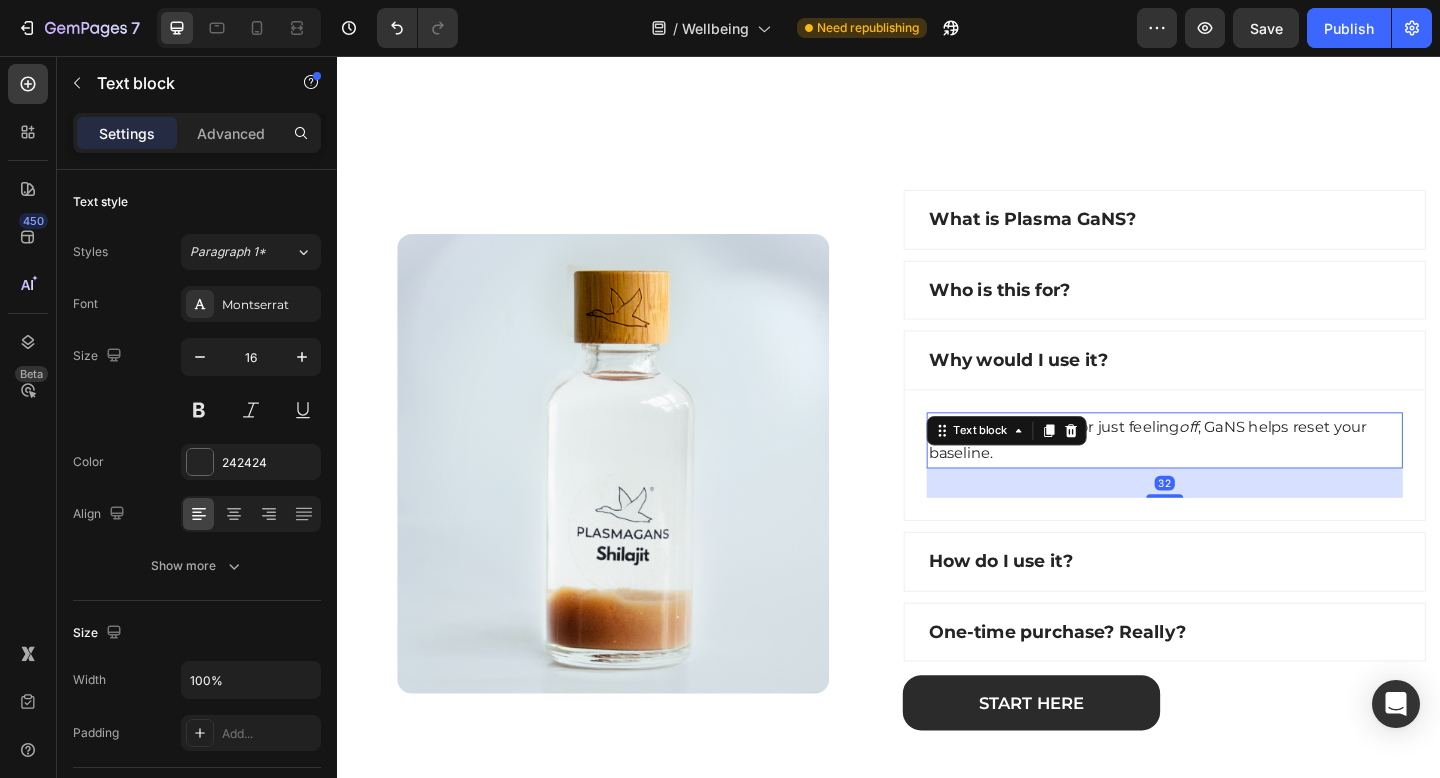 click on "If you're tired, wired, or just feeling  off , GaNS helps reset your baseline." at bounding box center [1237, 475] 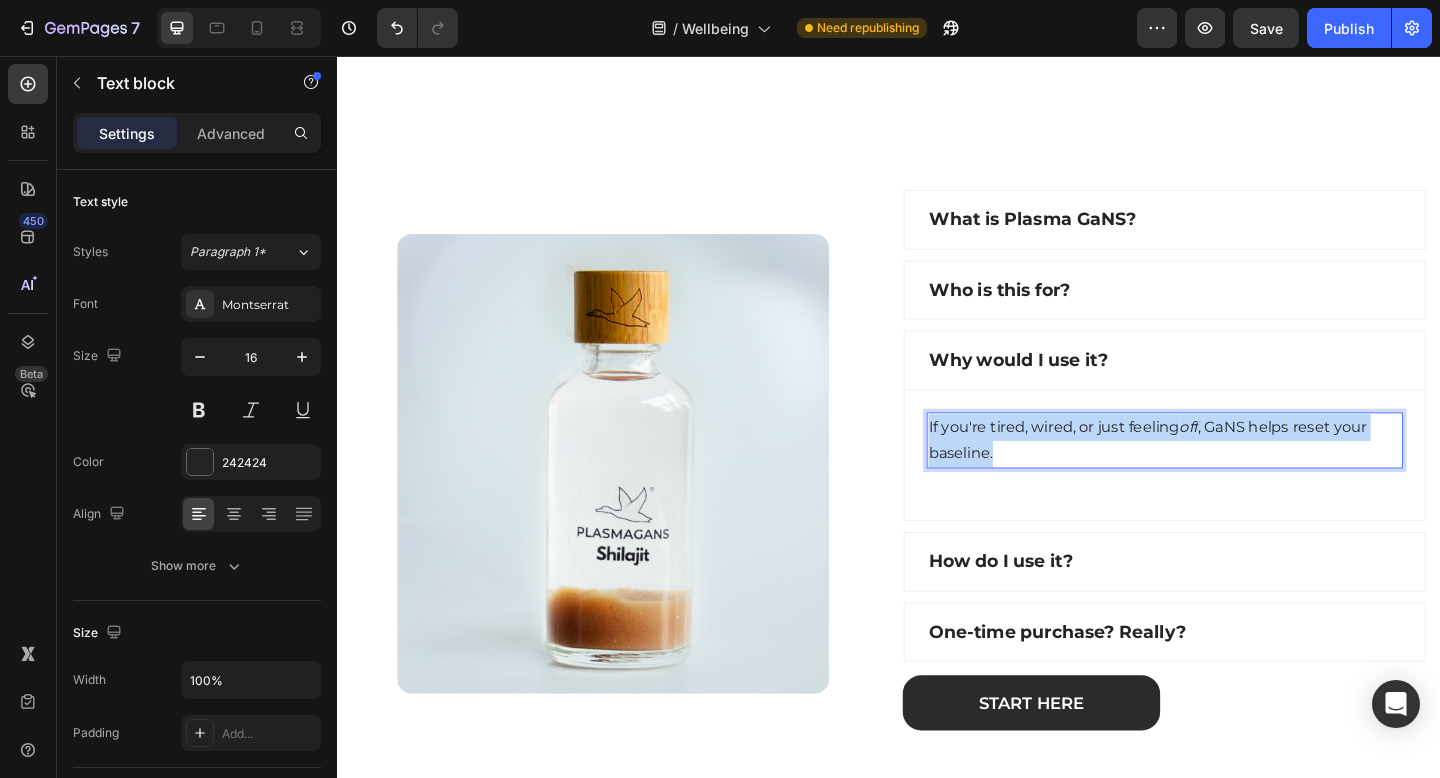 click on "If you're tired, wired, or just feeling  off , GaNS helps reset your baseline." at bounding box center [1237, 475] 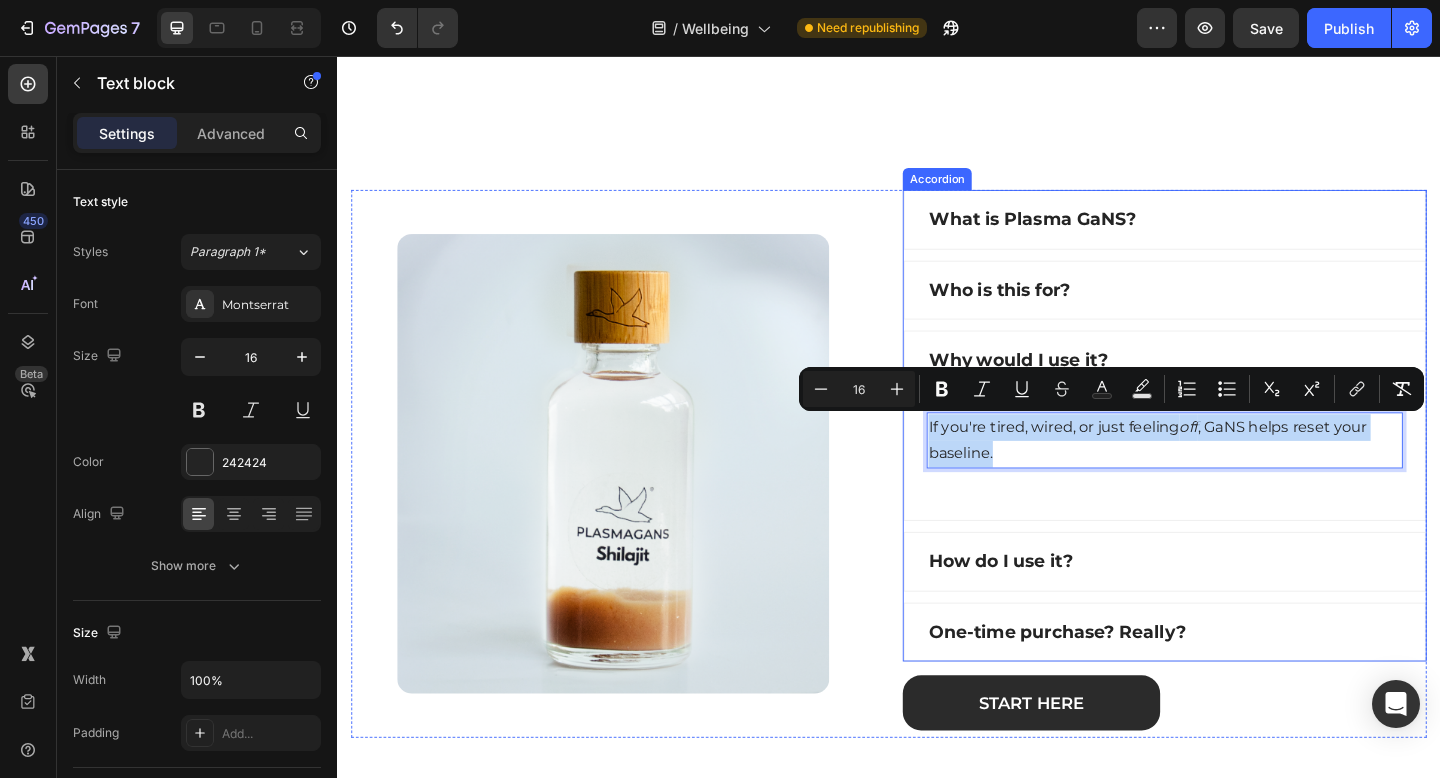 click on "Why would I use it?" at bounding box center [1078, 387] 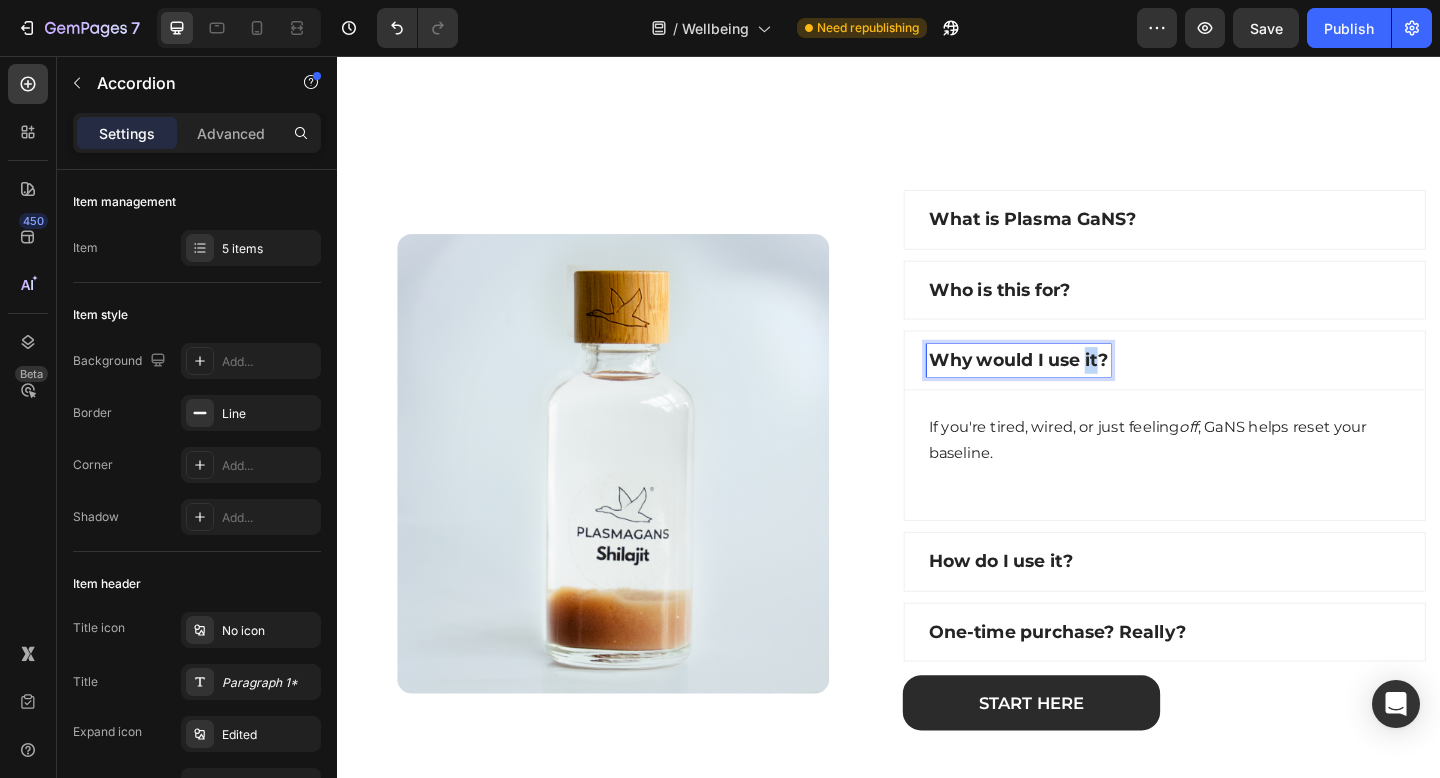click on "Why would I use it?" at bounding box center (1078, 387) 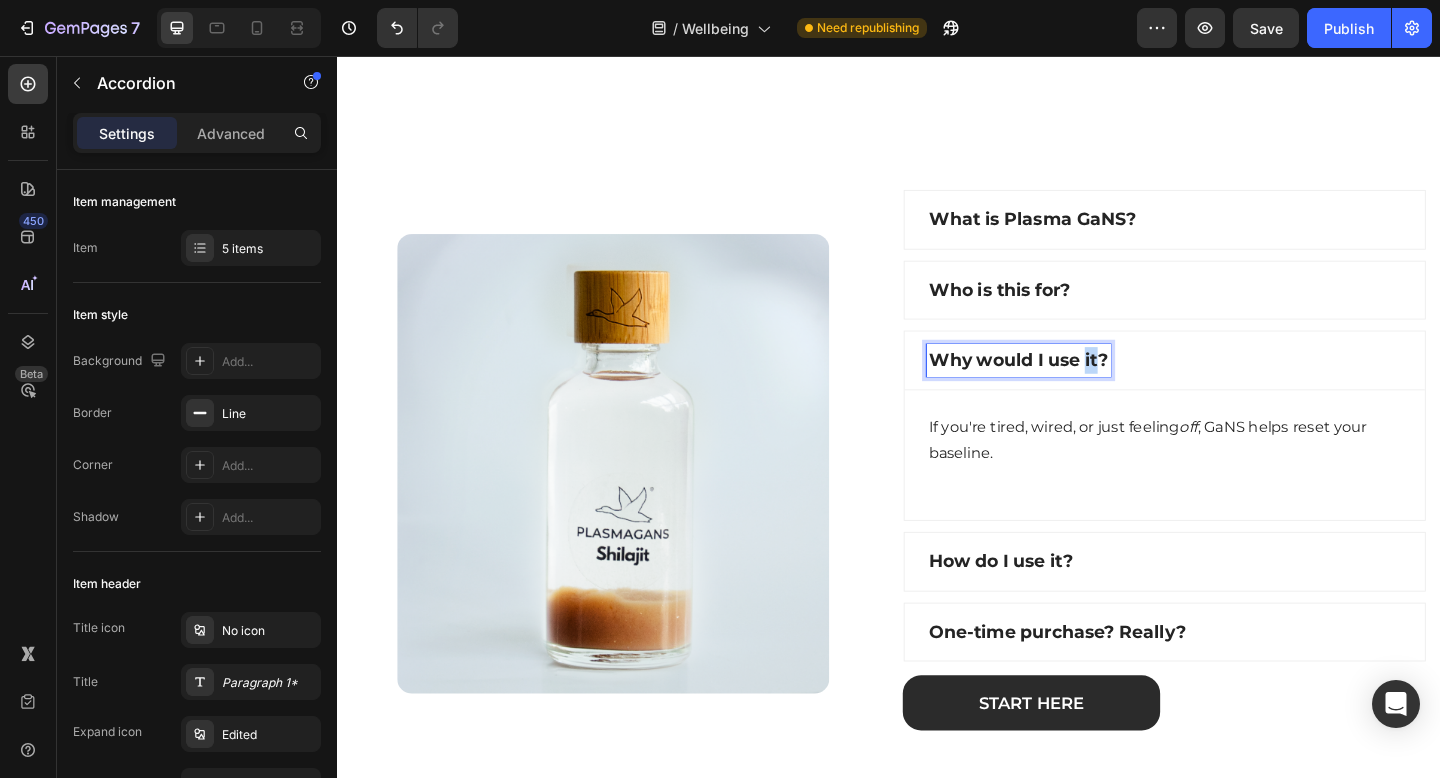 click on "Why would I use it?" at bounding box center [1078, 387] 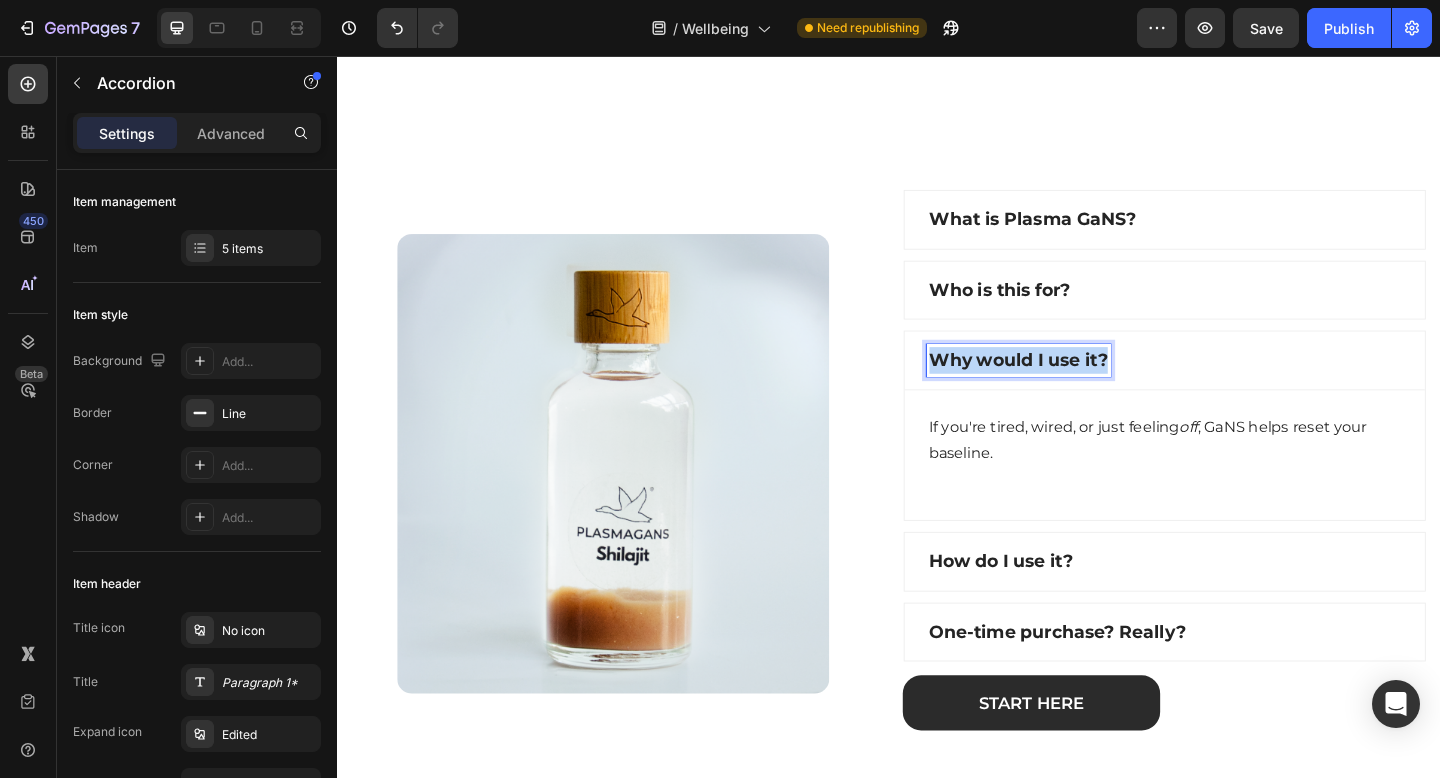 click on "Why would I use it?" at bounding box center (1078, 387) 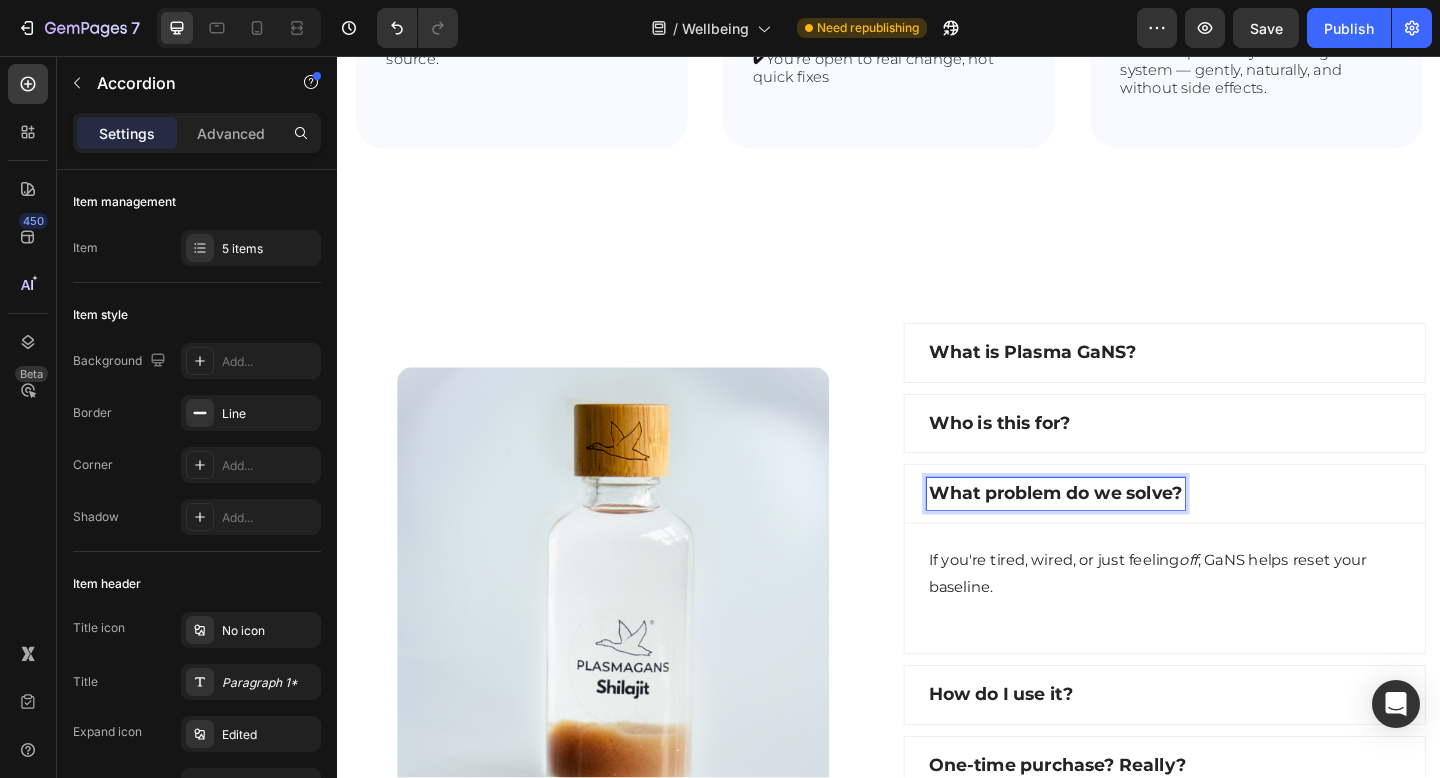 scroll, scrollTop: 1029, scrollLeft: 0, axis: vertical 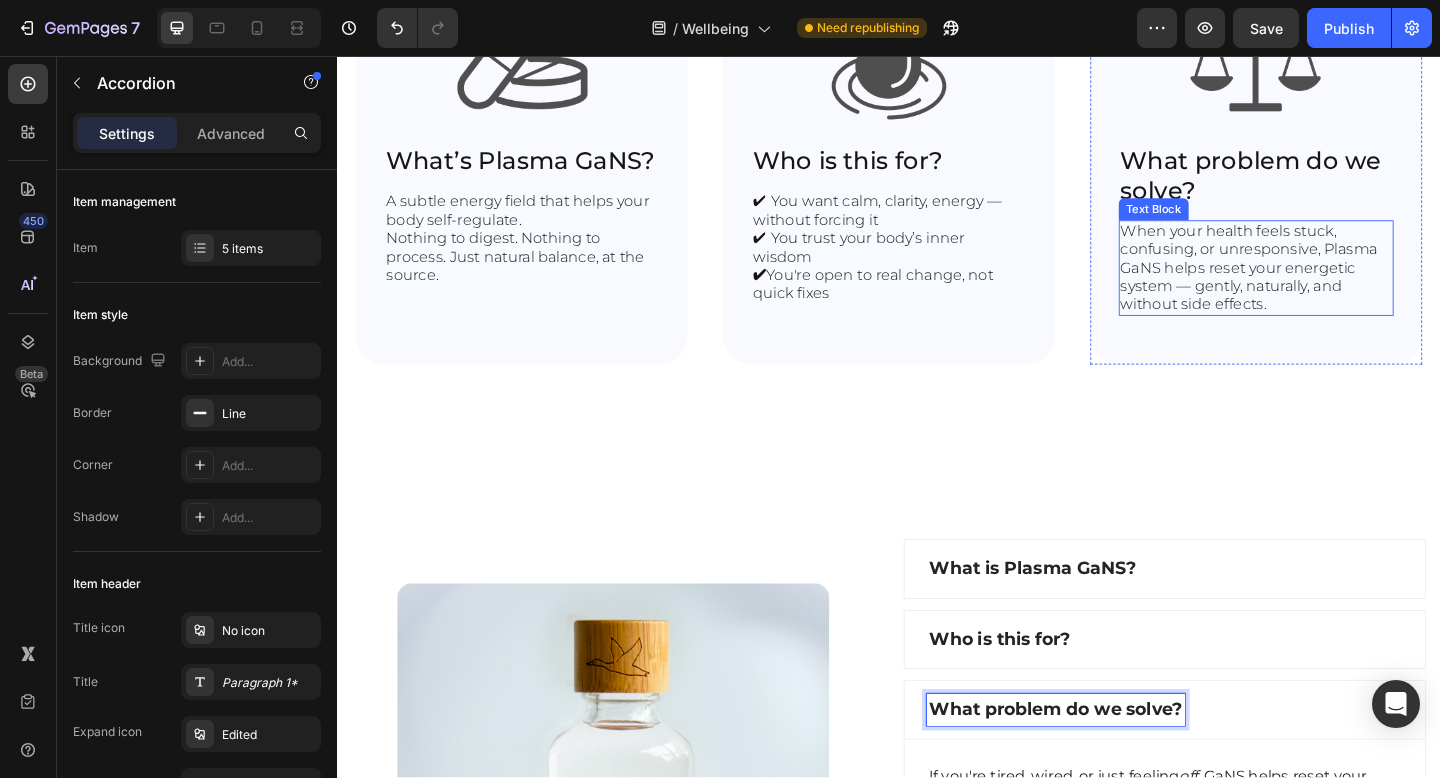 click on "When your health feels stuck, confusing, or unresponsive, Plasma GaNS helps reset your energetic system — gently, naturally, and without side effects." at bounding box center (1336, 287) 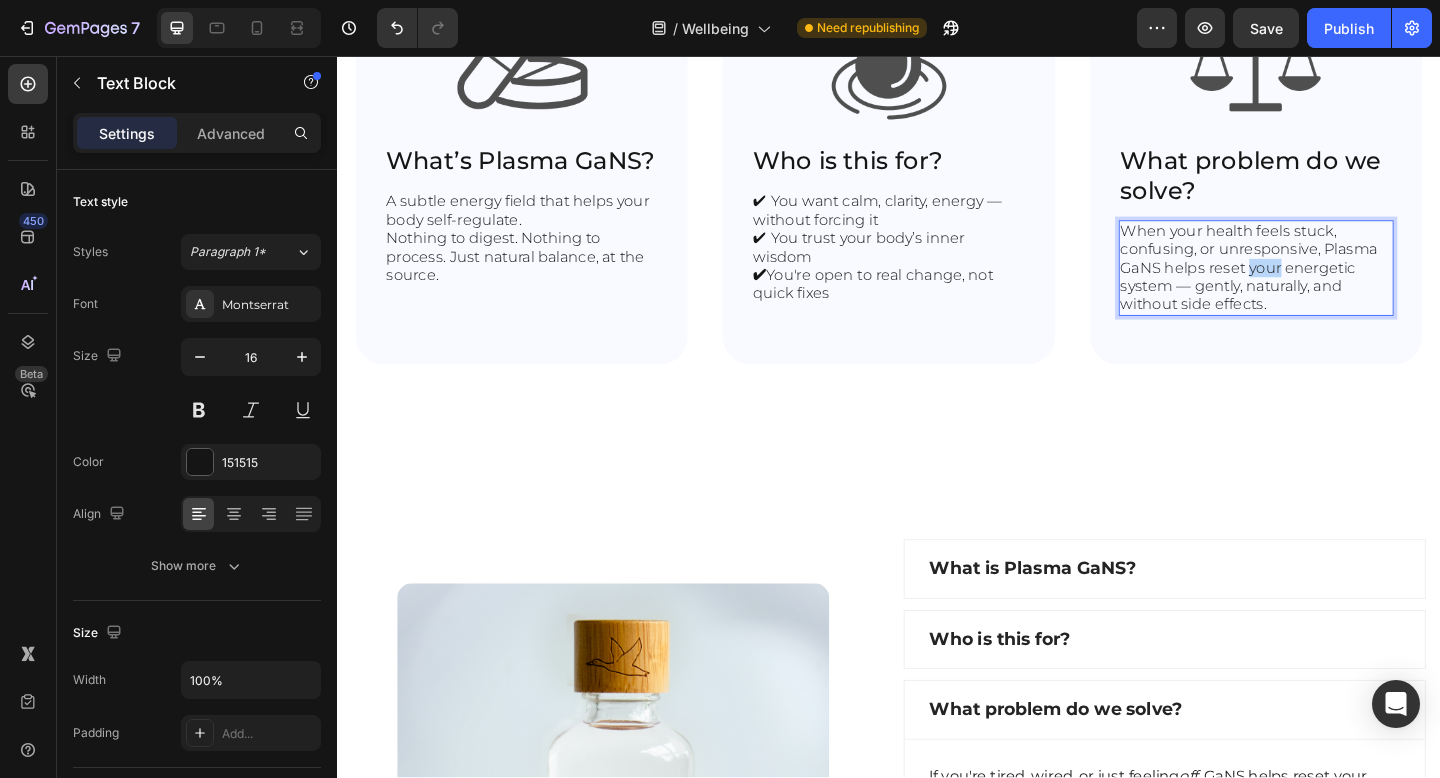 click on "When your health feels stuck, confusing, or unresponsive, Plasma GaNS helps reset your energetic system — gently, naturally, and without side effects." at bounding box center [1336, 287] 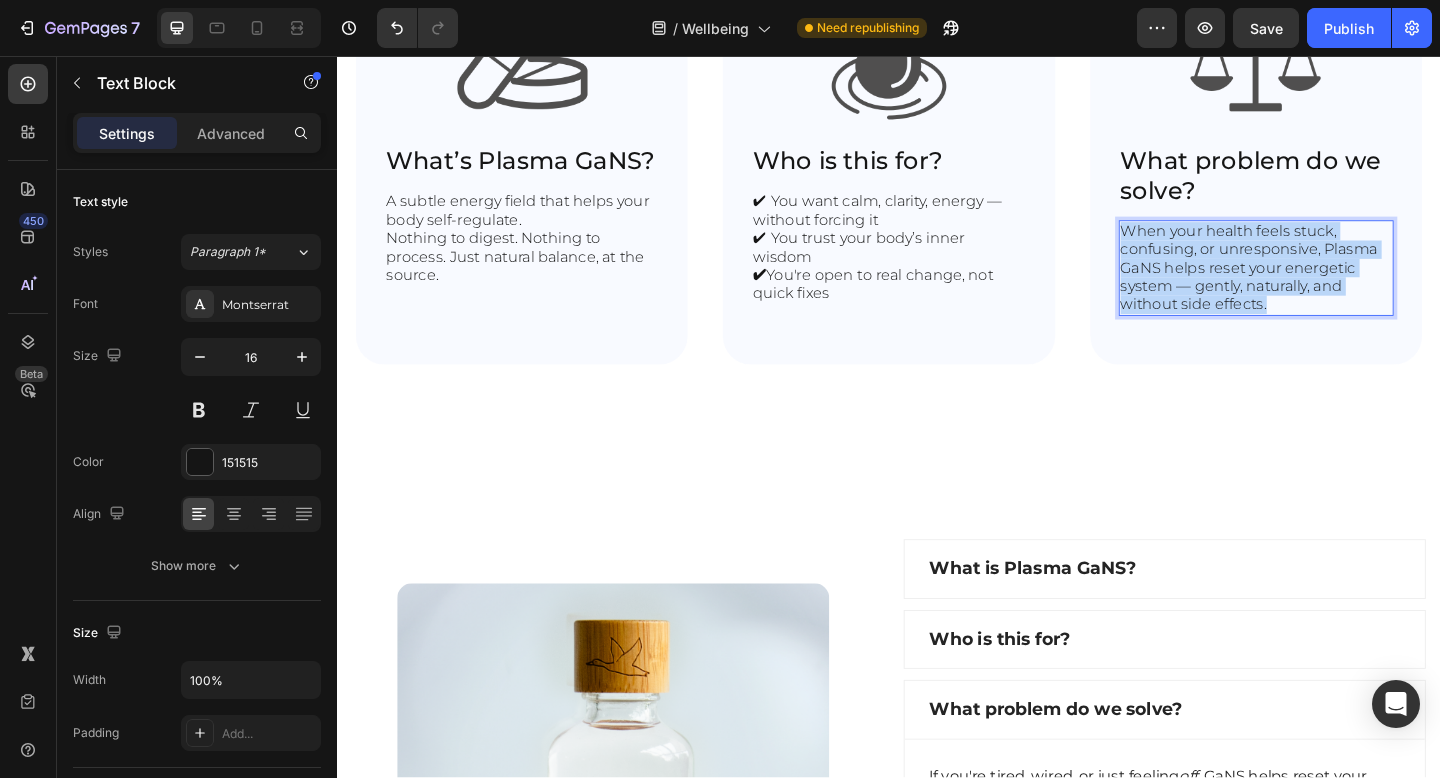 click on "When your health feels stuck, confusing, or unresponsive, Plasma GaNS helps reset your energetic system — gently, naturally, and without side effects." at bounding box center [1336, 287] 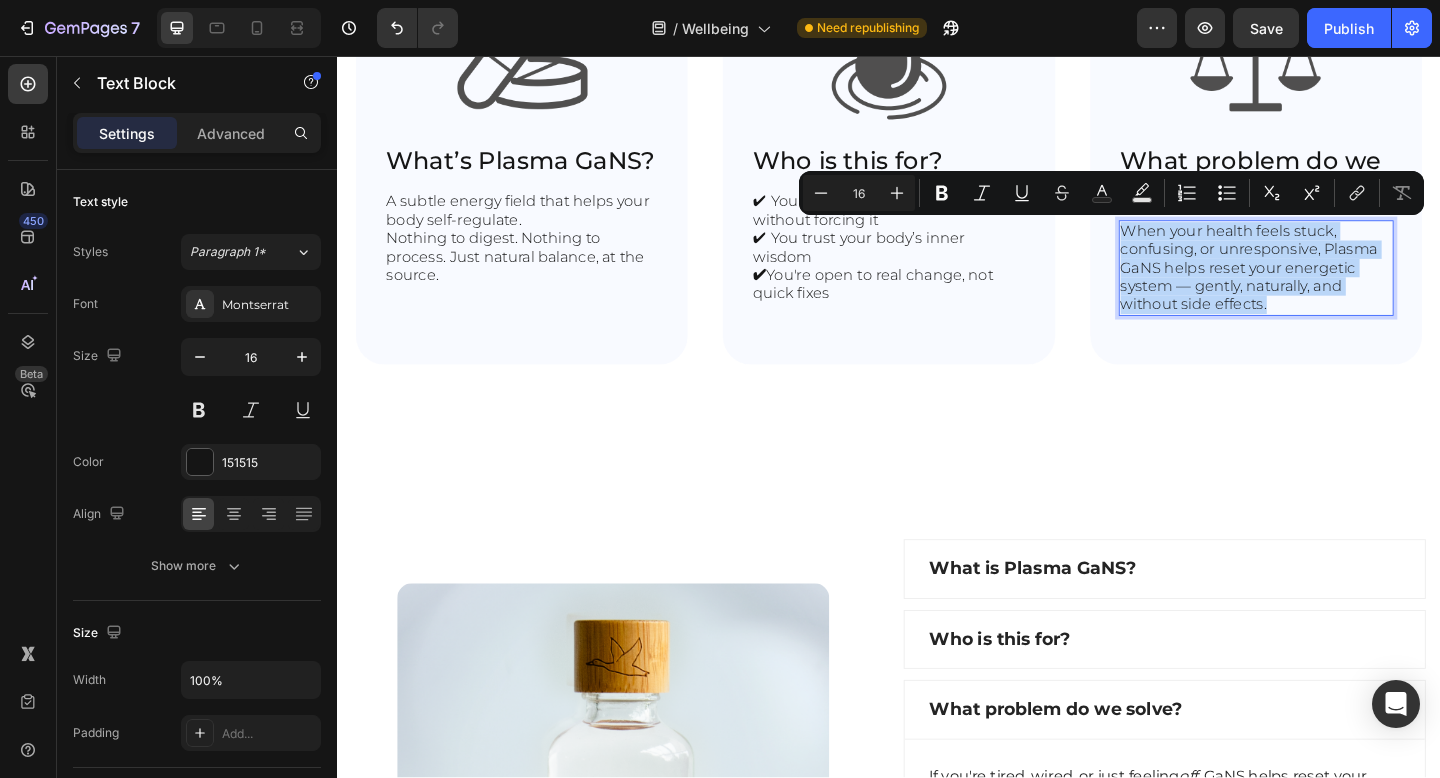 copy on "When your health feels stuck, confusing, or unresponsive, Plasma GaNS helps reset your energetic system — gently, naturally, and without side effects." 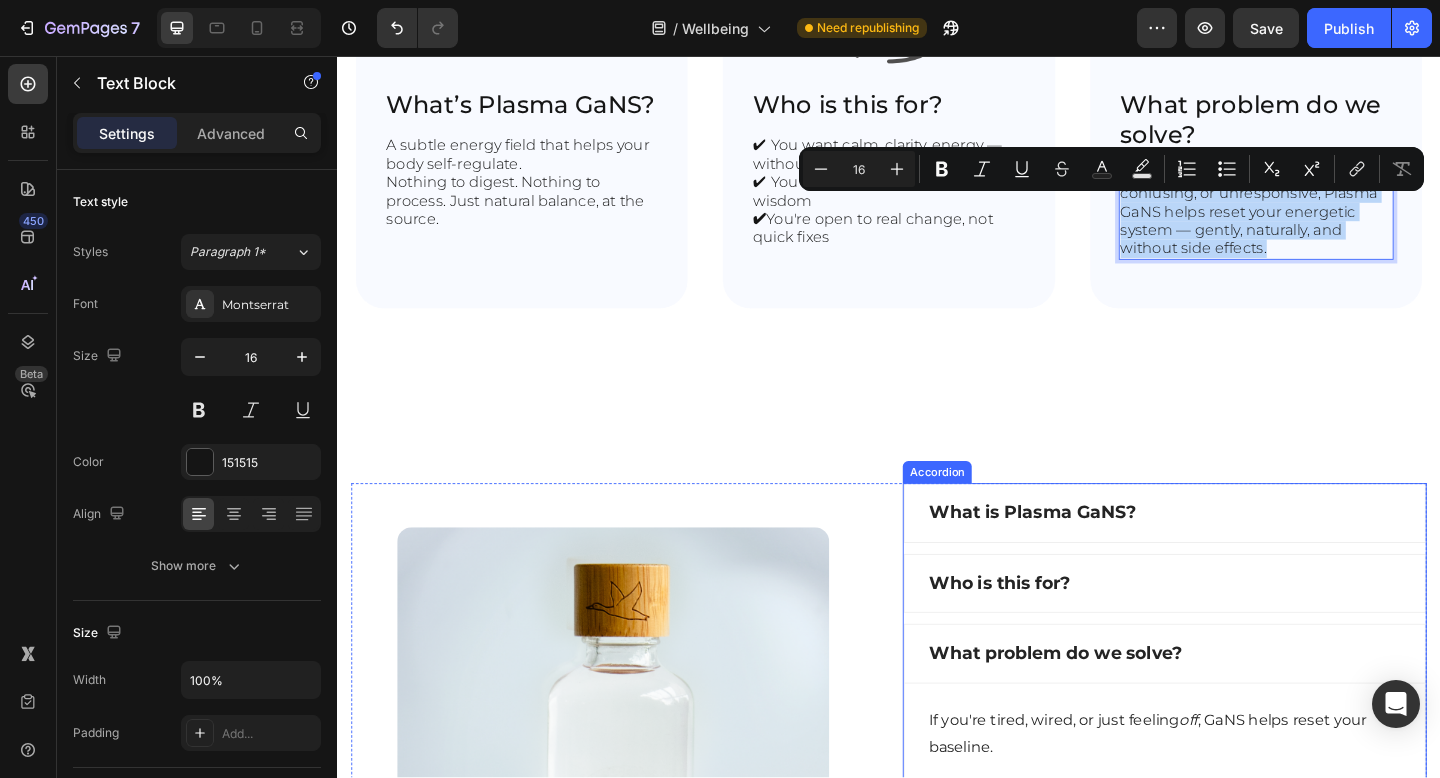 scroll, scrollTop: 1371, scrollLeft: 0, axis: vertical 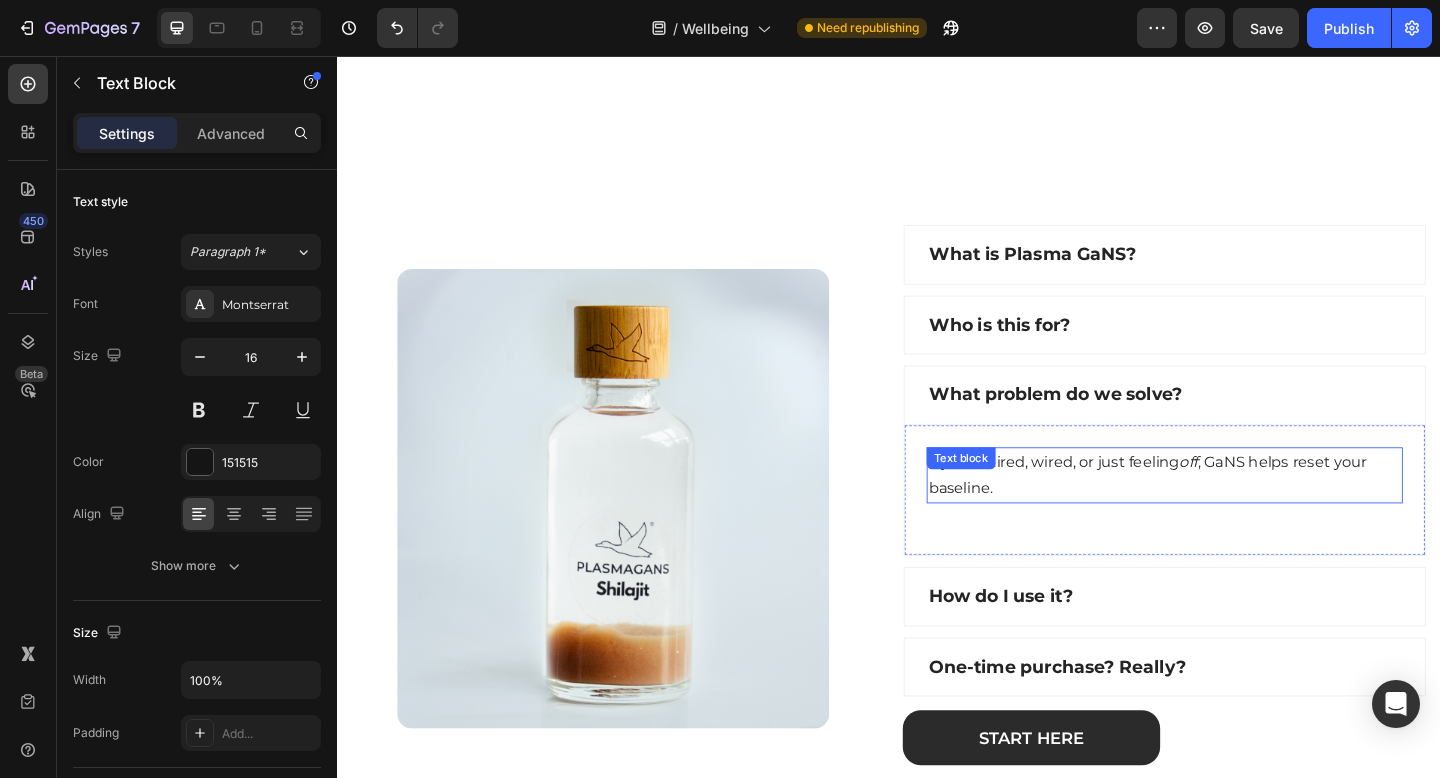 click on "If you're tired, wired, or just feeling  off , GaNS helps reset your baseline." at bounding box center (1237, 513) 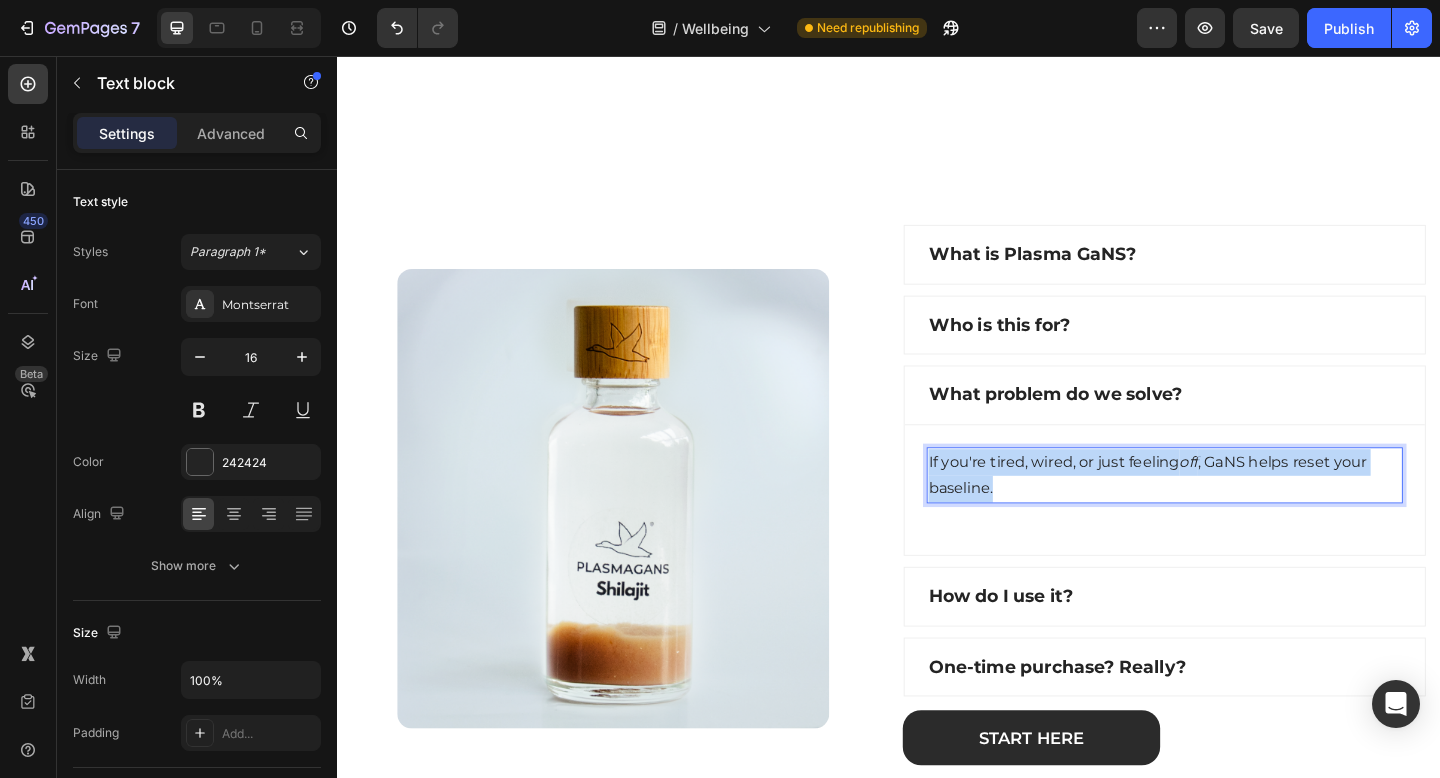 click on "If you're tired, wired, or just feeling  off , GaNS helps reset your baseline." at bounding box center (1237, 513) 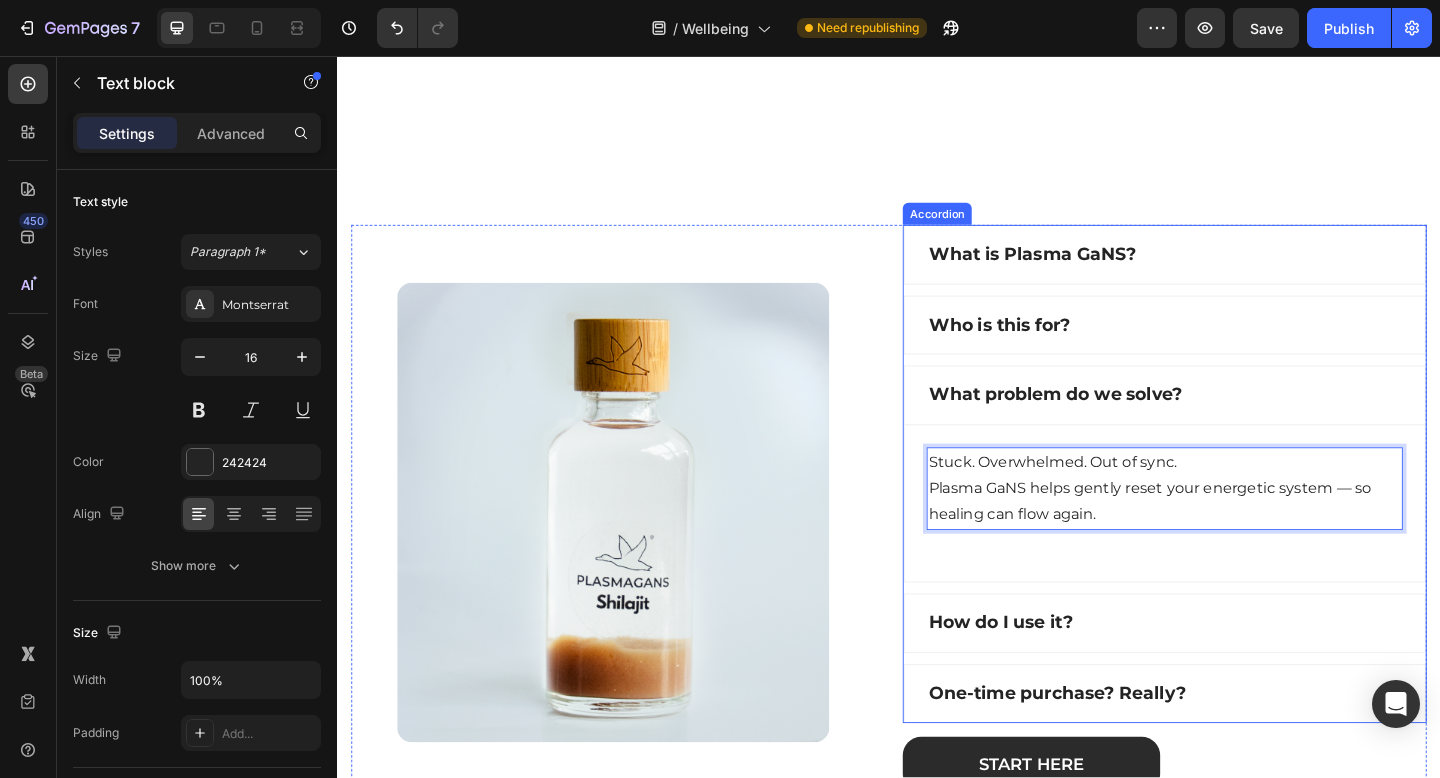 click on "How do I use it?" at bounding box center (1237, 673) 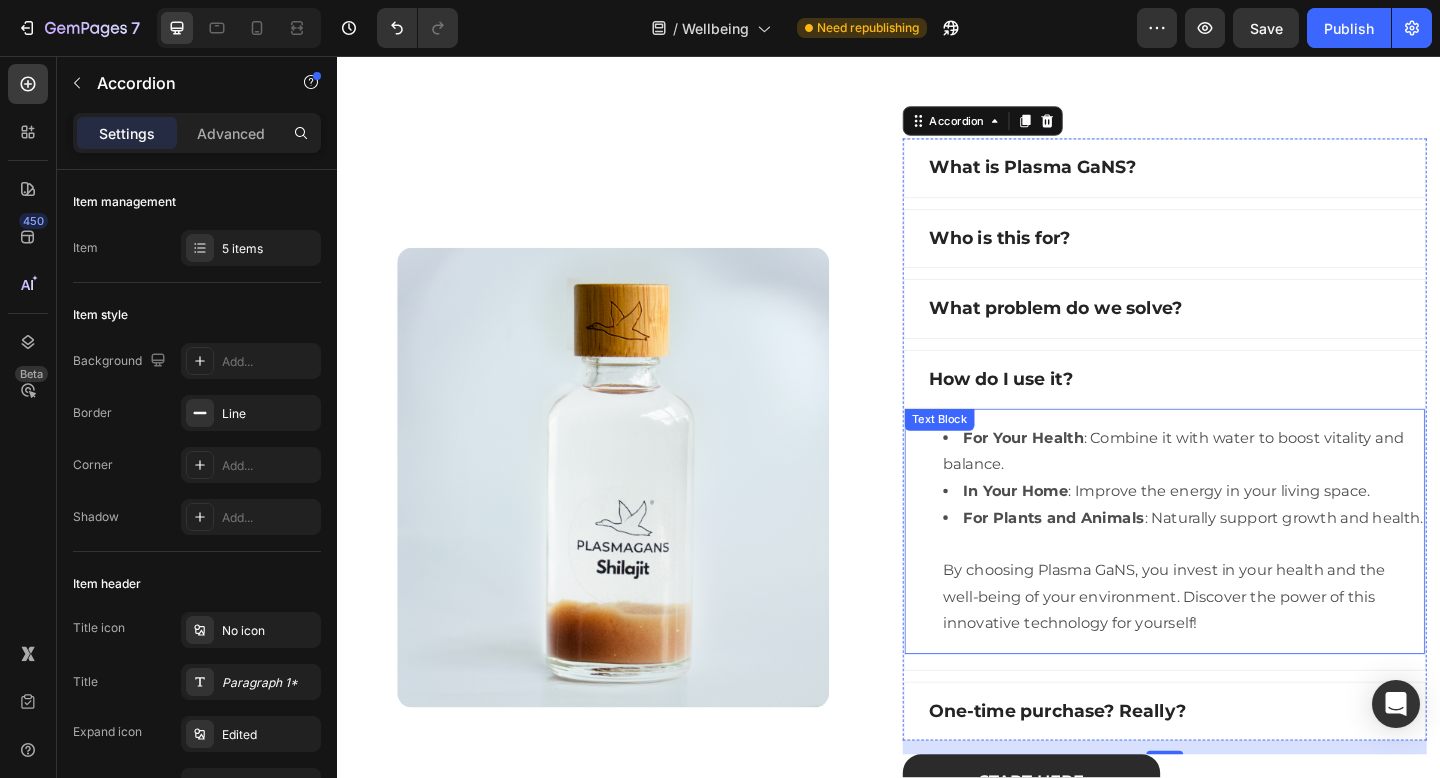 scroll, scrollTop: 1469, scrollLeft: 0, axis: vertical 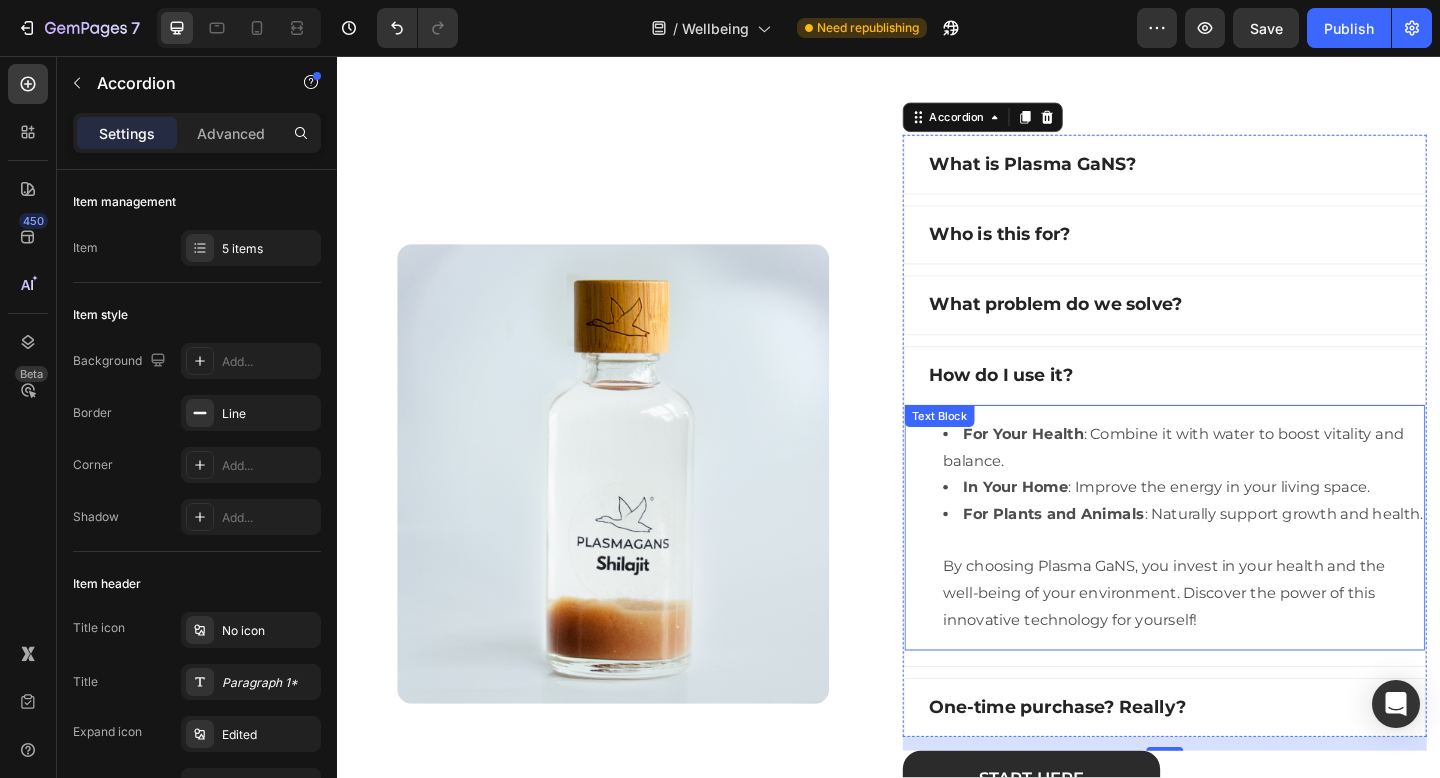 click on "For Plants and Animals : Naturally support growth and health. By choosing Plasma GaNS, you invest in your health and the well-being of your environment. Discover the power of this innovative technology for yourself!" at bounding box center (1257, 613) 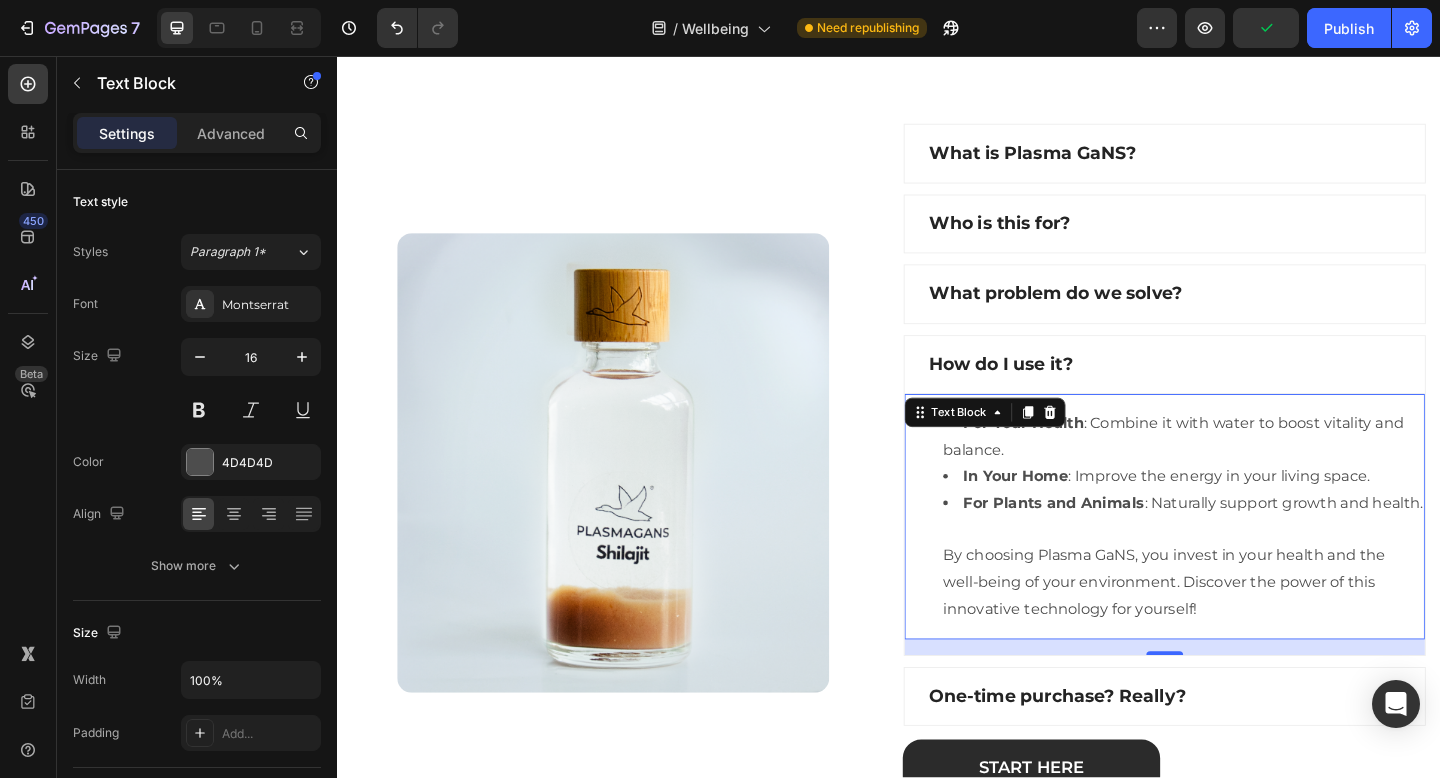 scroll, scrollTop: 1497, scrollLeft: 0, axis: vertical 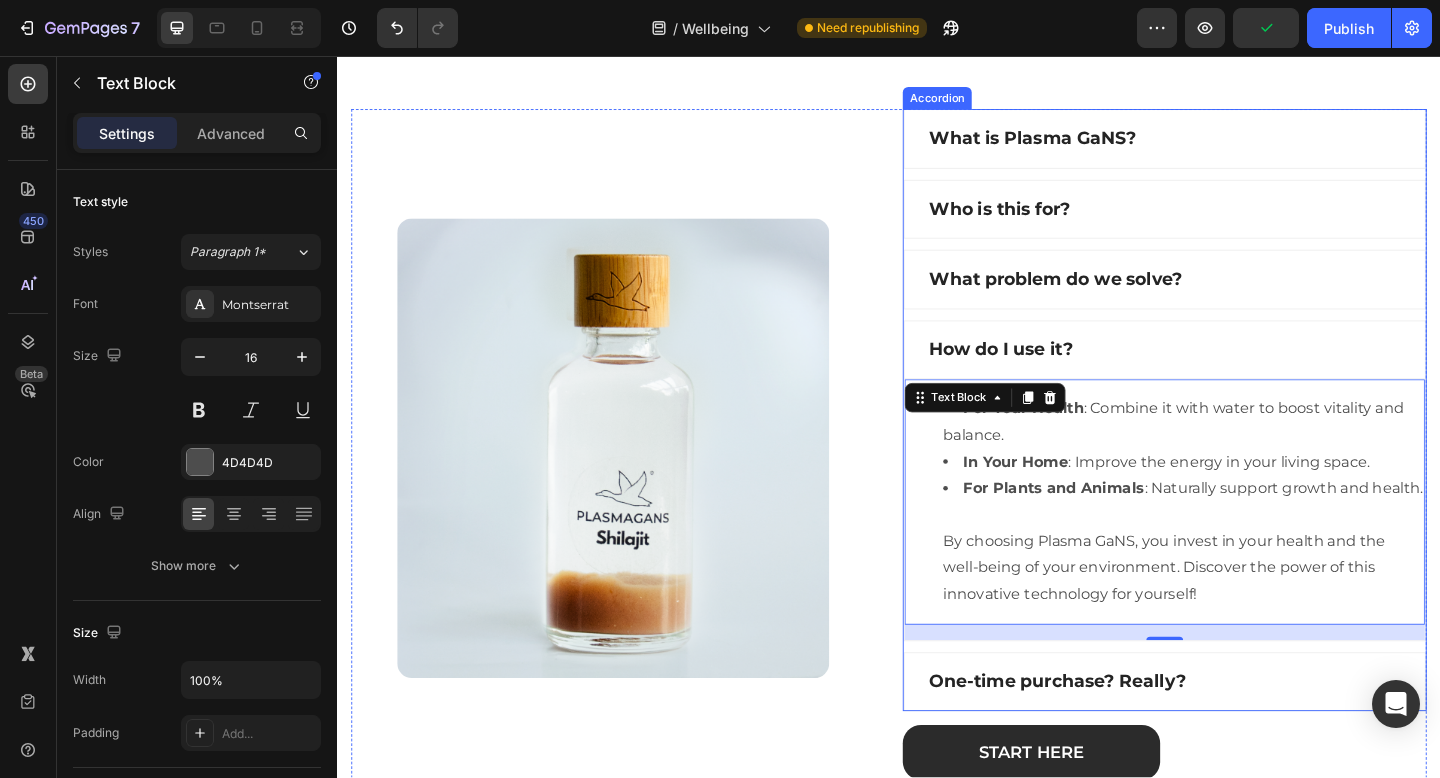 click on "One-time purchase? Really?" at bounding box center (1120, 737) 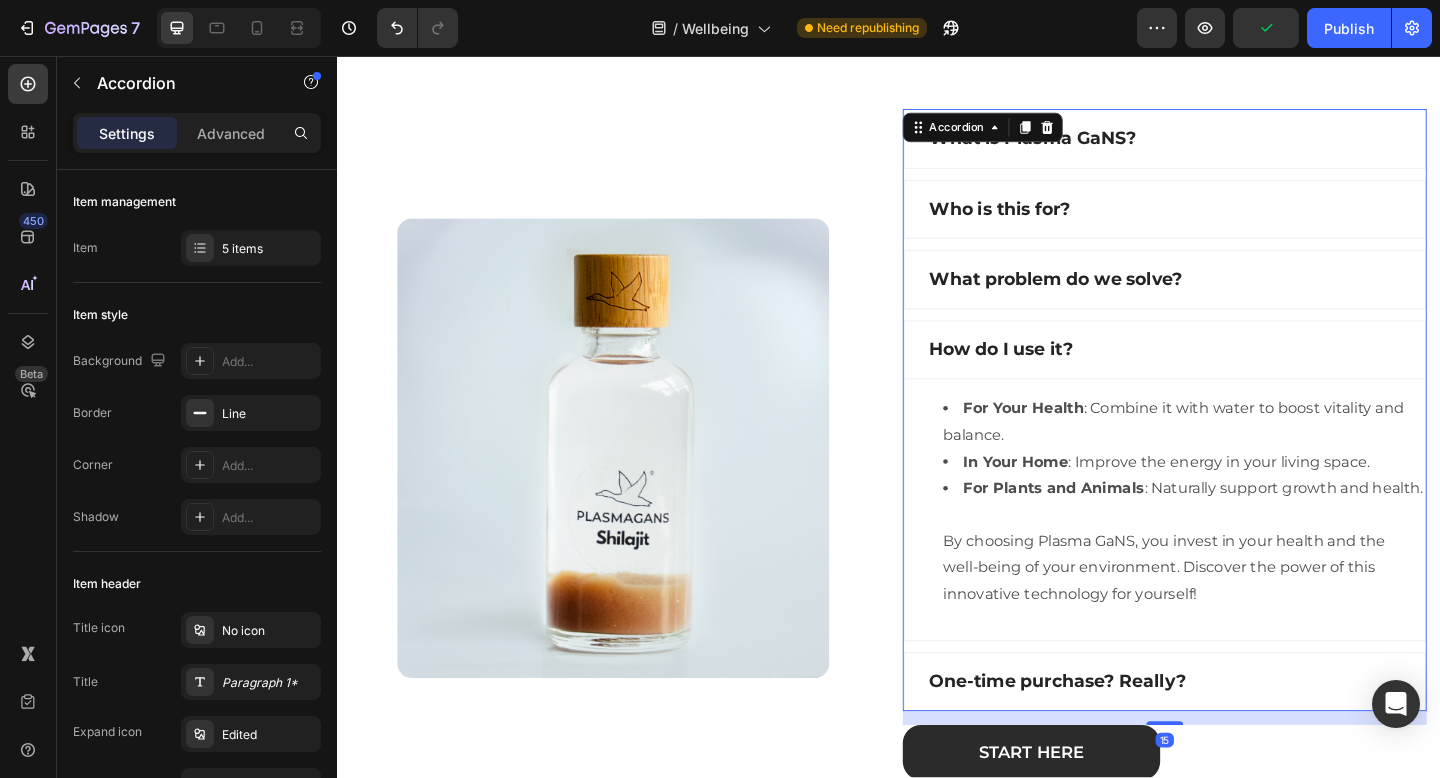 click on "One-time purchase? Really?" at bounding box center (1237, 737) 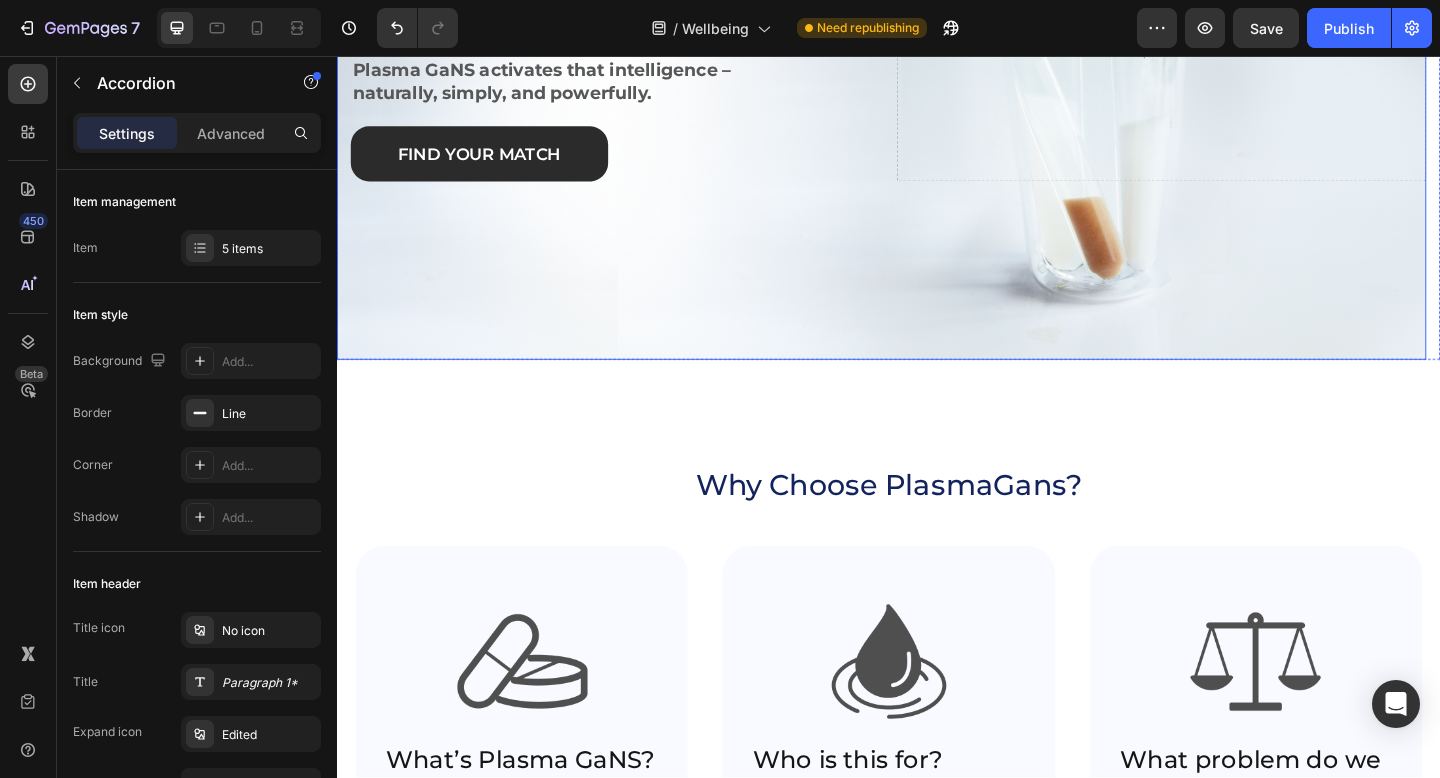 scroll, scrollTop: 389, scrollLeft: 0, axis: vertical 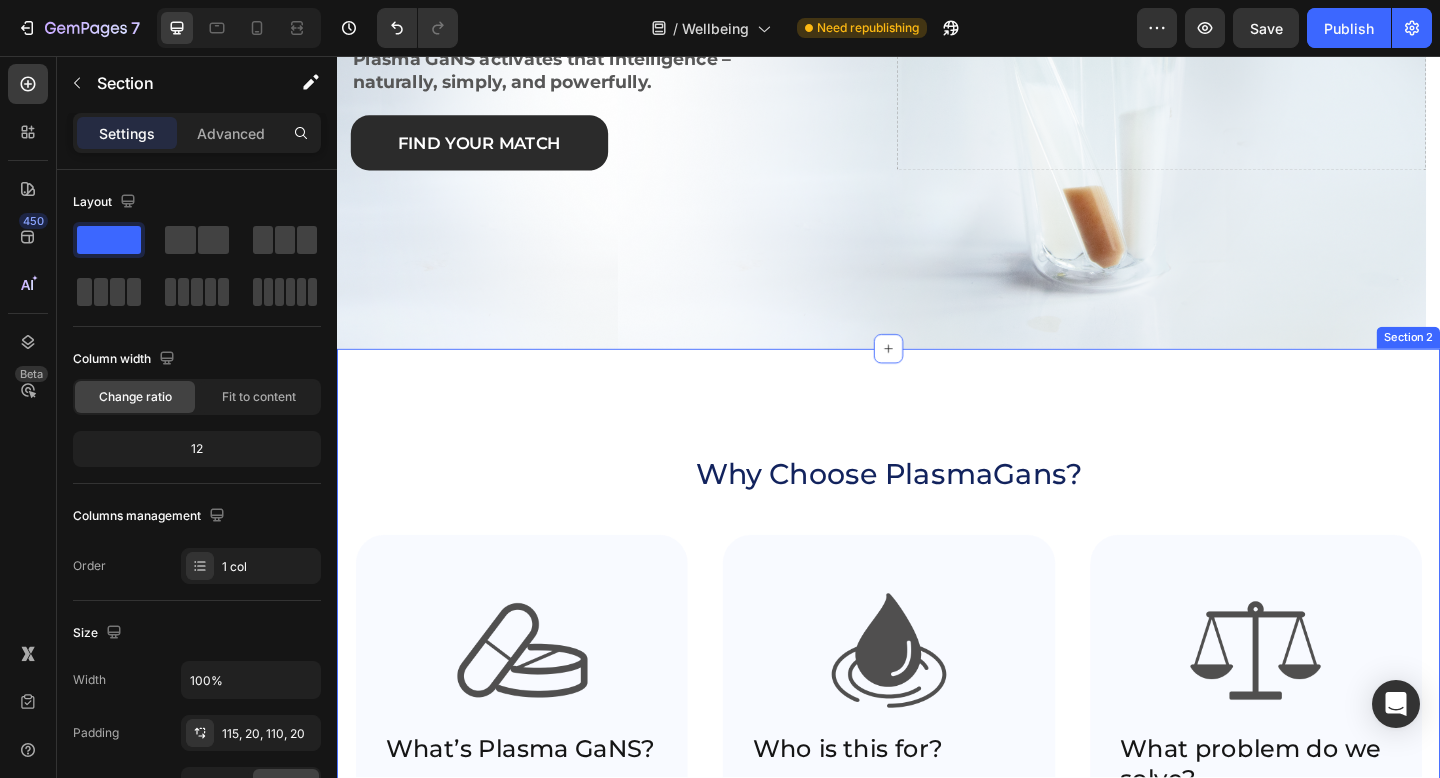click on "A subtle energy field that helps your body self-regulate. Nothing to digest. Nothing to process. Just natural balance, at the source. Who is this for? Text Block ✔   You want calm, clarity, energy — without forcing it  ✔   You trust your body’s inner wisdom  ✔  You're open to real change, not quick fixes What problem do we solve? Text Block When your health feels stuck, confusing, or unresponsive, Plasma GaNS helps reset your energetic system — gently, naturally, and without side effects. What’s Plasma GaNS? Text Block A subtle energy field that helps your body self-regulate. Nothing to digest. Nothing to process. Just natural balance, at the source. Who is this for? Text Block ✔ You want calm, clarity, energy — without forcing it  ✔ You trust your body’s inner wisdom" at bounding box center [937, 759] 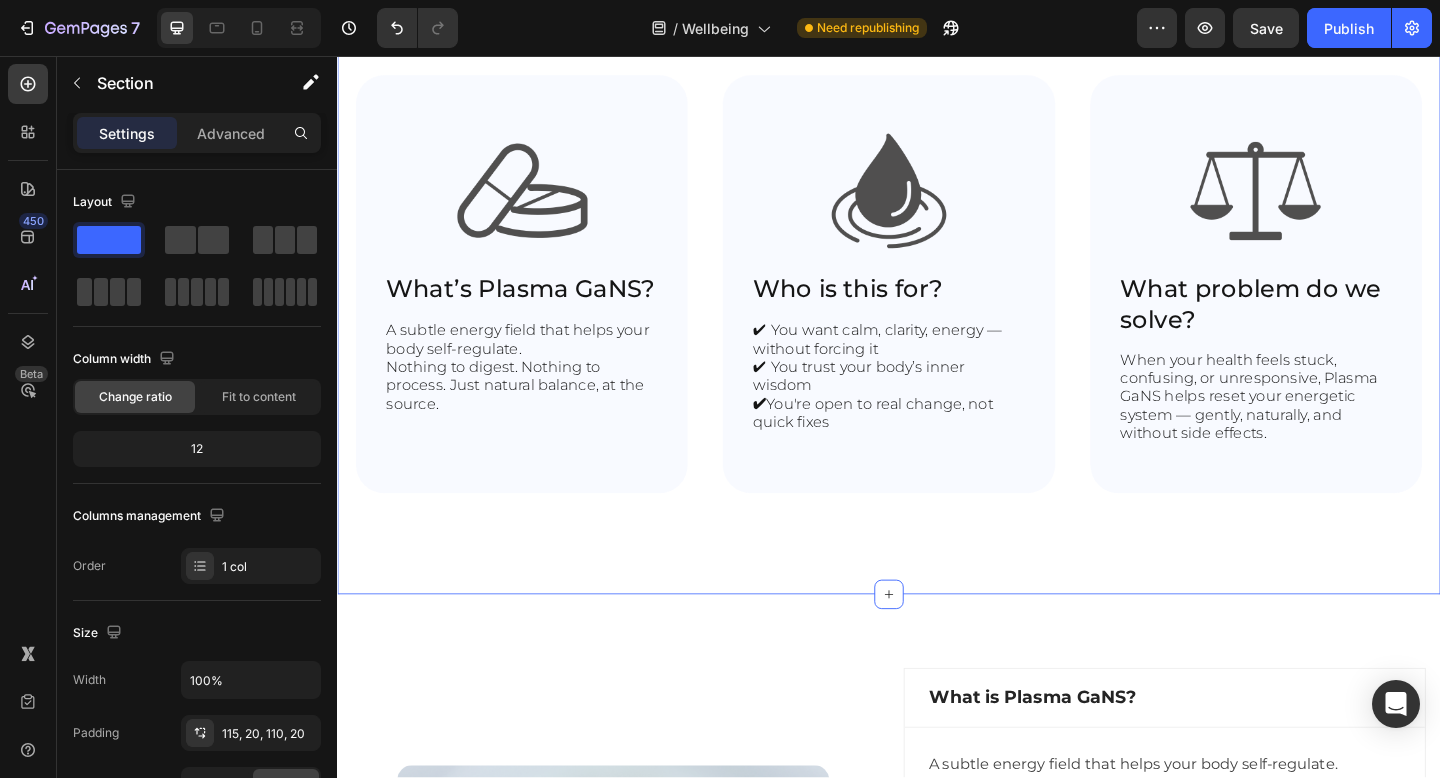 scroll, scrollTop: 558, scrollLeft: 0, axis: vertical 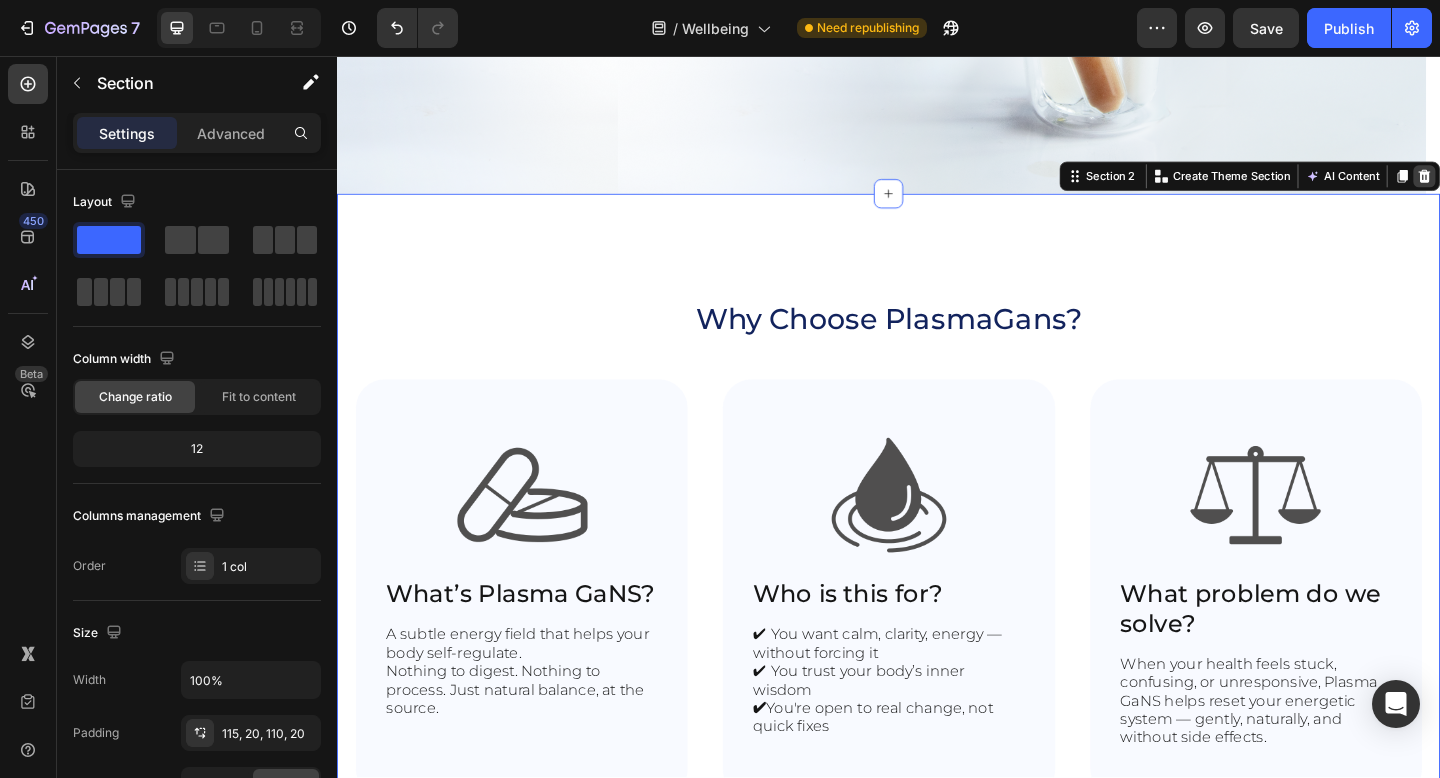 click at bounding box center [1520, 187] 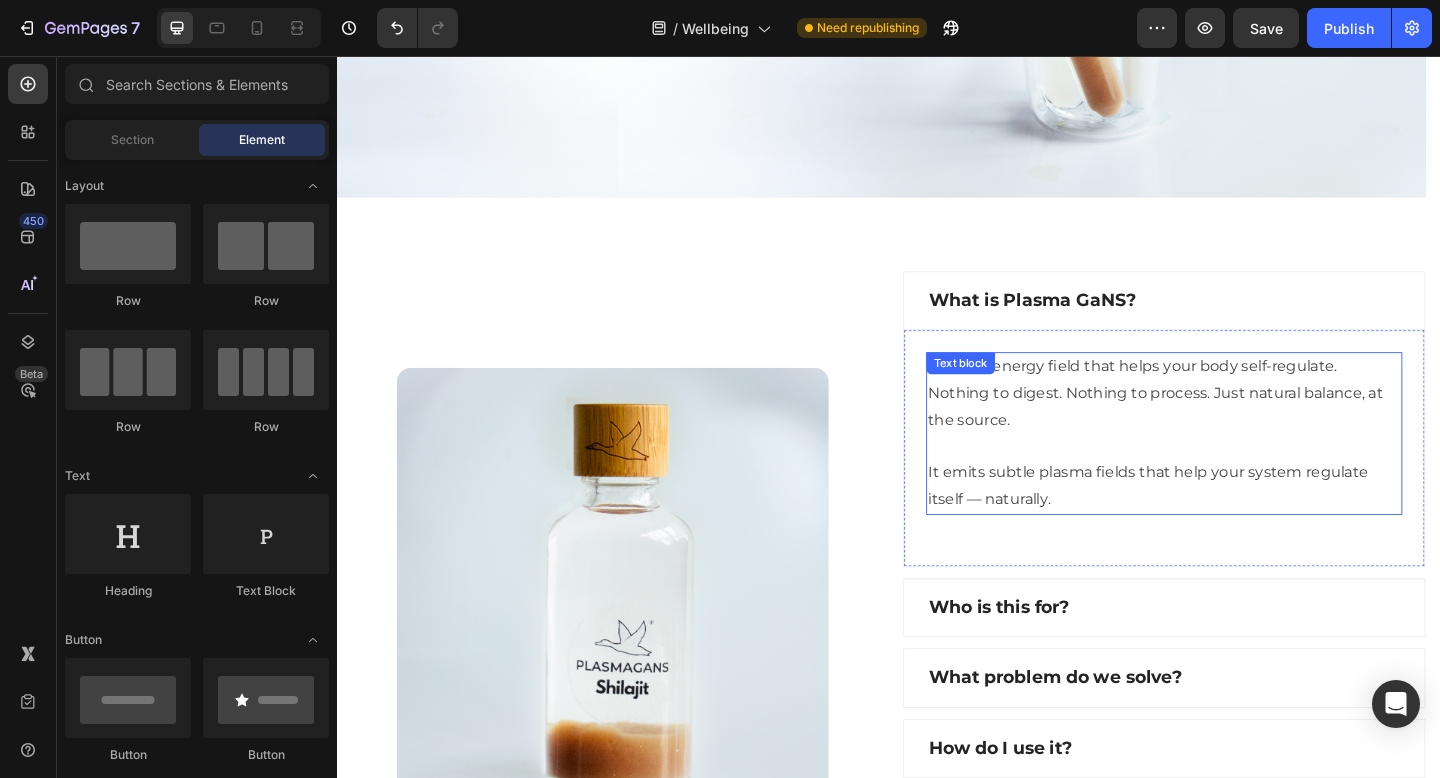 scroll, scrollTop: 466, scrollLeft: 0, axis: vertical 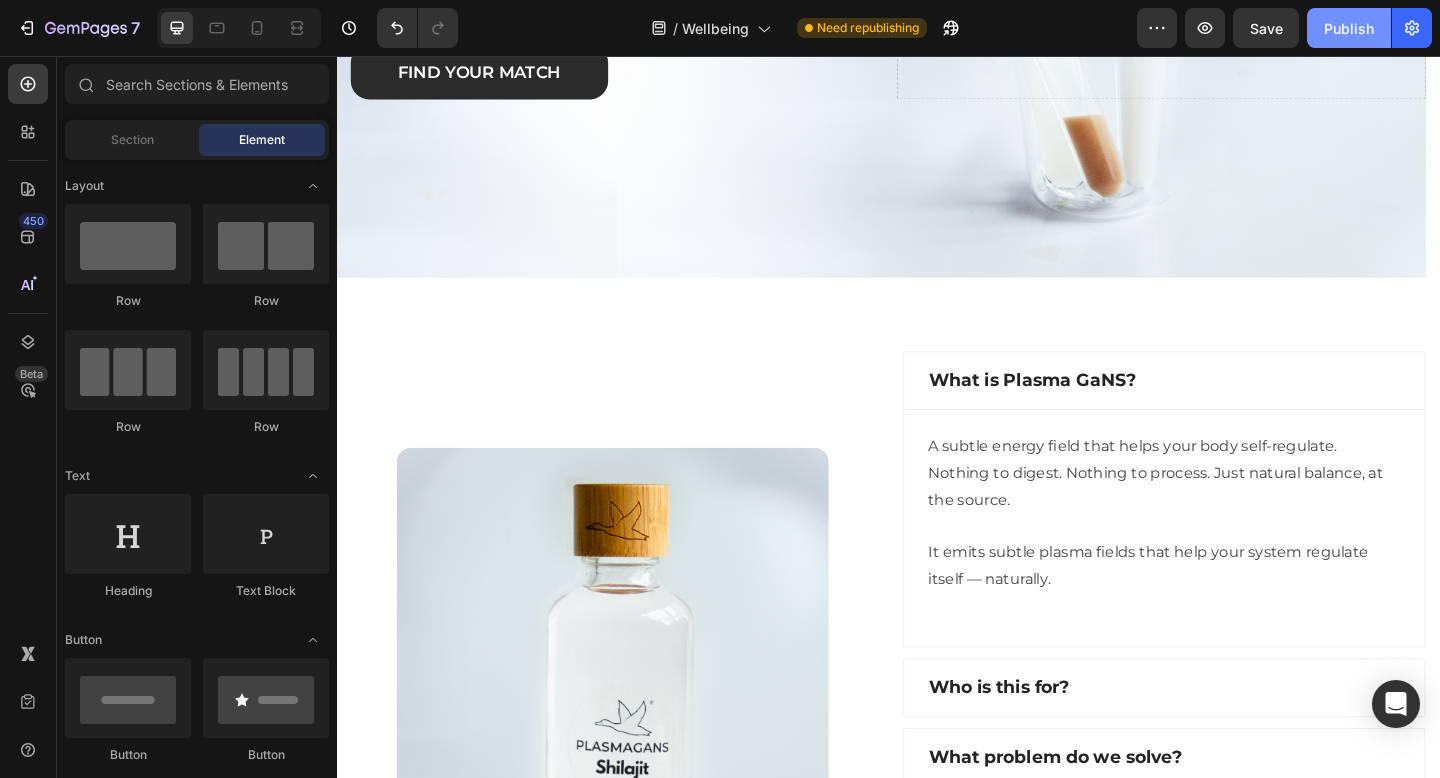 click on "Publish" at bounding box center [1349, 28] 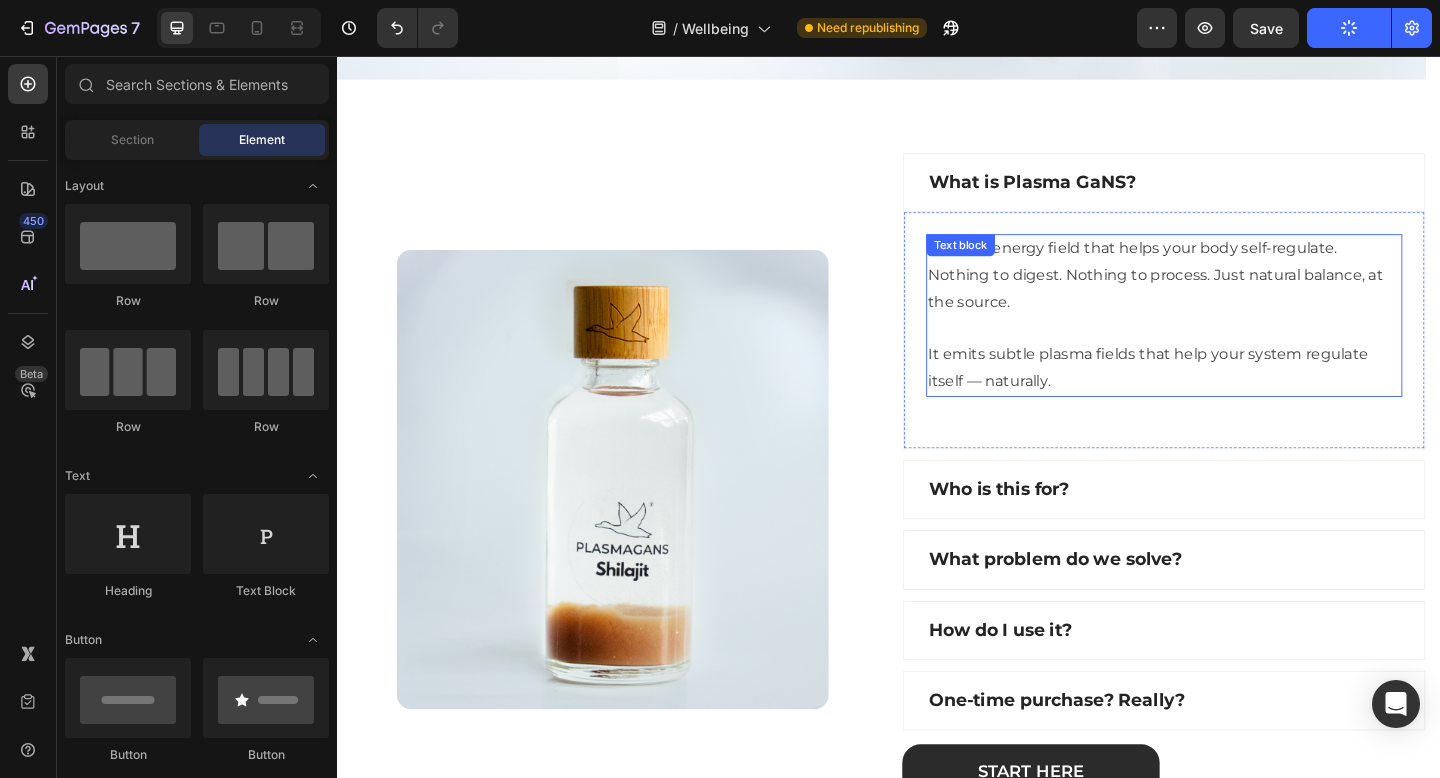 scroll, scrollTop: 713, scrollLeft: 0, axis: vertical 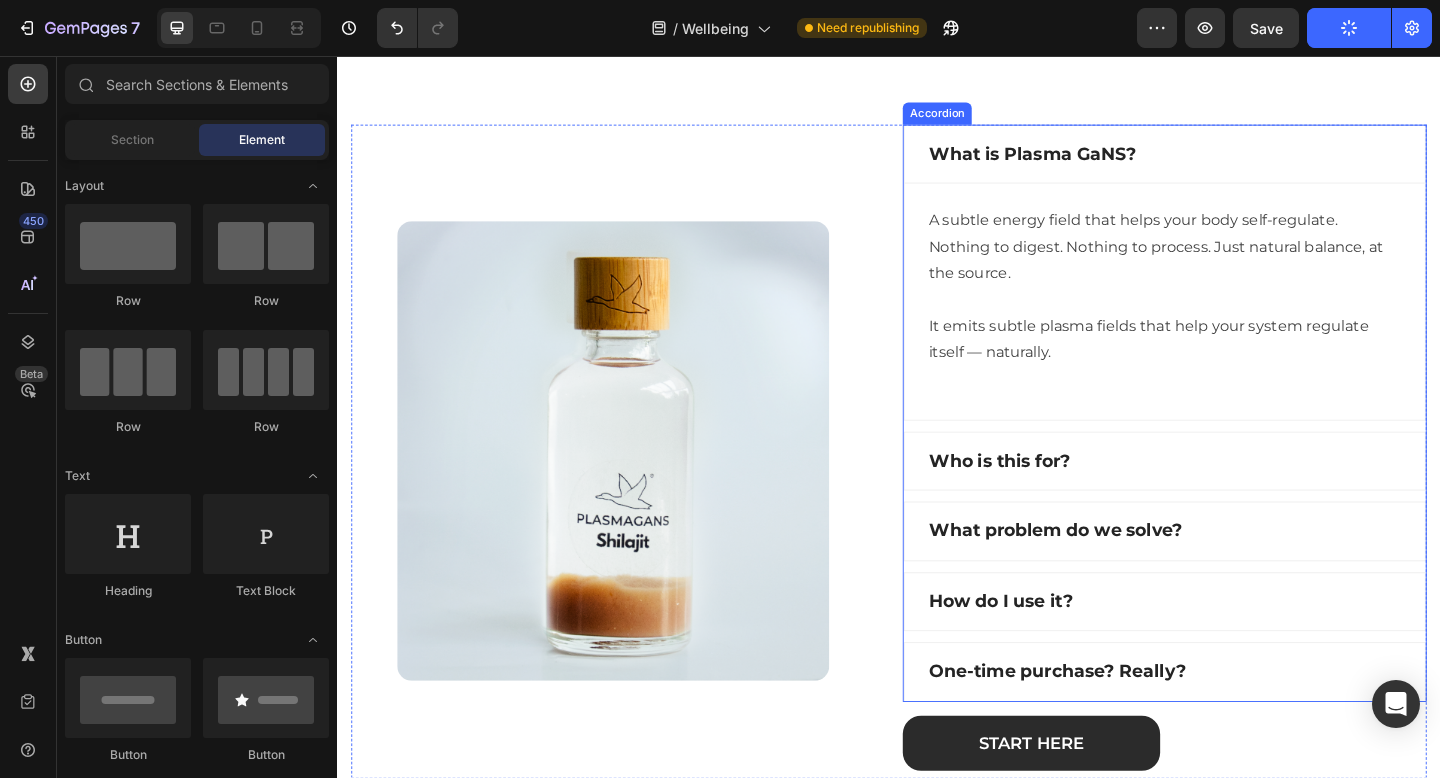 click on "Who is this for?" at bounding box center (1237, 497) 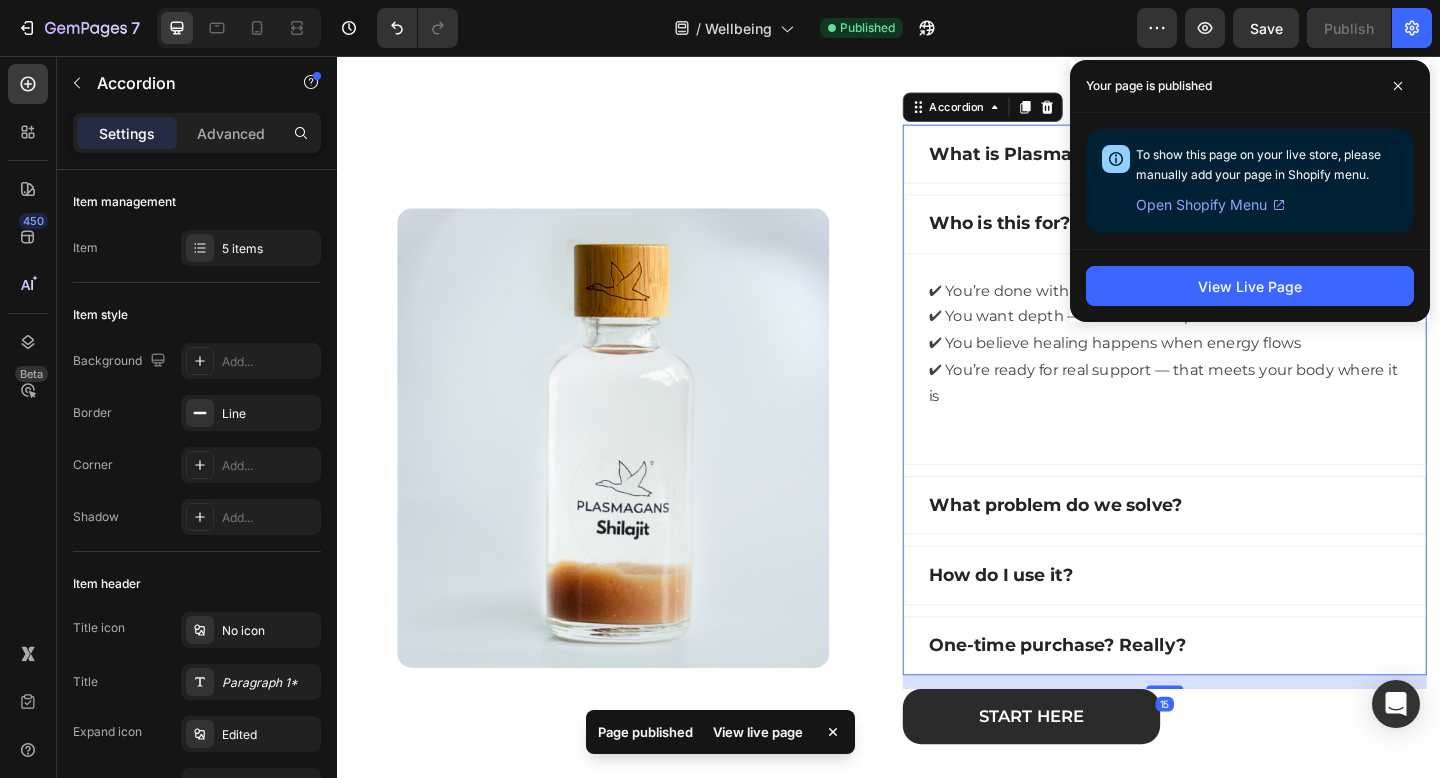 click on "What problem do we solve?" at bounding box center (1237, 545) 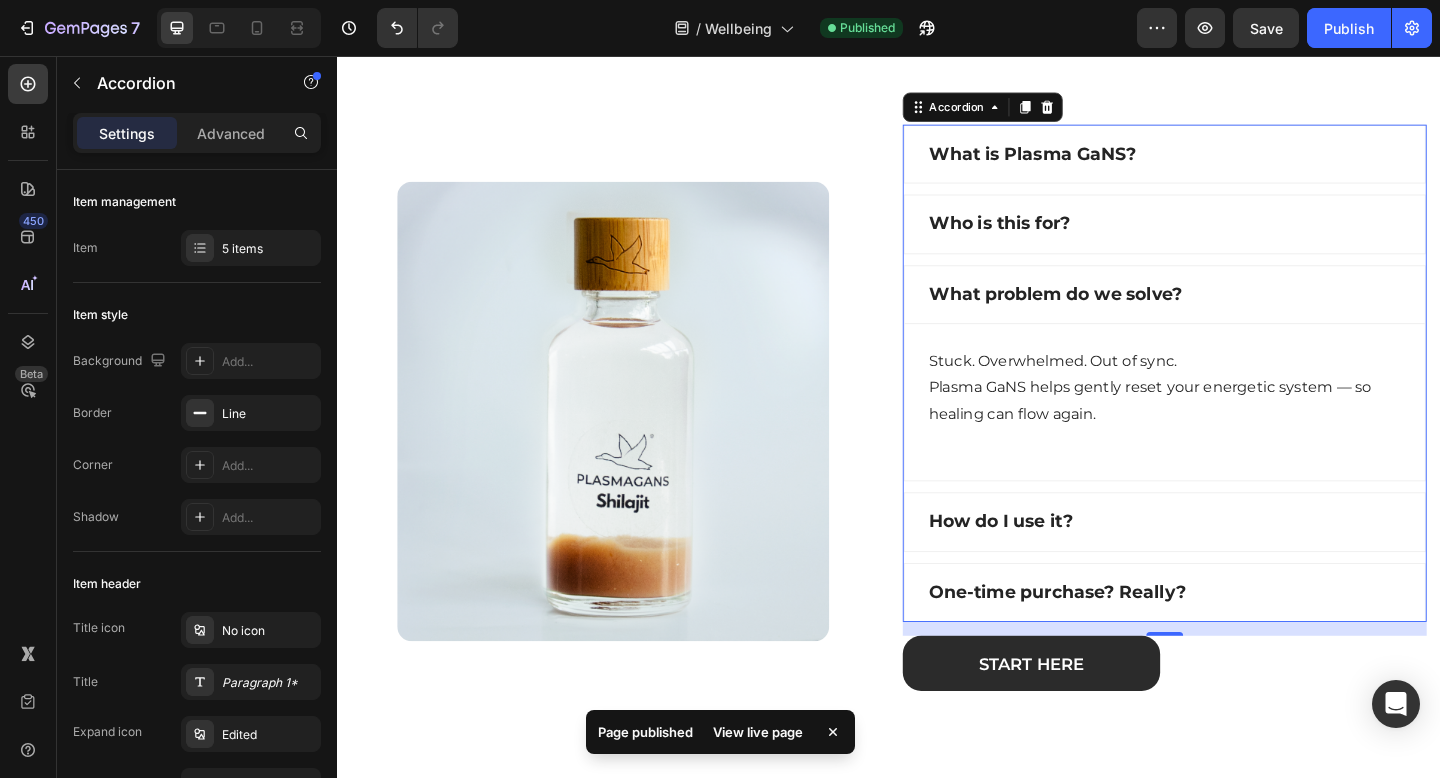 click on "How do I use it?" at bounding box center [1237, 563] 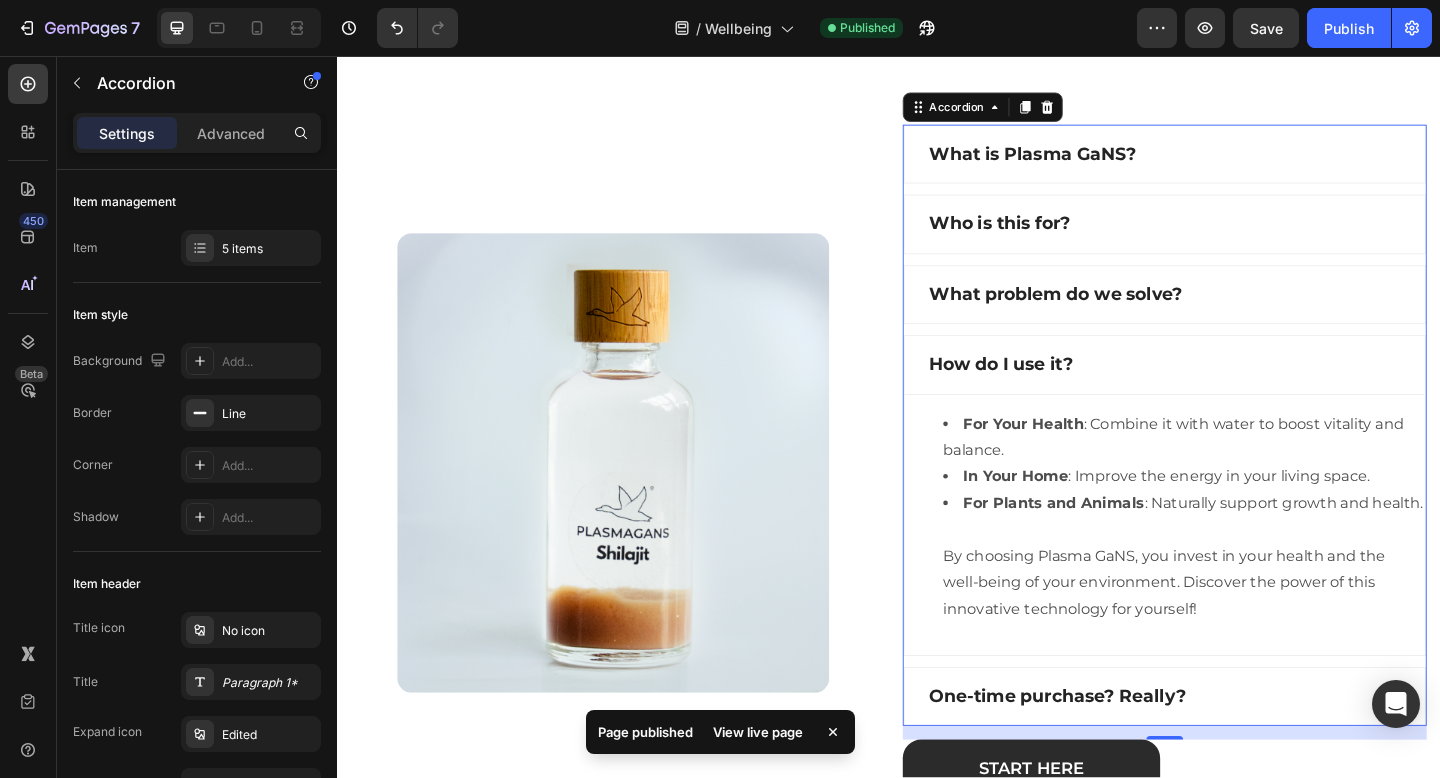 click on "One-time purchase? Really?" at bounding box center (1237, 753) 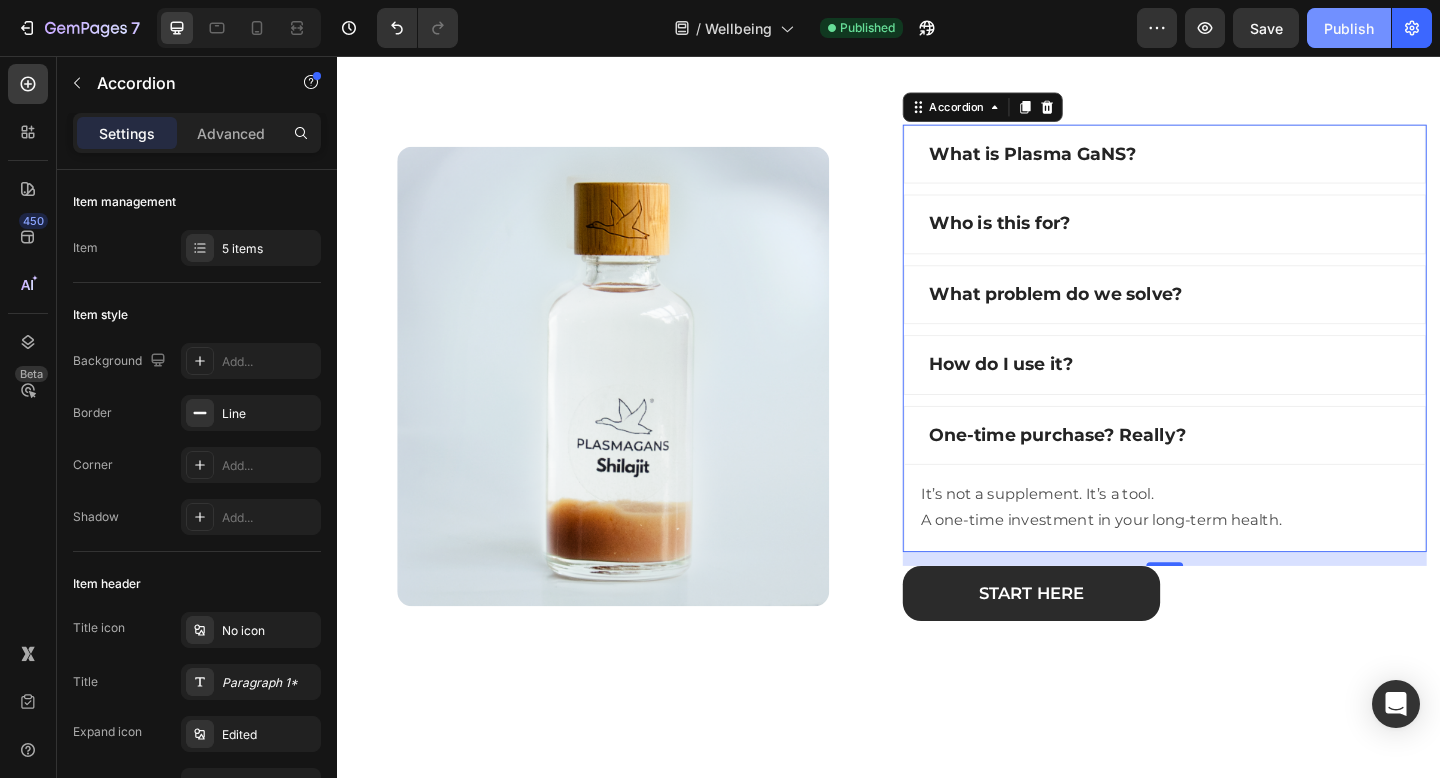 click on "Publish" at bounding box center [1349, 28] 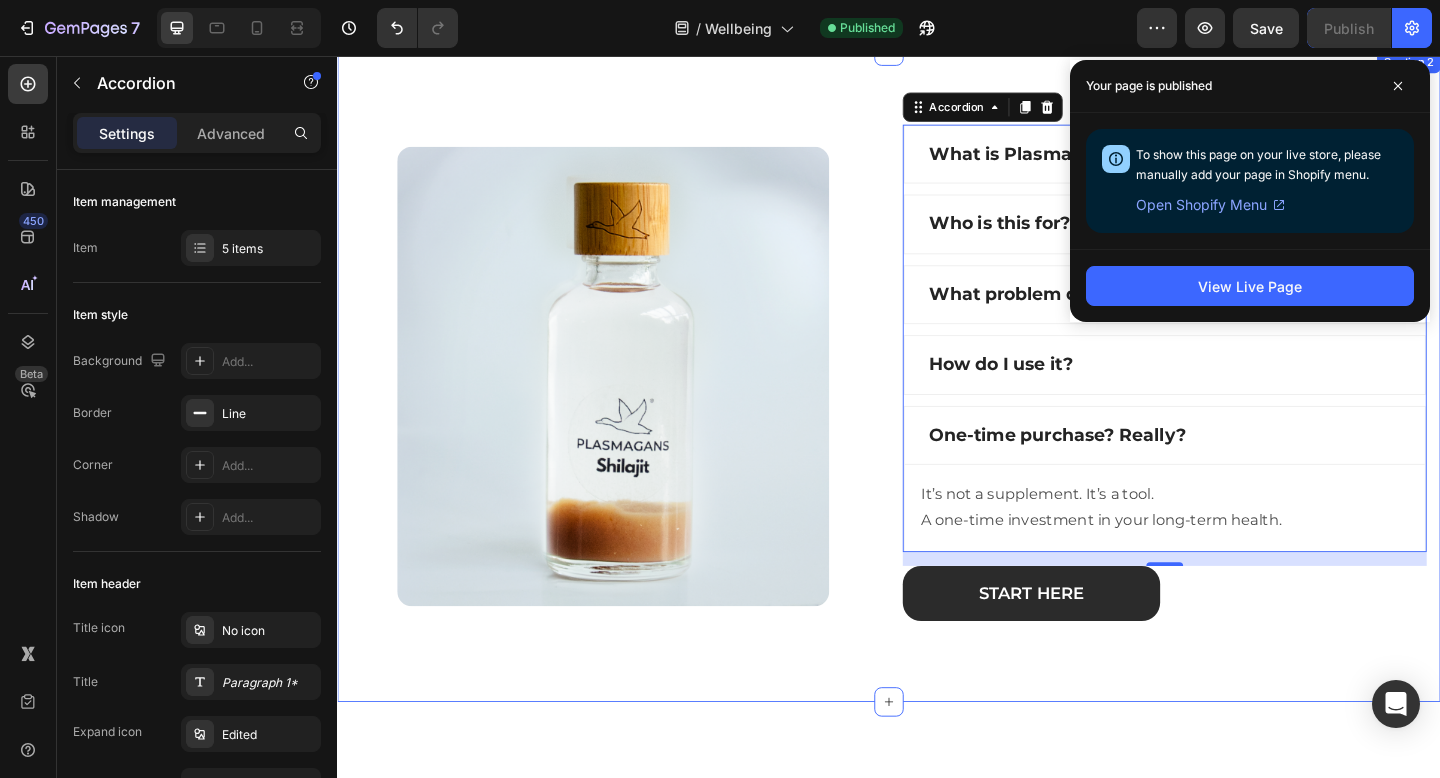 click on "What is Plasma GaNS? Who is this for? What problem do we solve? How do I use it? One-time purchase? Really? It’s not a supplement. It’s a tool. A one-time investment in your long-term health.   15 Start here Button Row Section 2" at bounding box center [937, 405] 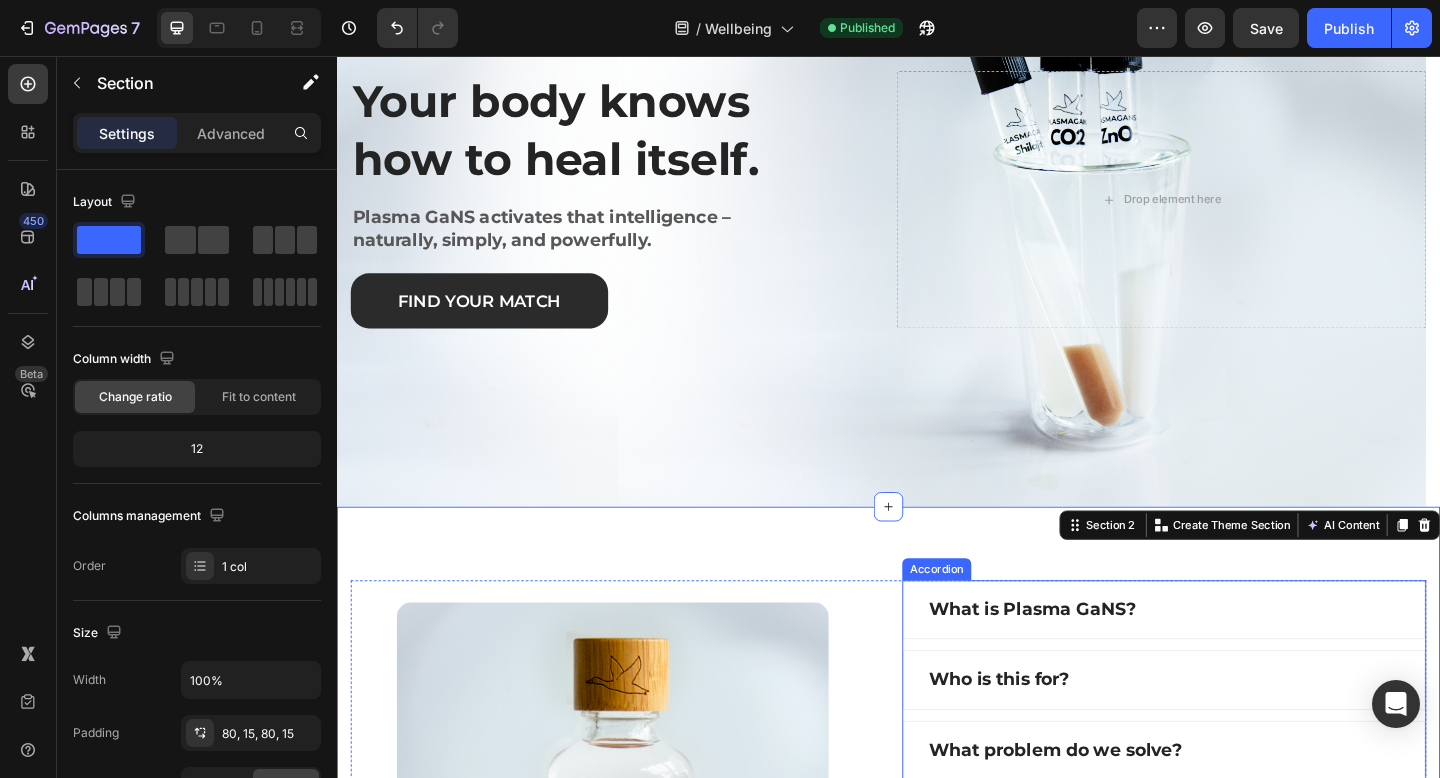 scroll, scrollTop: 59, scrollLeft: 0, axis: vertical 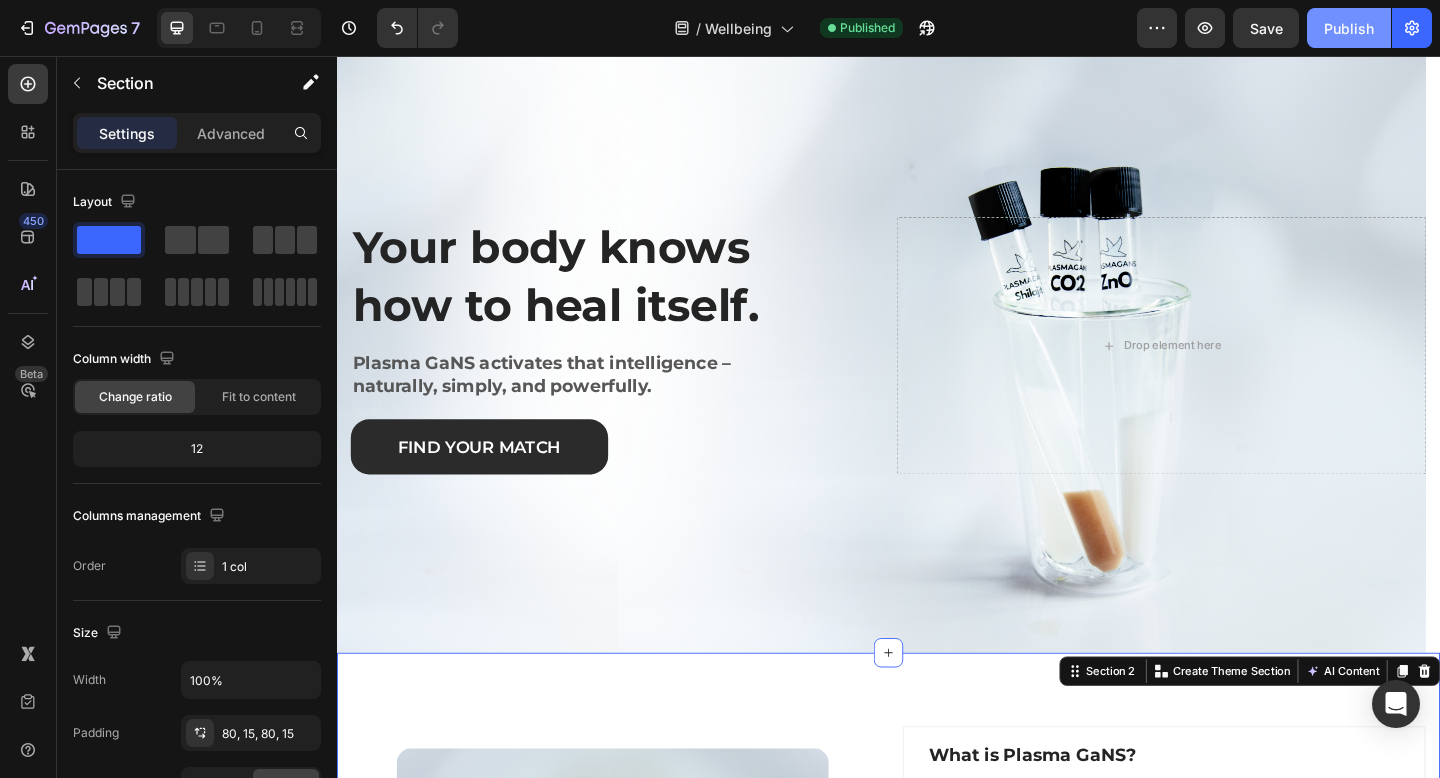 click on "Publish" at bounding box center (1349, 28) 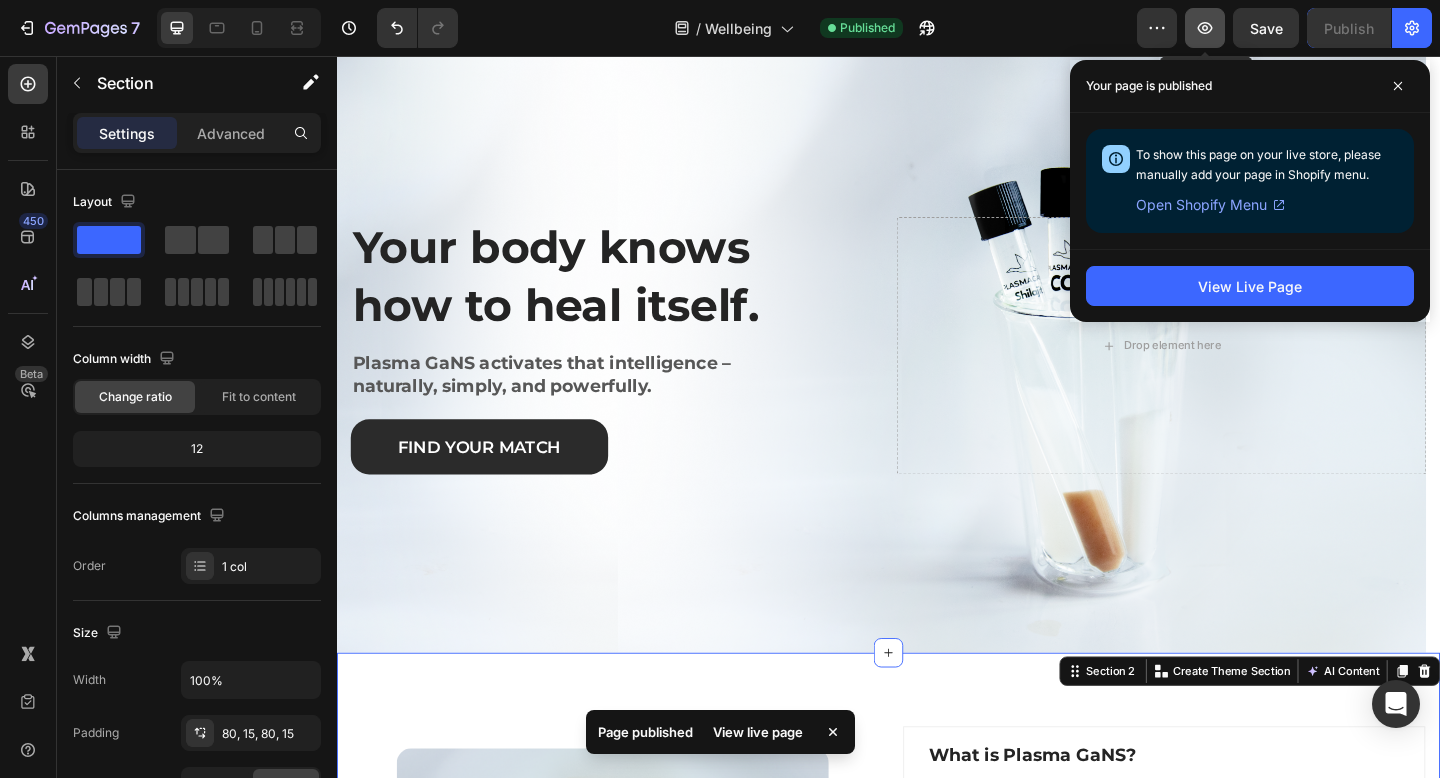 click 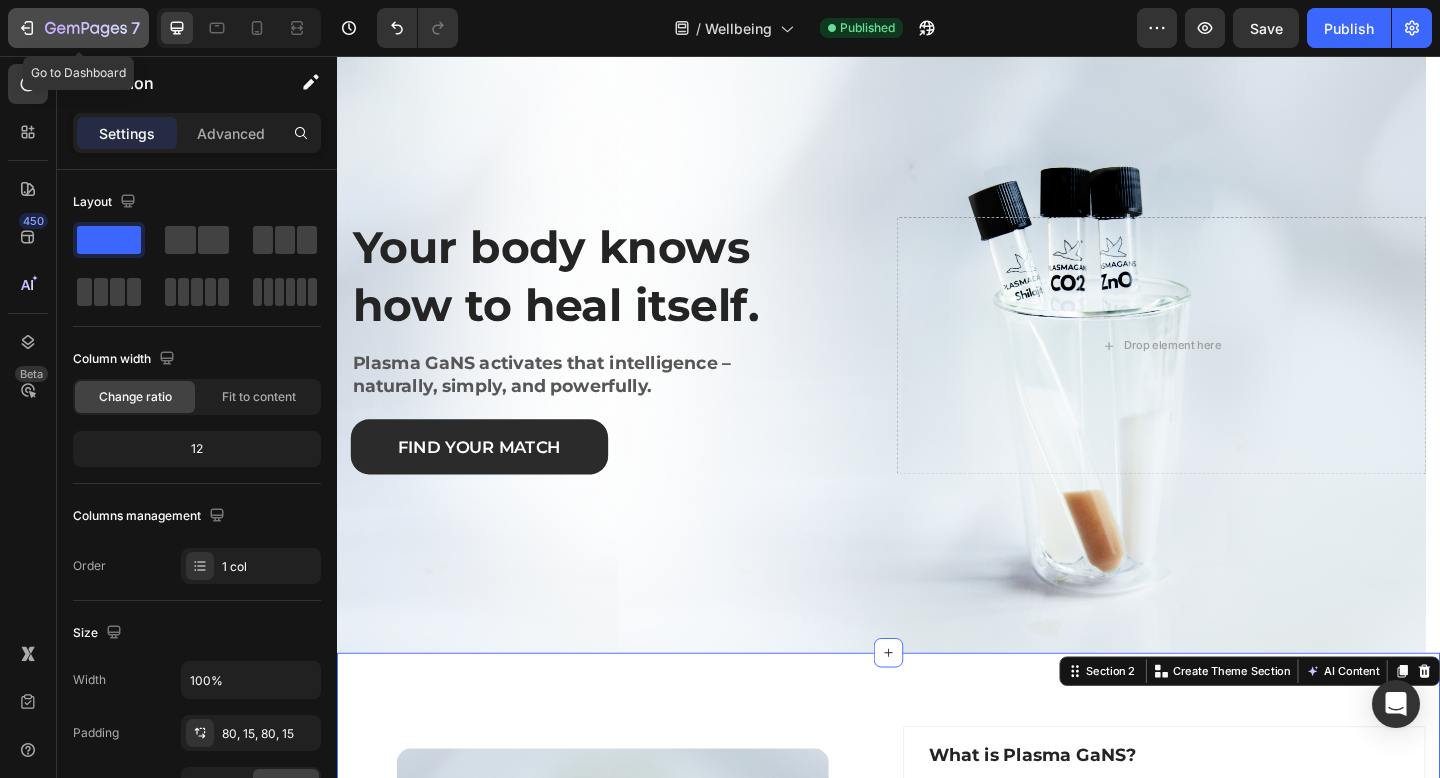 click on "7" at bounding box center (78, 28) 